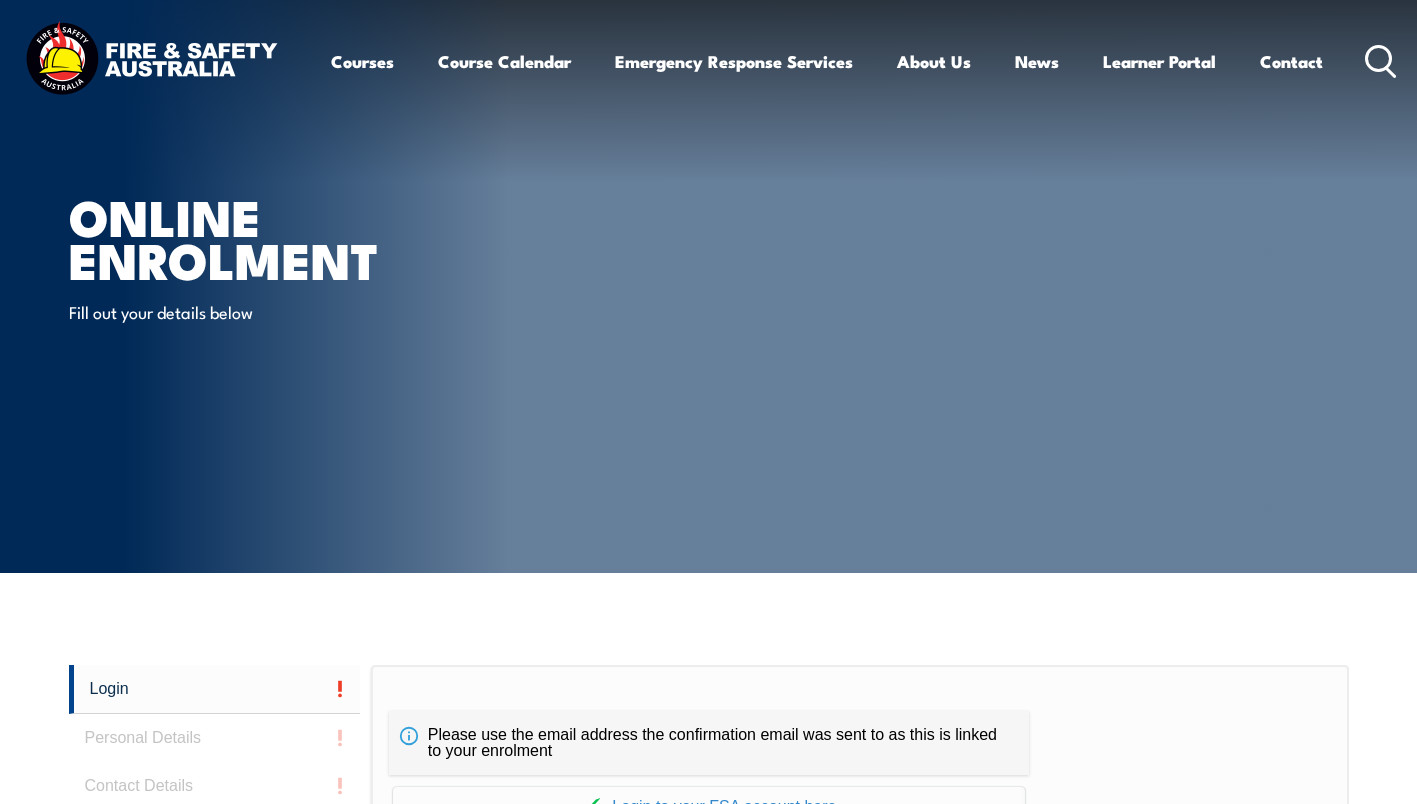 scroll, scrollTop: 0, scrollLeft: 0, axis: both 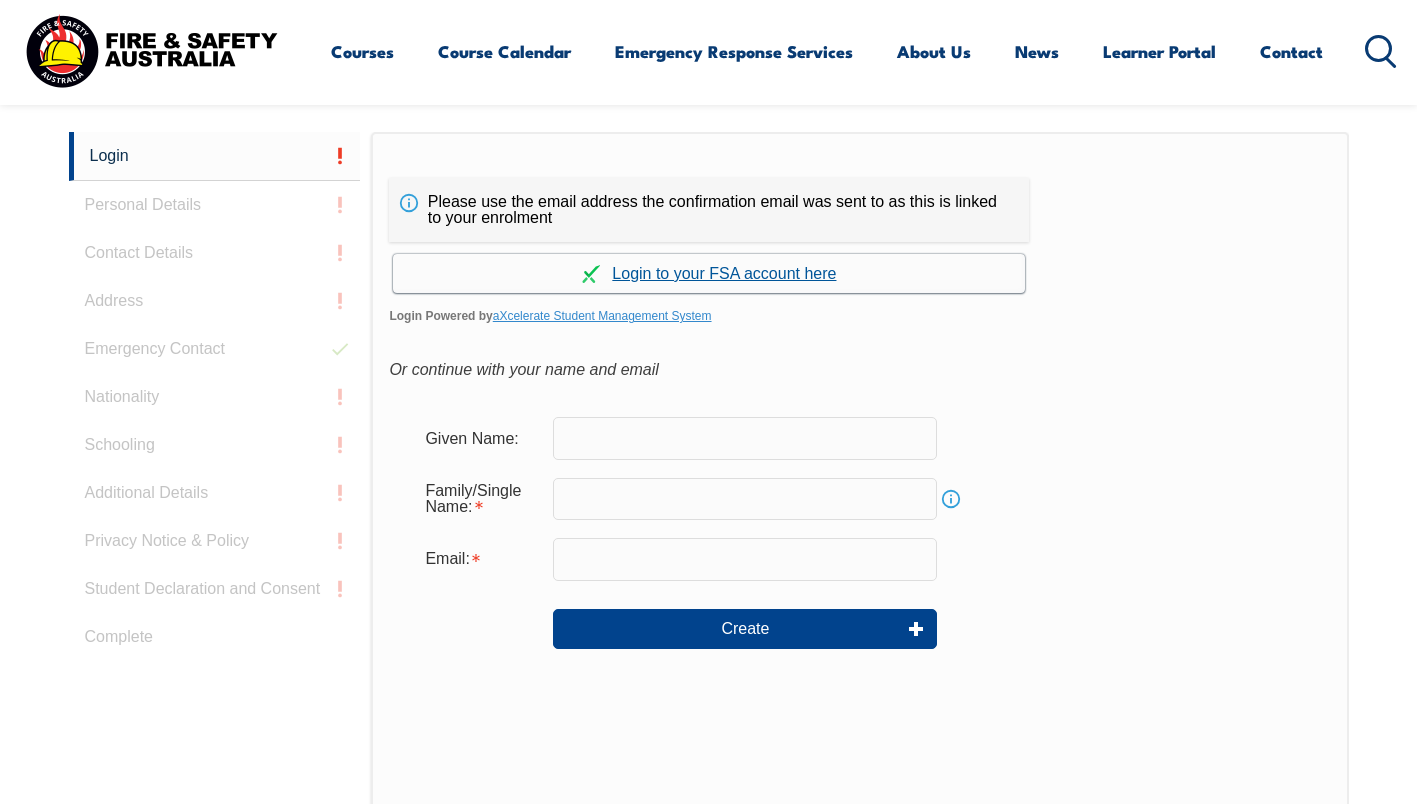 click on "Continue with aXcelerate" at bounding box center [709, 273] 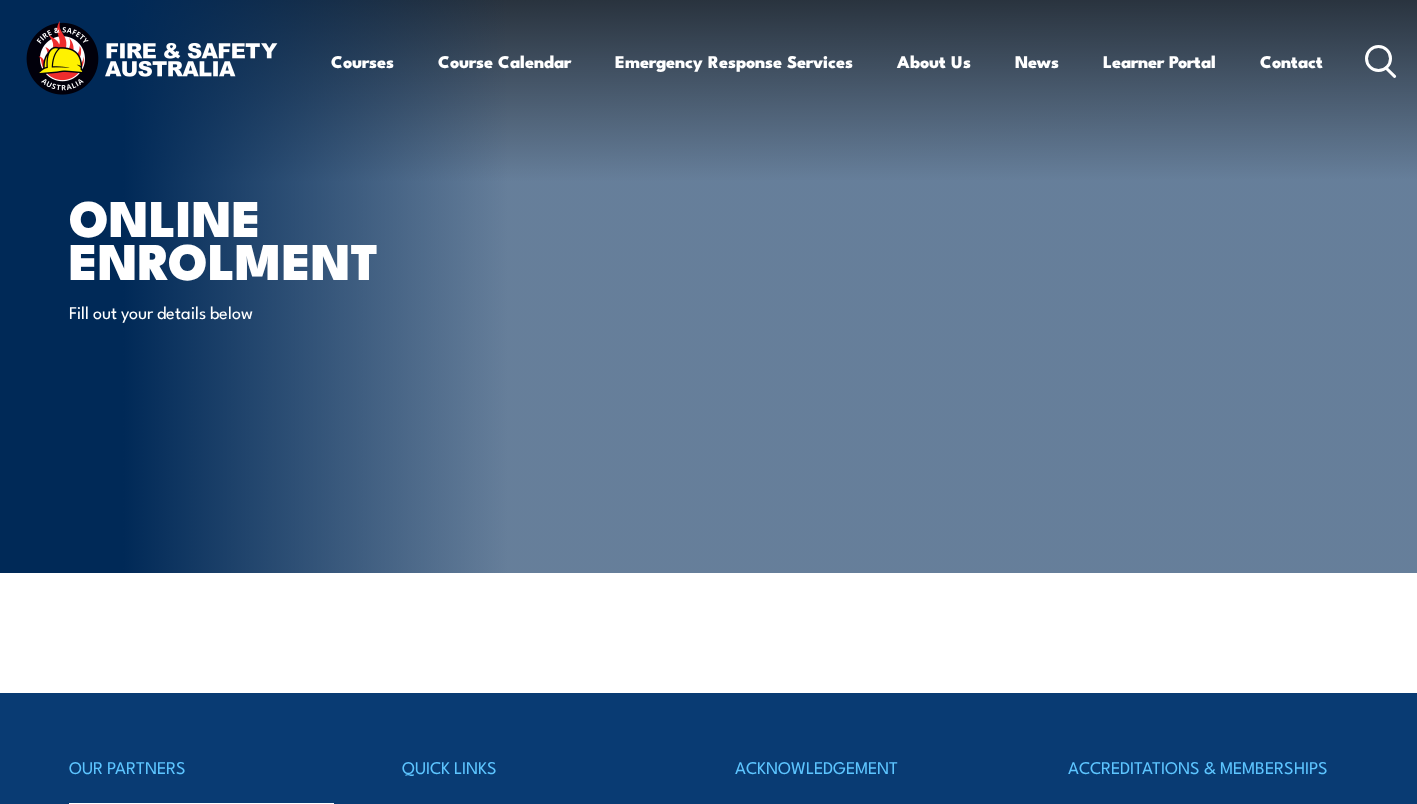 scroll, scrollTop: 0, scrollLeft: 0, axis: both 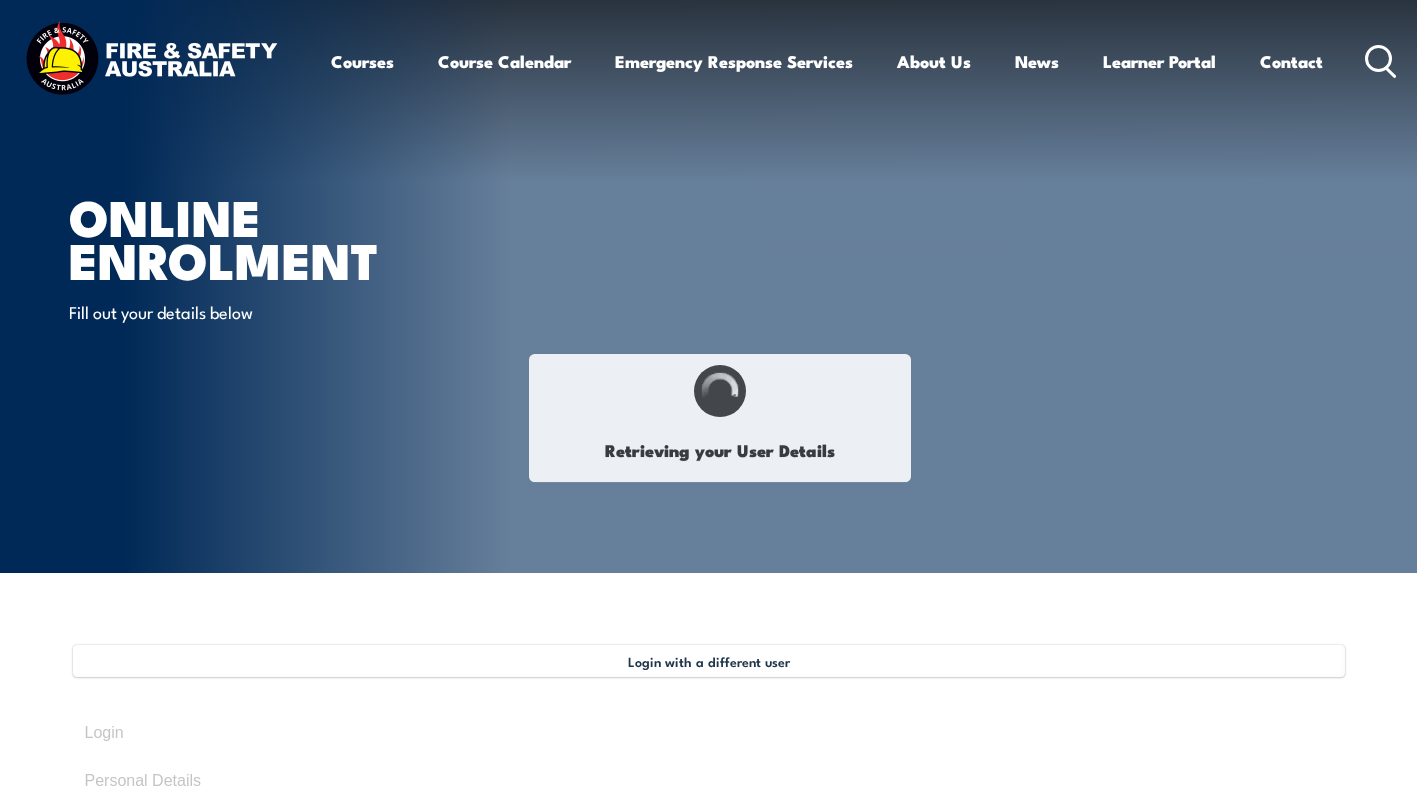 type on "[PERSON_NAME]" 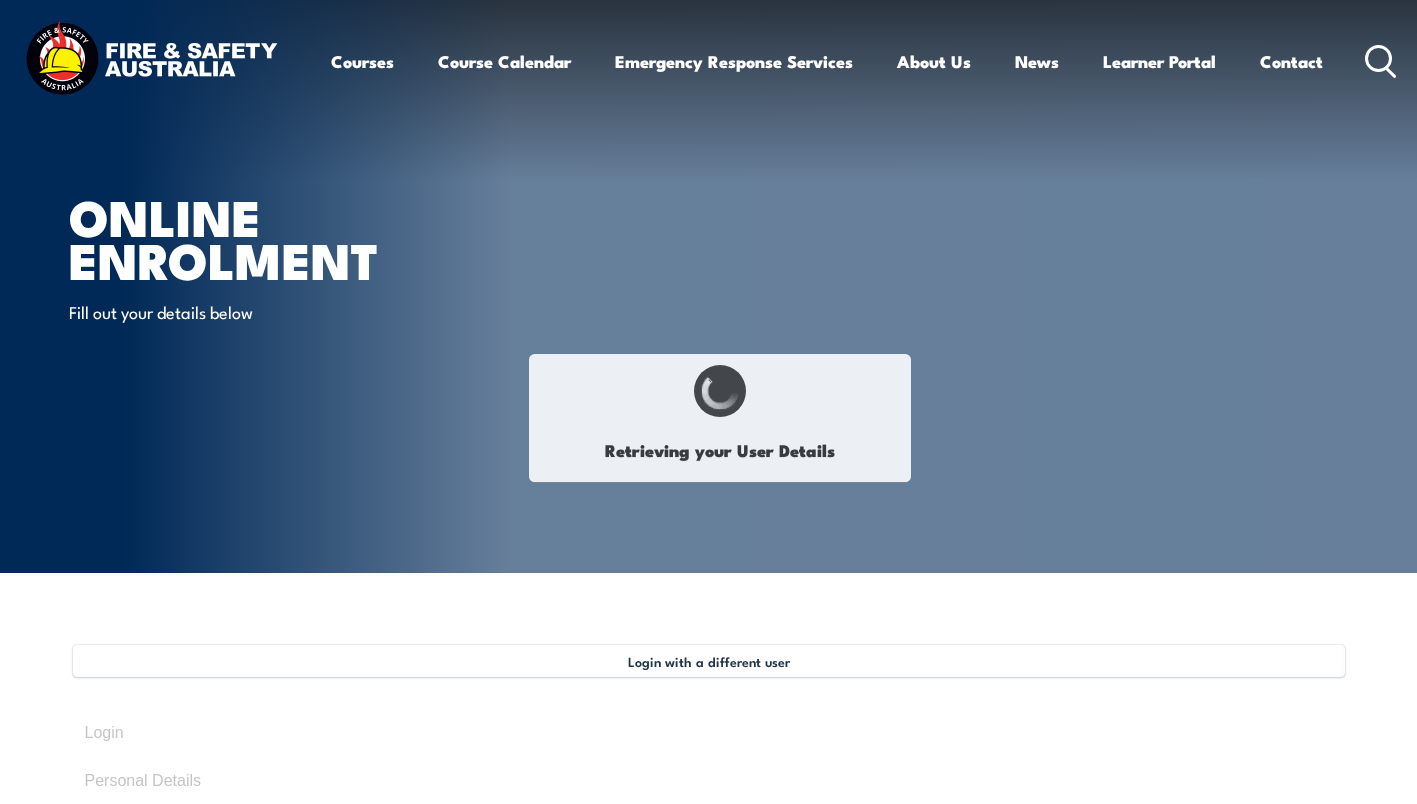 type on "Tattle" 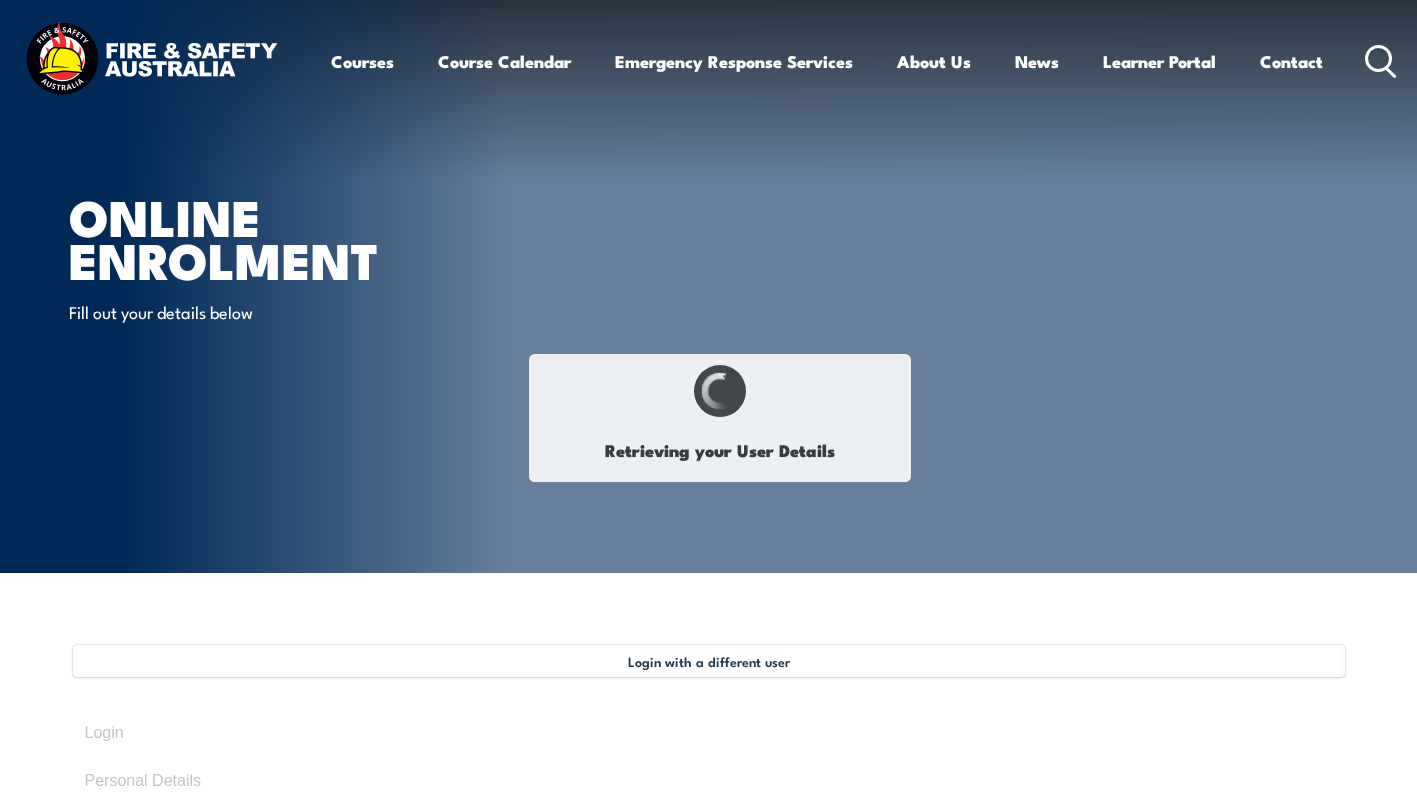 type on "[DATE]" 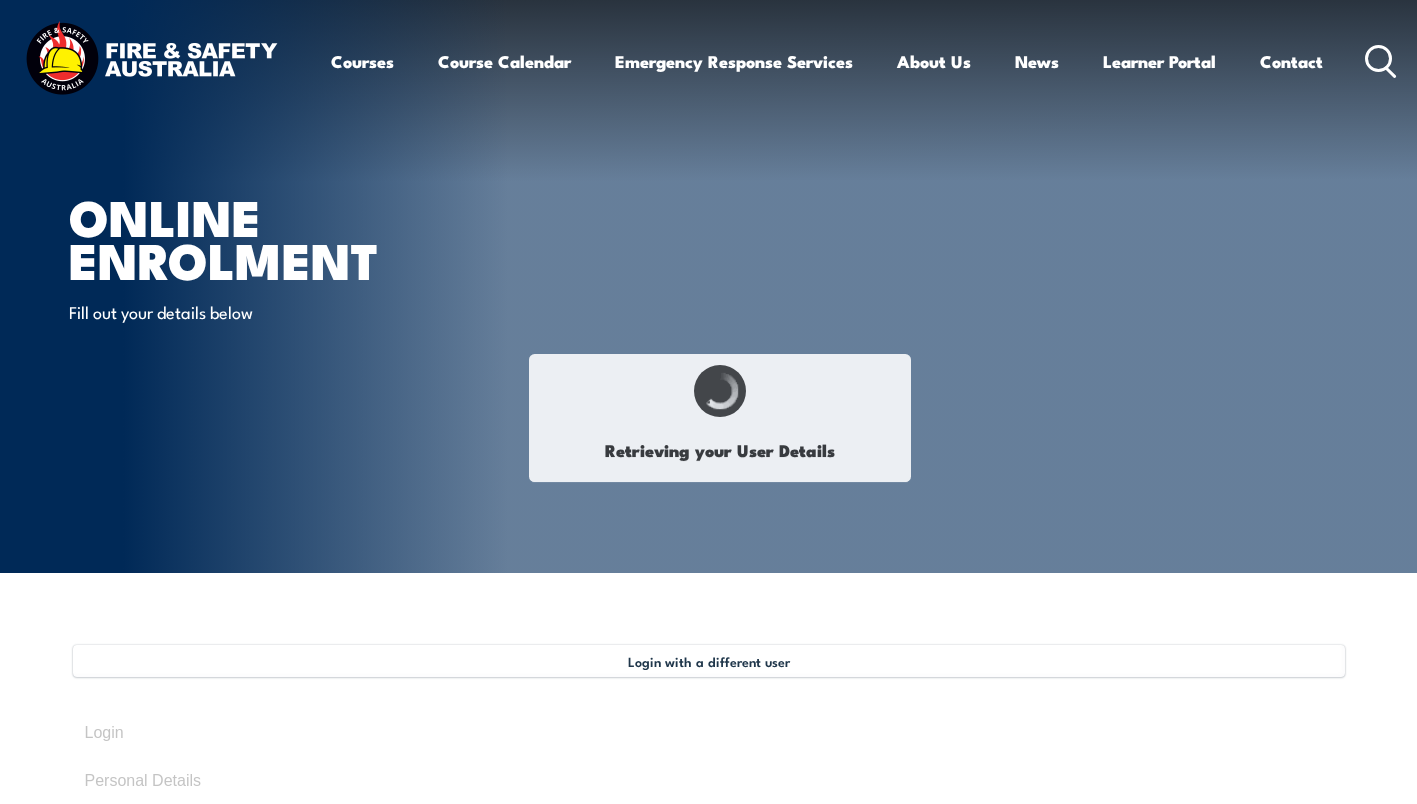 type on "U3MV525RCK" 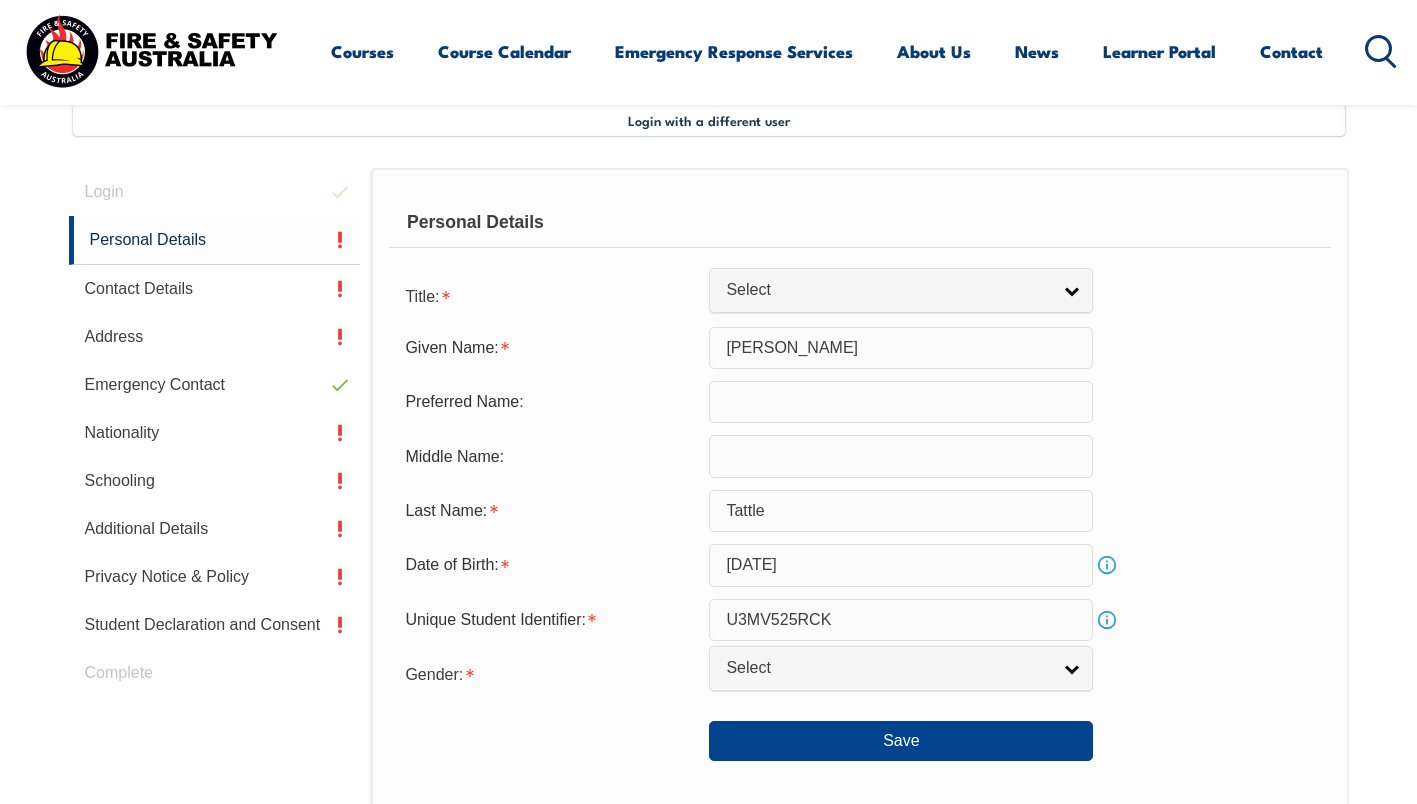 scroll, scrollTop: 545, scrollLeft: 0, axis: vertical 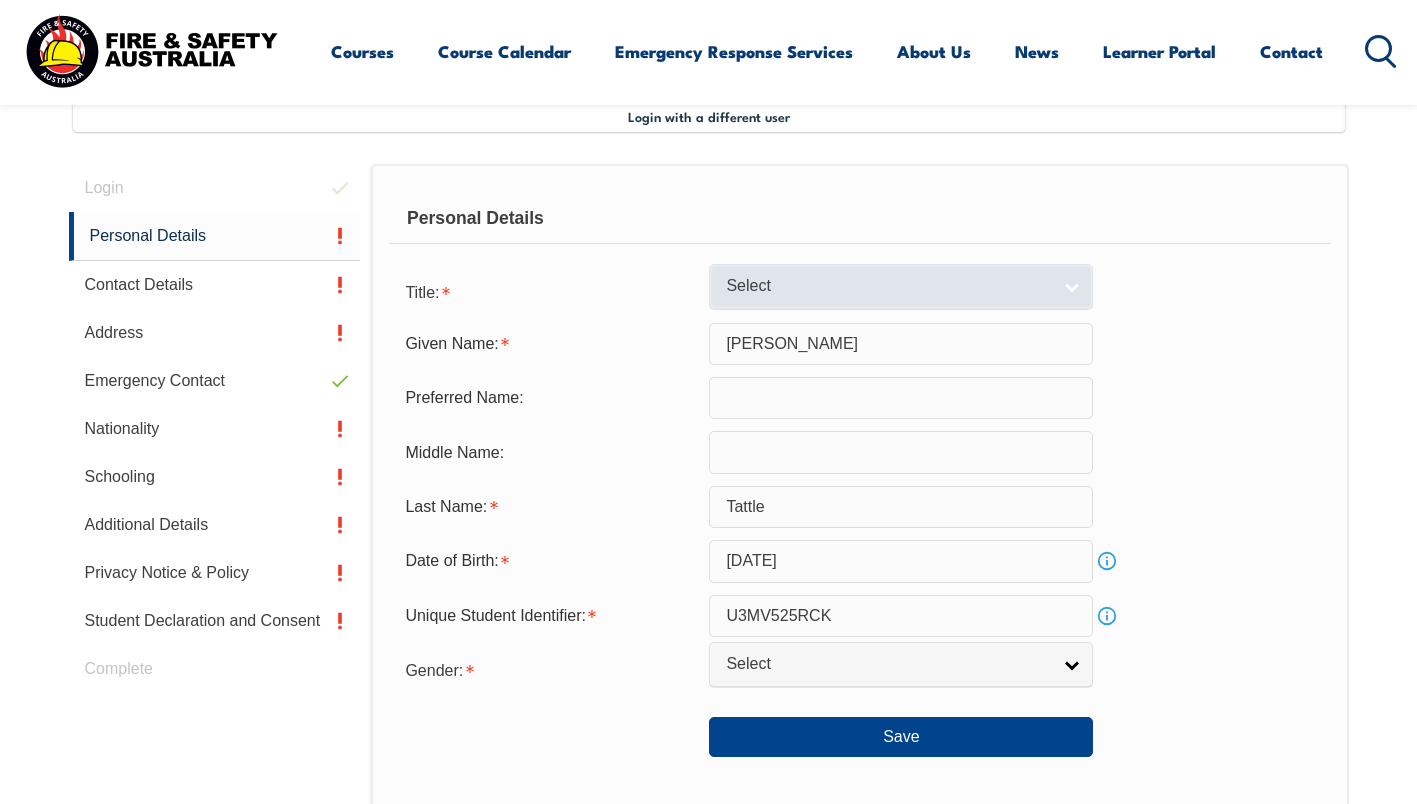 click on "Select" at bounding box center [888, 286] 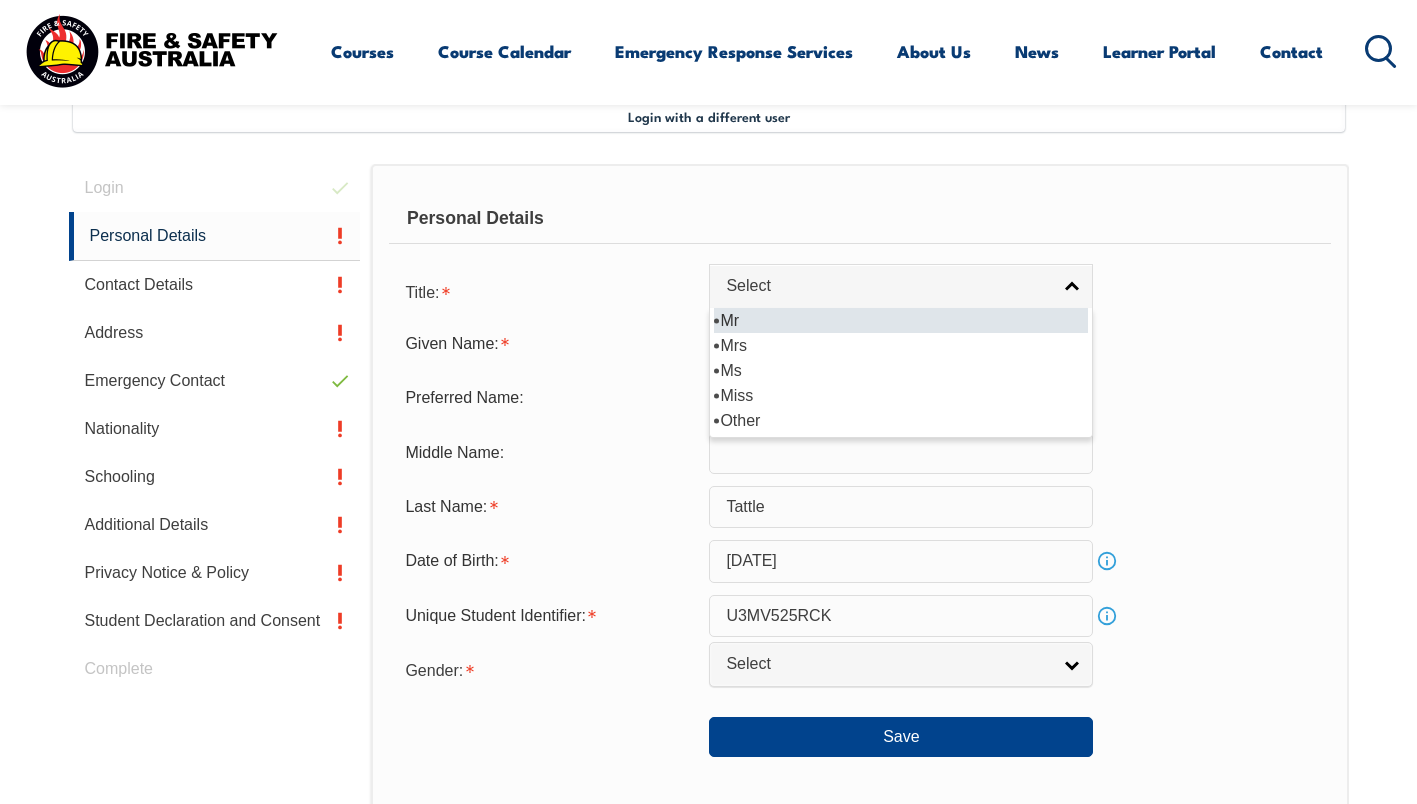click on "Mr" at bounding box center (901, 320) 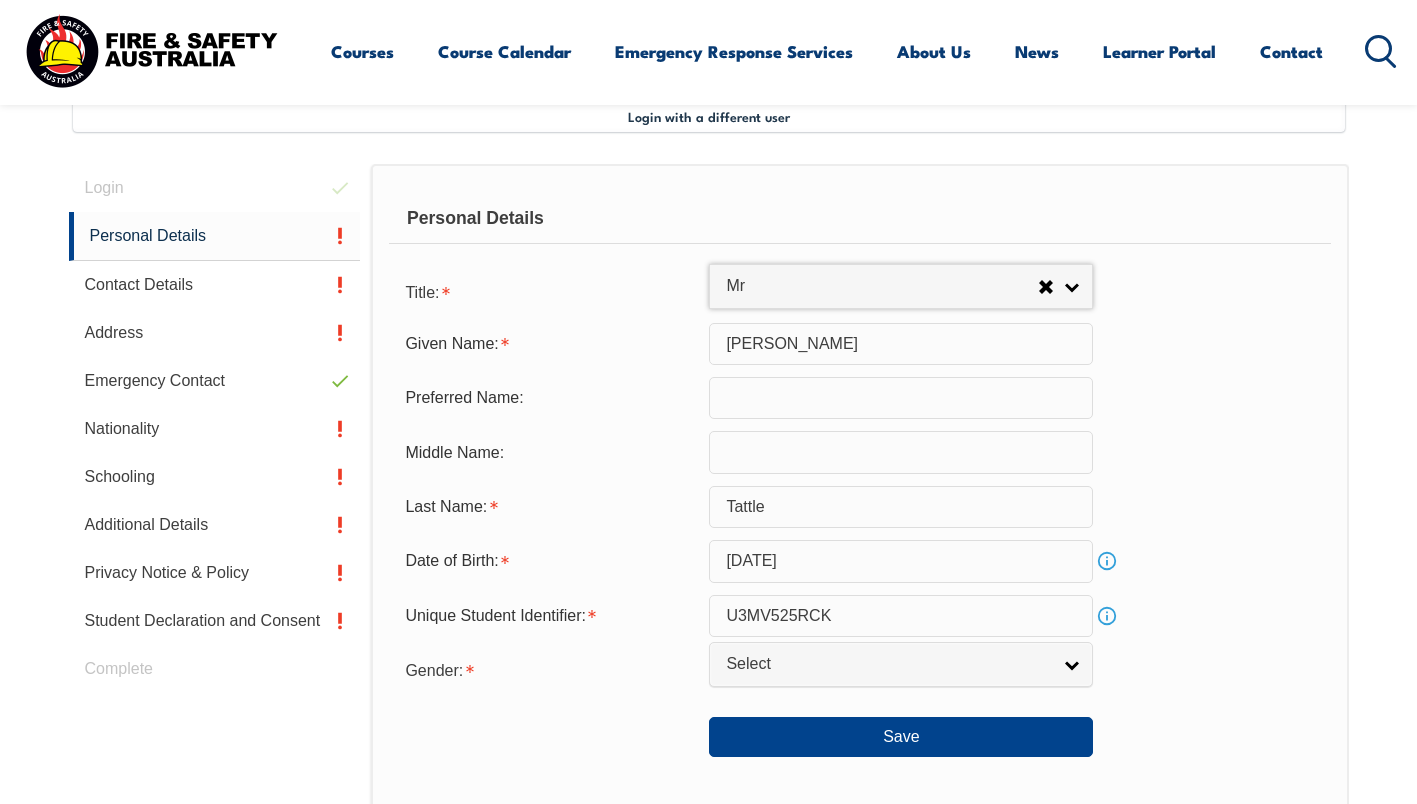 click on "[PERSON_NAME]" at bounding box center [901, 344] 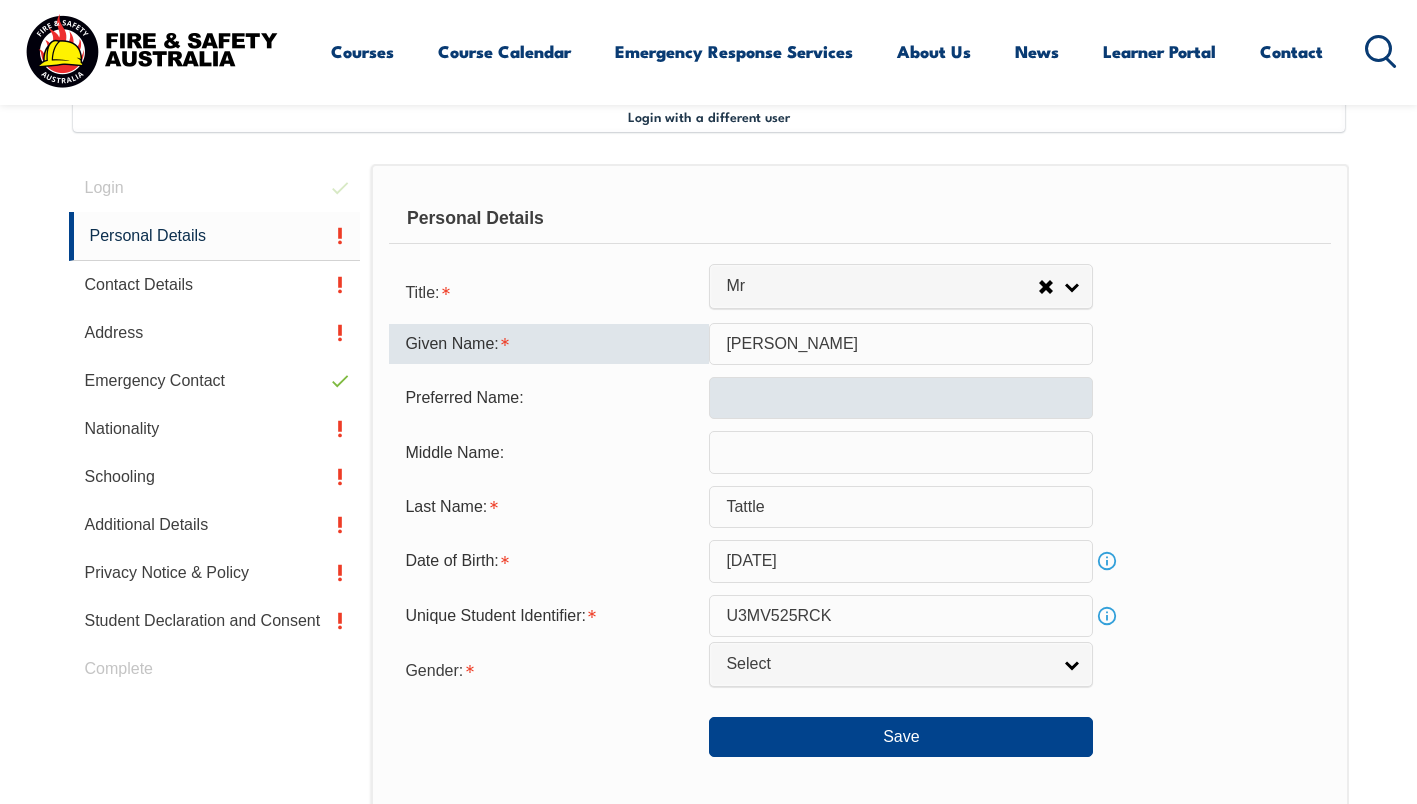 type on "[PERSON_NAME]" 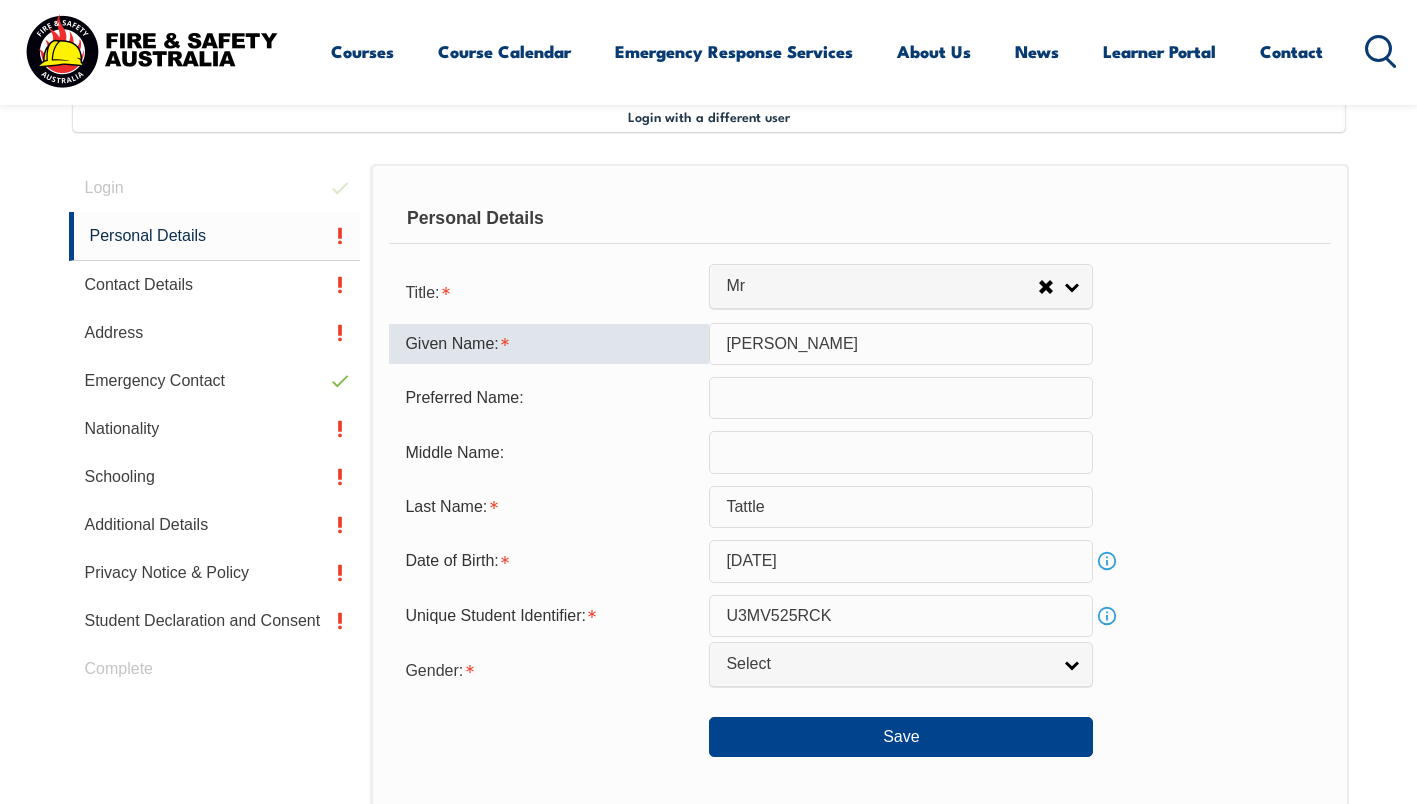 click at bounding box center (901, 398) 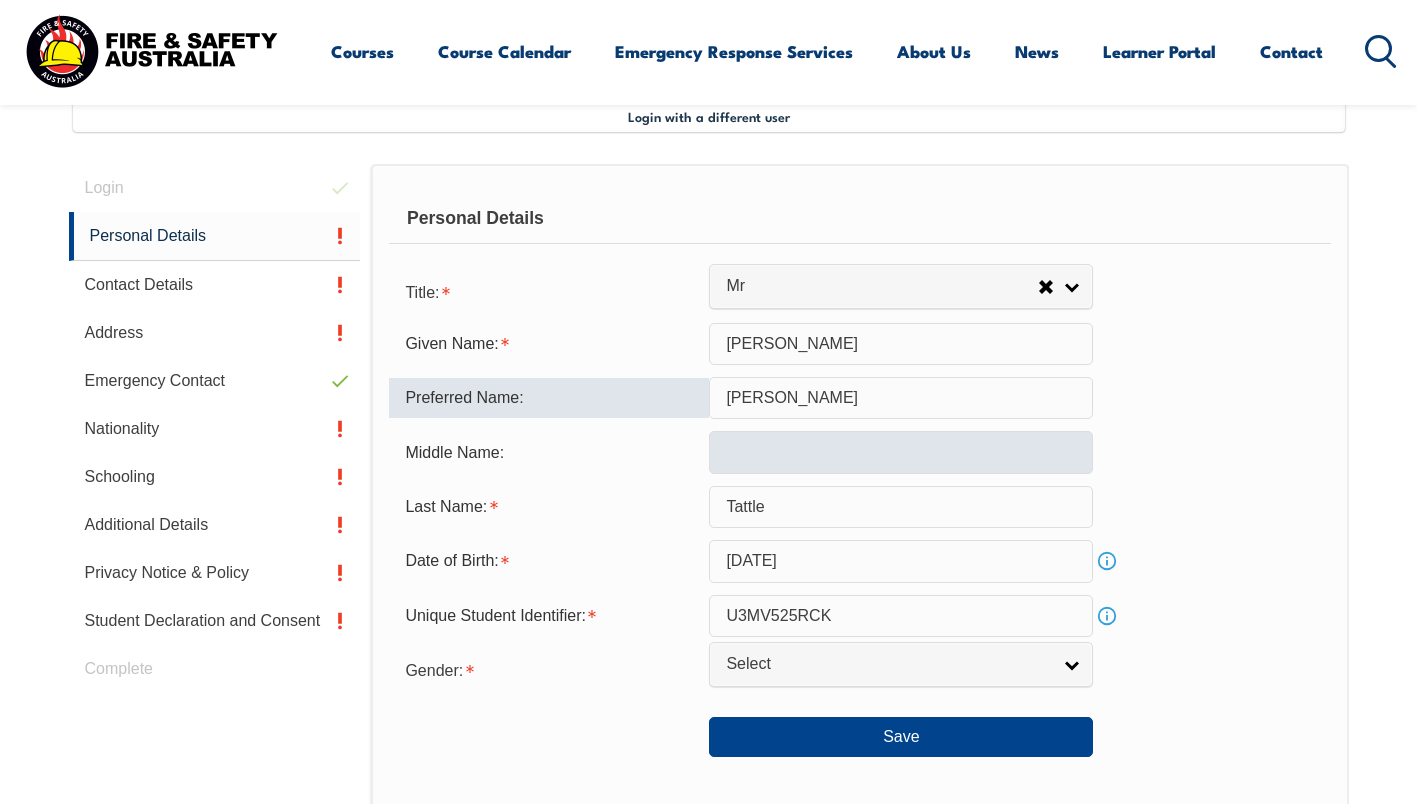type on "[PERSON_NAME]" 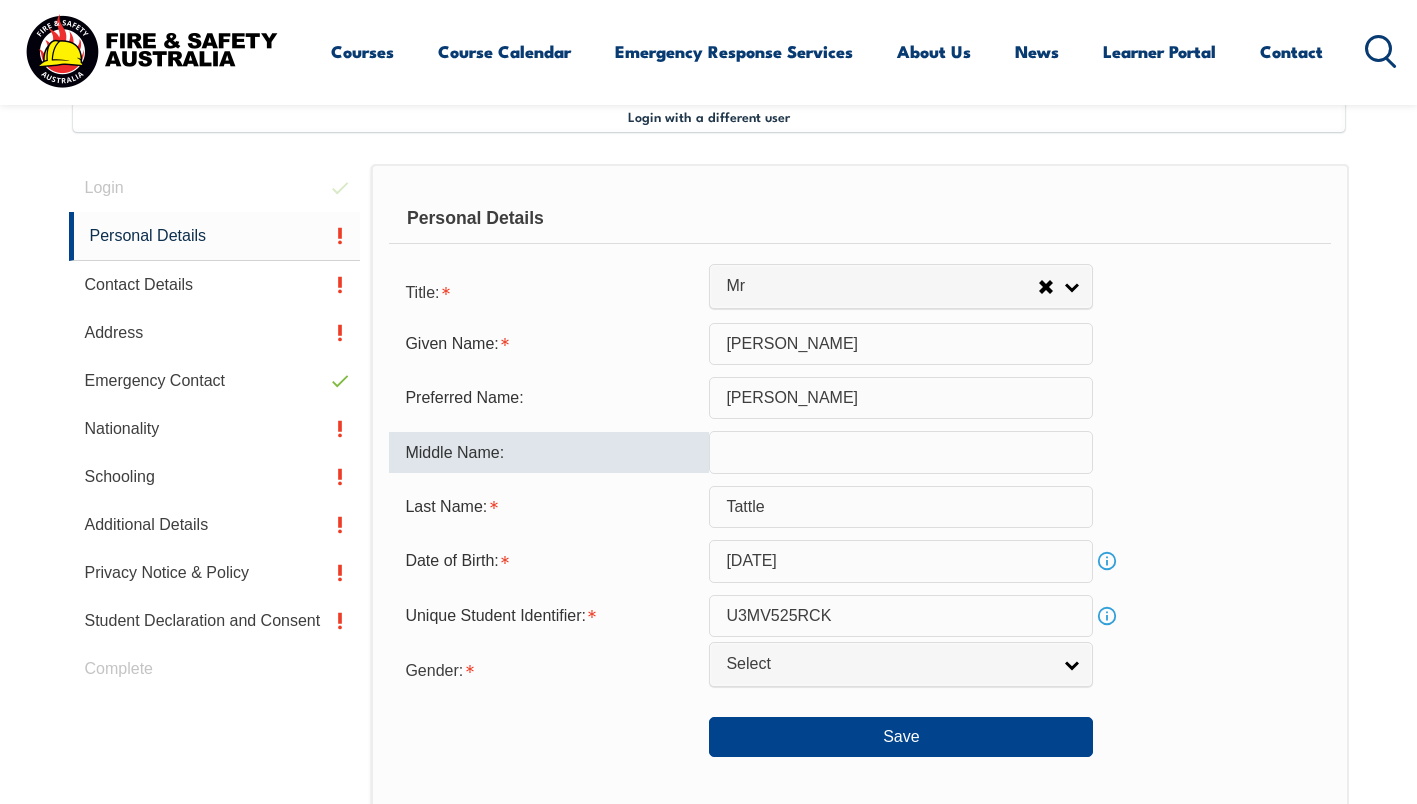 click at bounding box center (901, 452) 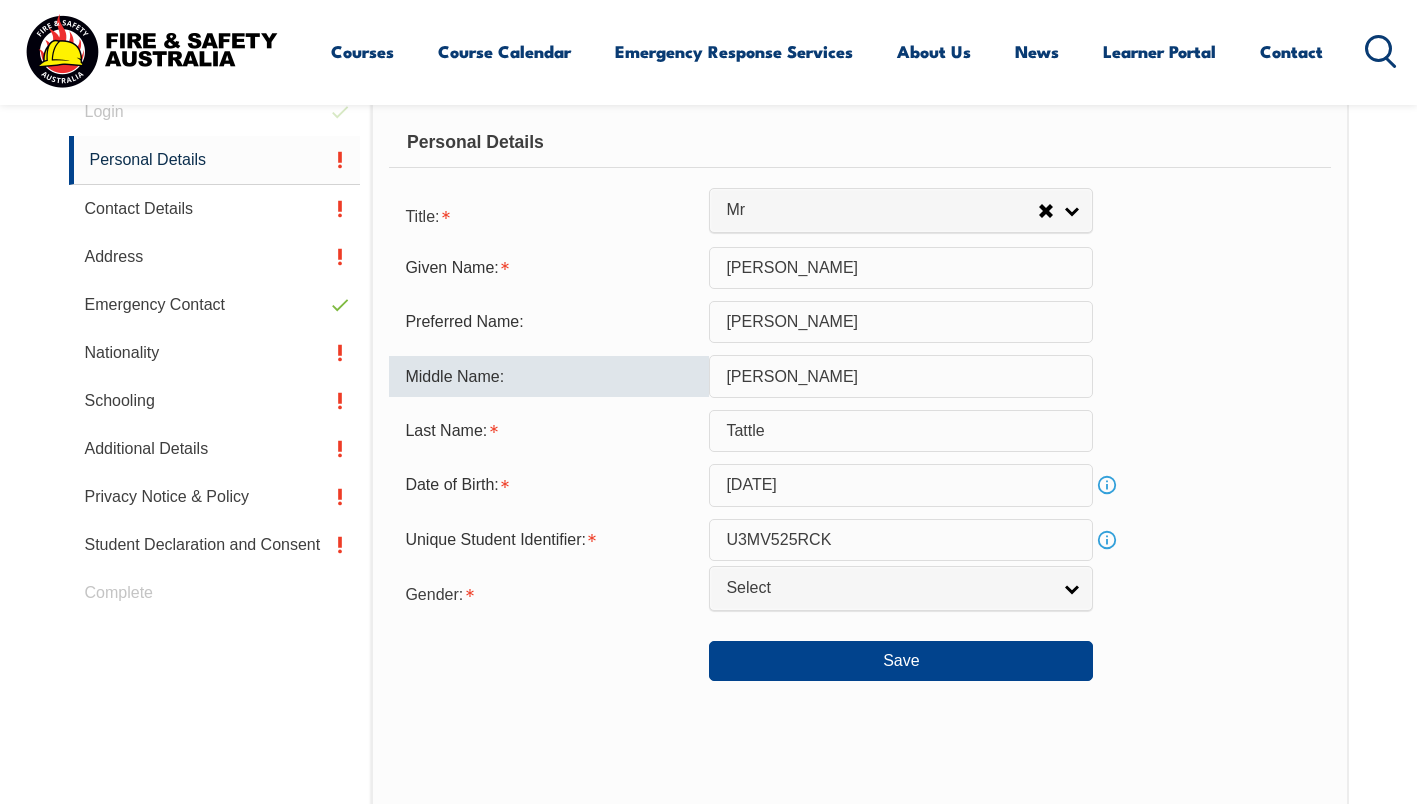 scroll, scrollTop: 645, scrollLeft: 0, axis: vertical 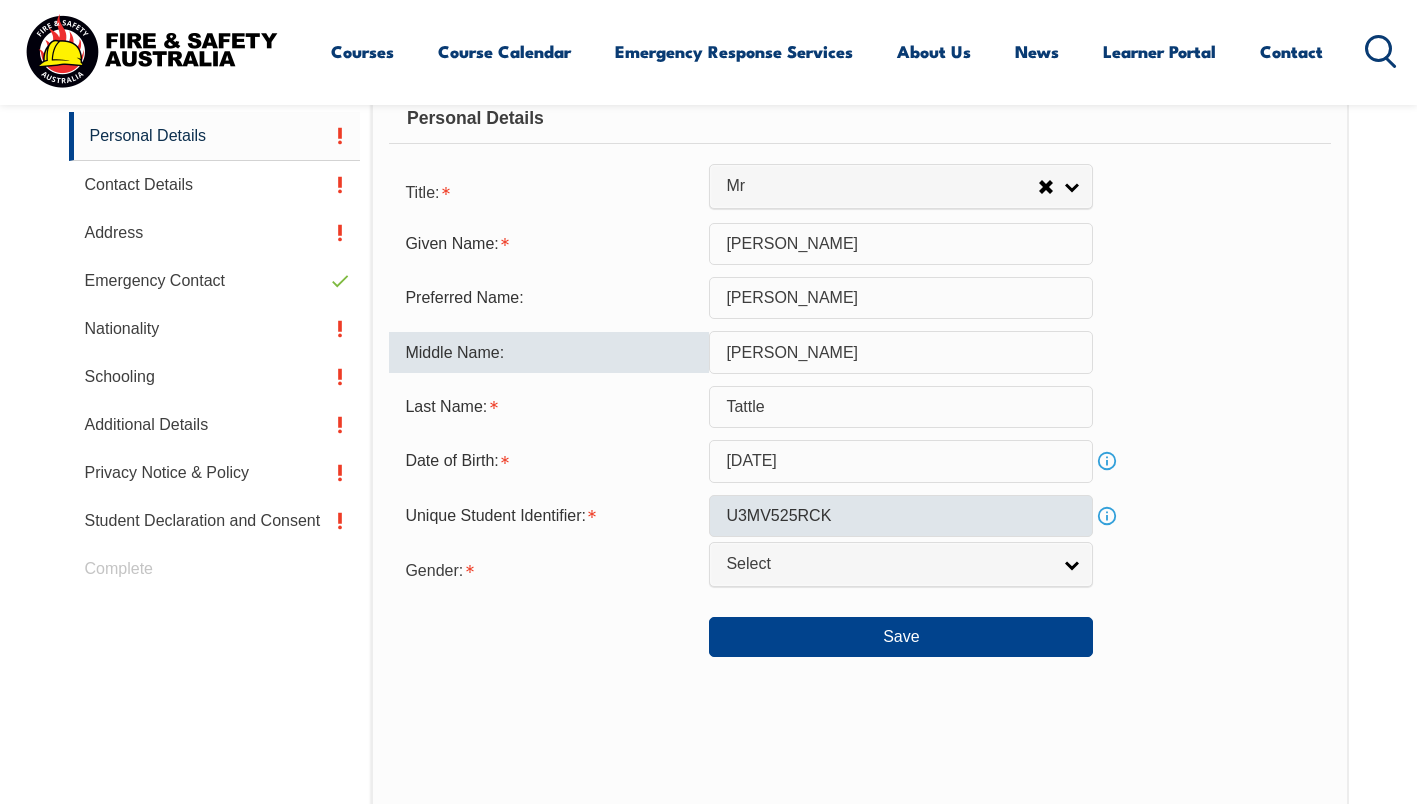 type on "[PERSON_NAME]" 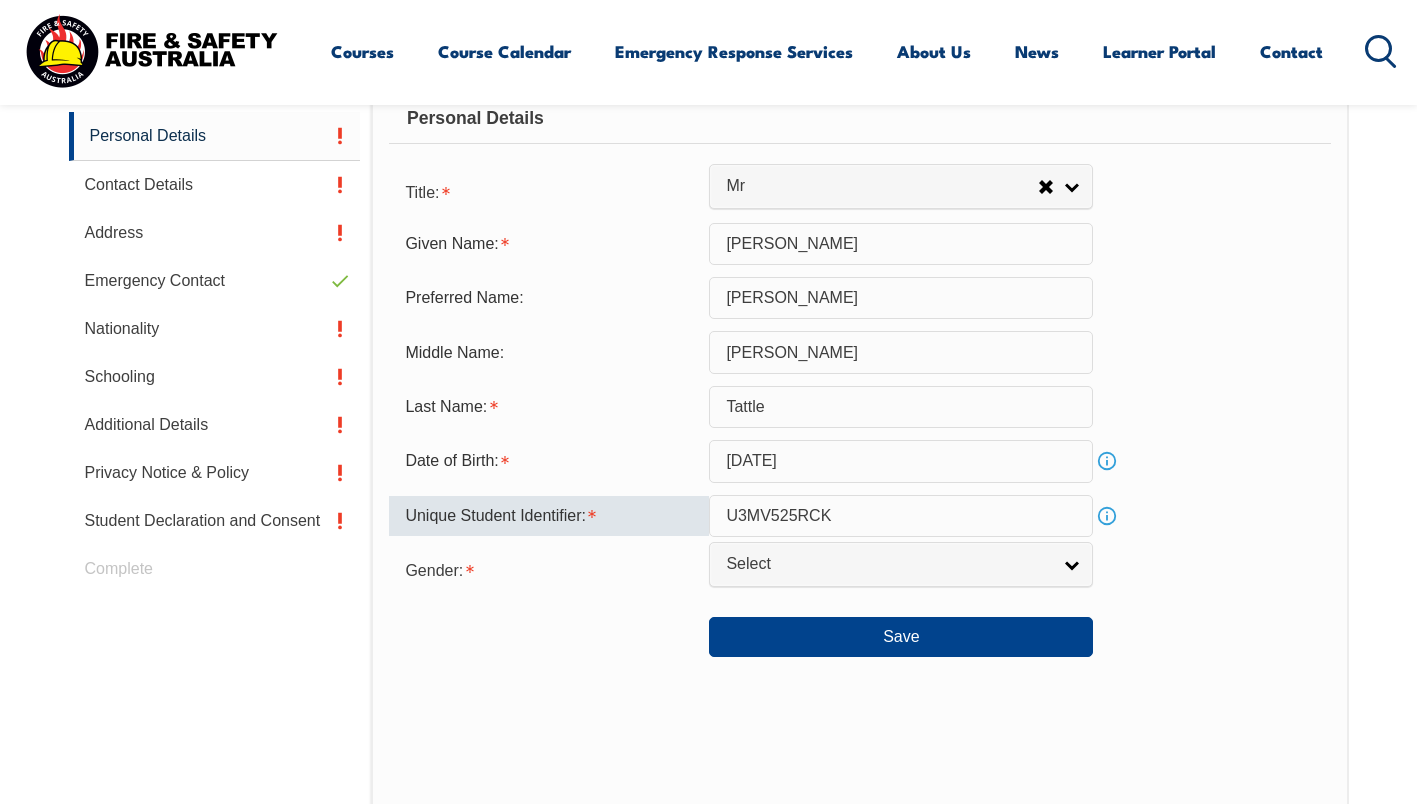 drag, startPoint x: 844, startPoint y: 524, endPoint x: 717, endPoint y: 525, distance: 127.00394 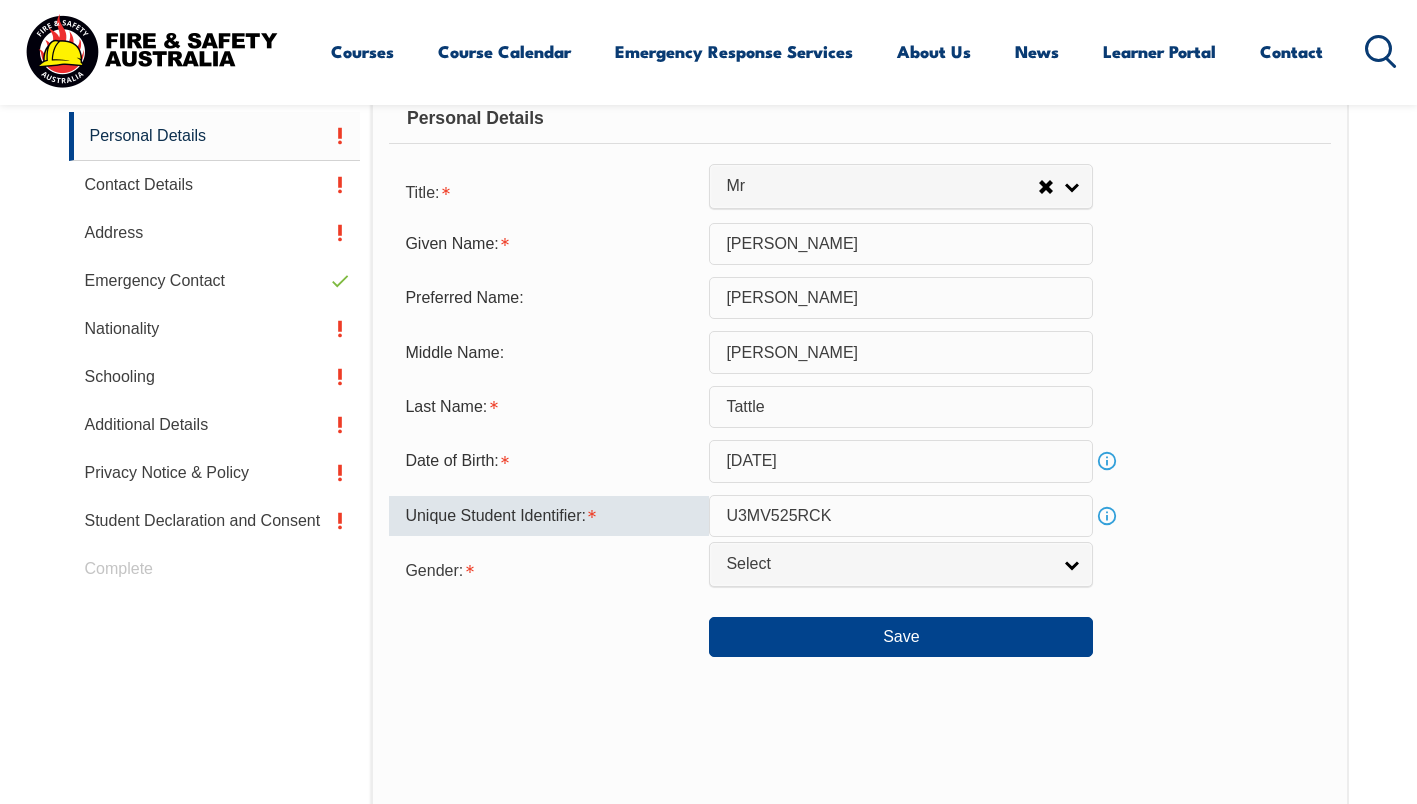 click on "Save" at bounding box center (859, 629) 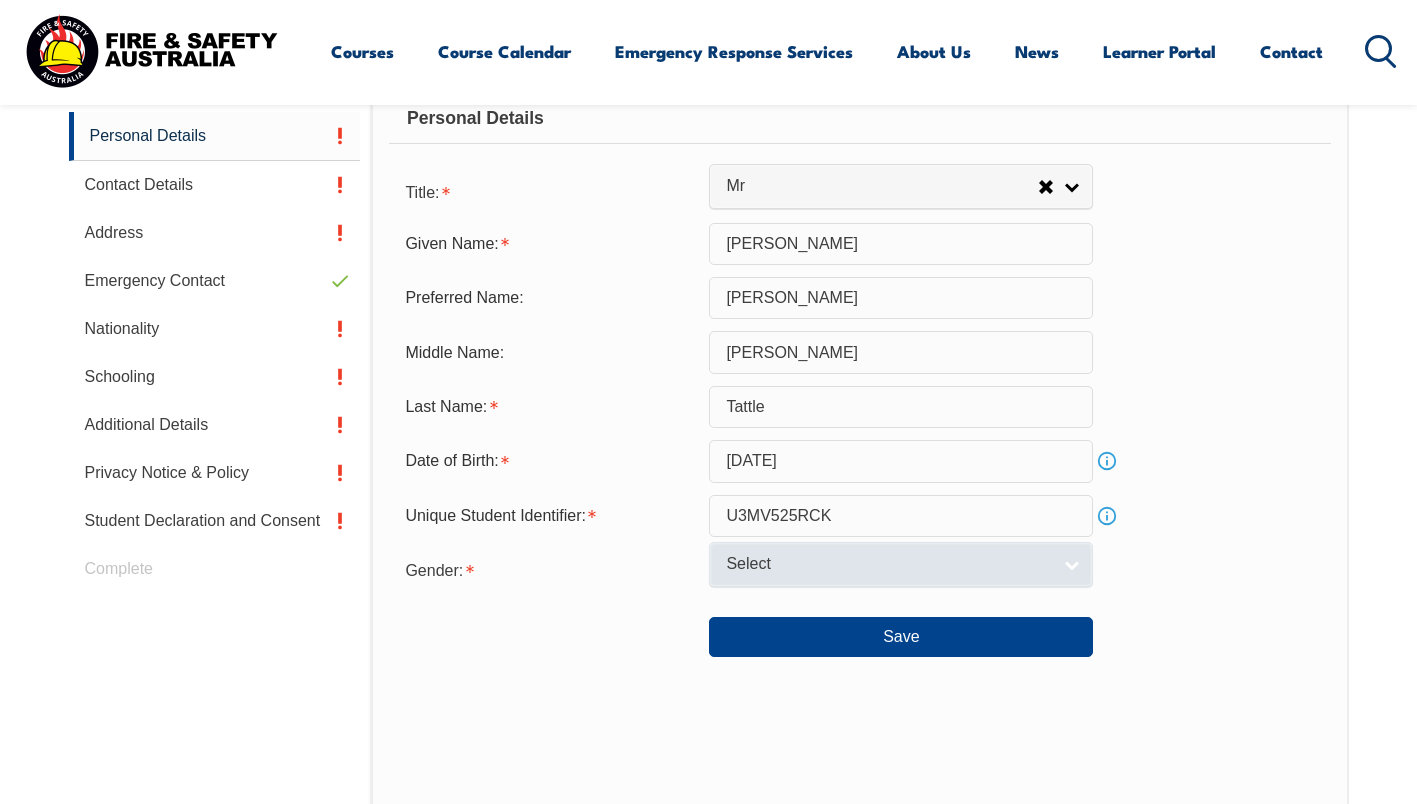 click on "Select" at bounding box center (901, 564) 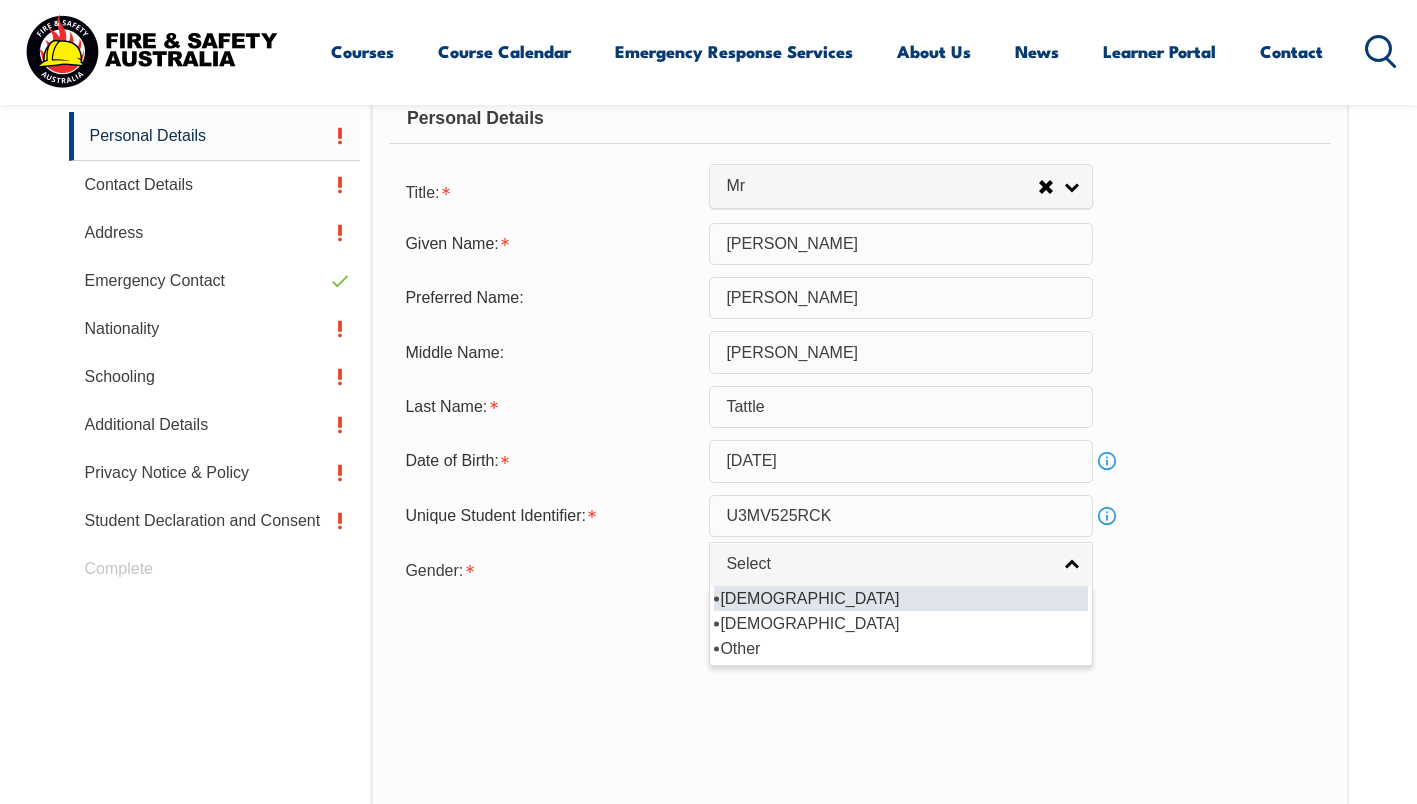 click on "[DEMOGRAPHIC_DATA]" at bounding box center [901, 598] 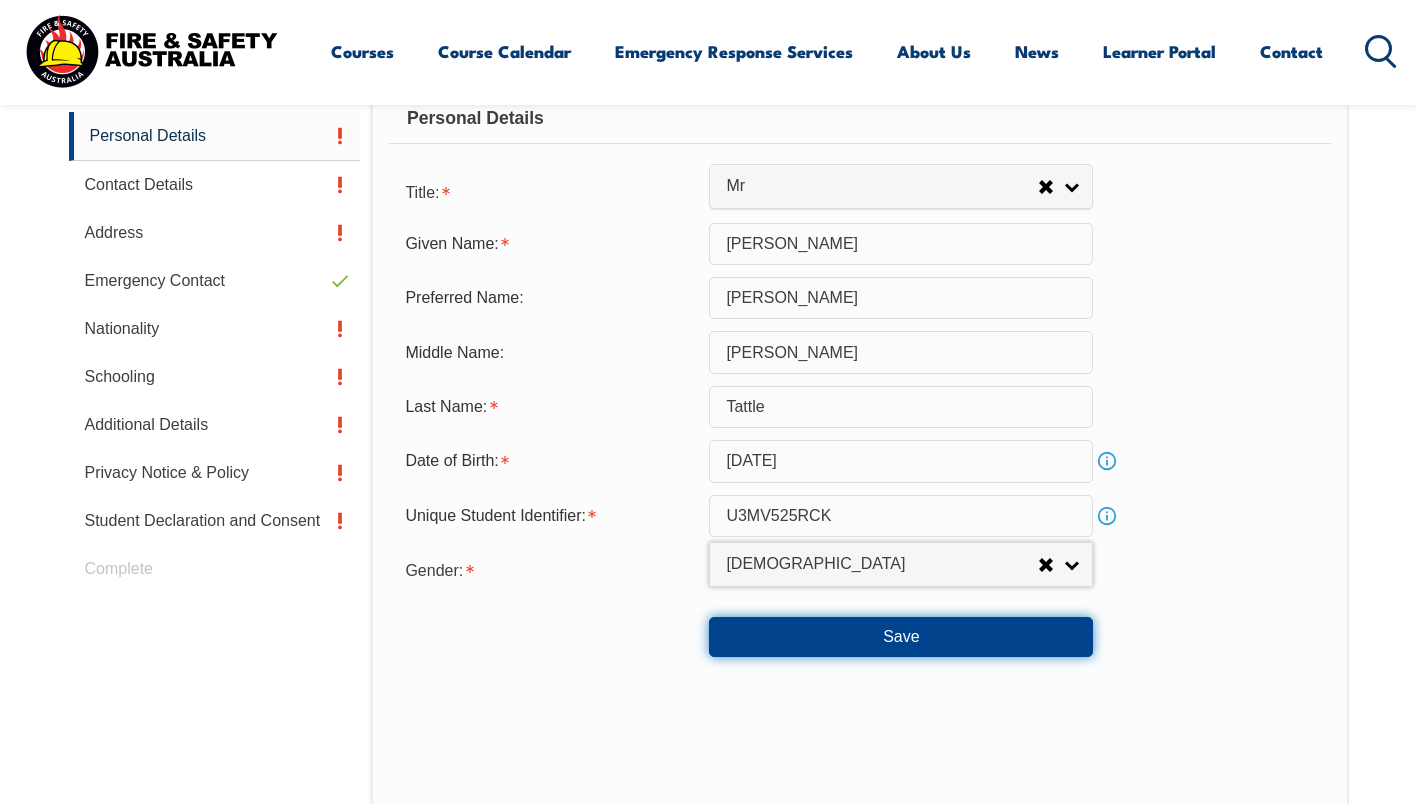 click on "Save" at bounding box center (901, 637) 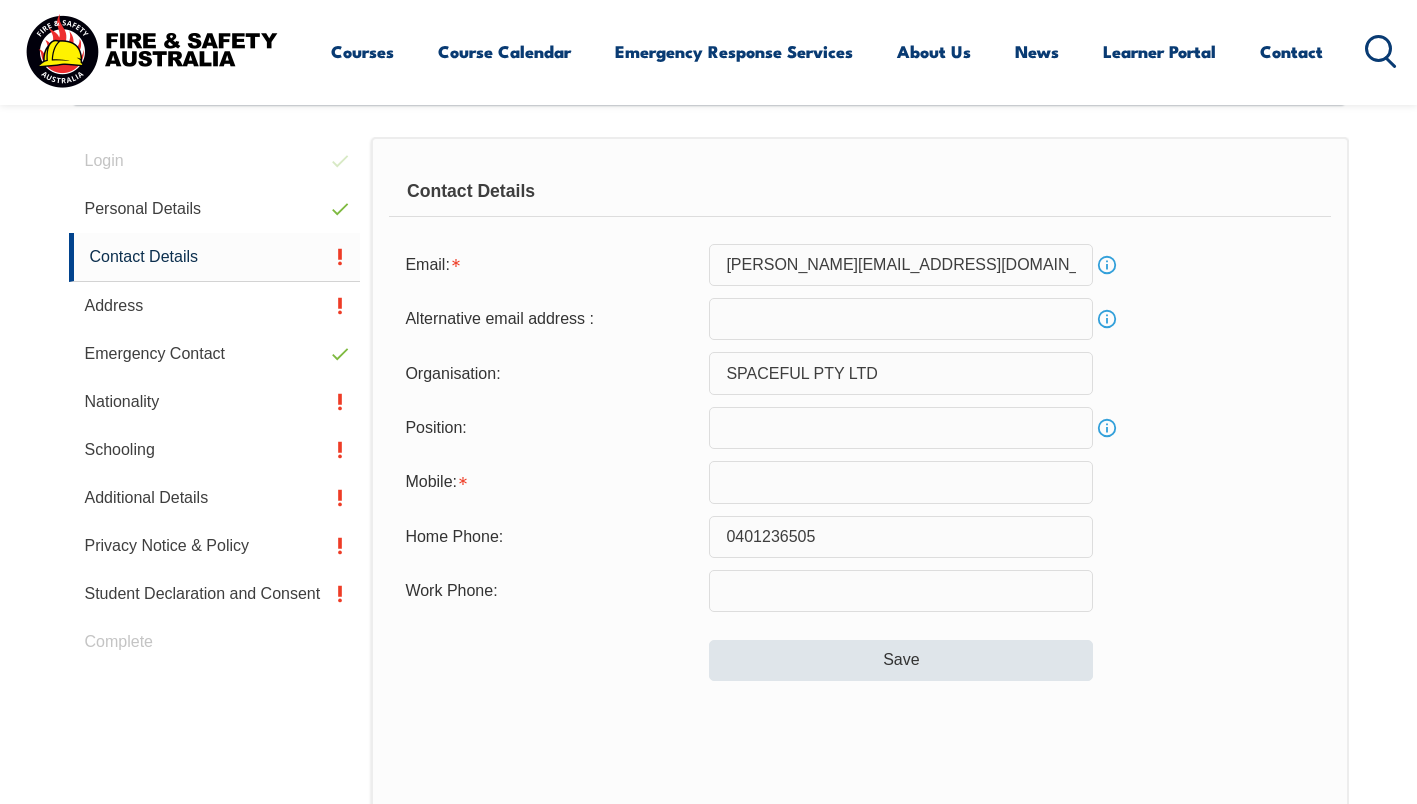 scroll, scrollTop: 545, scrollLeft: 0, axis: vertical 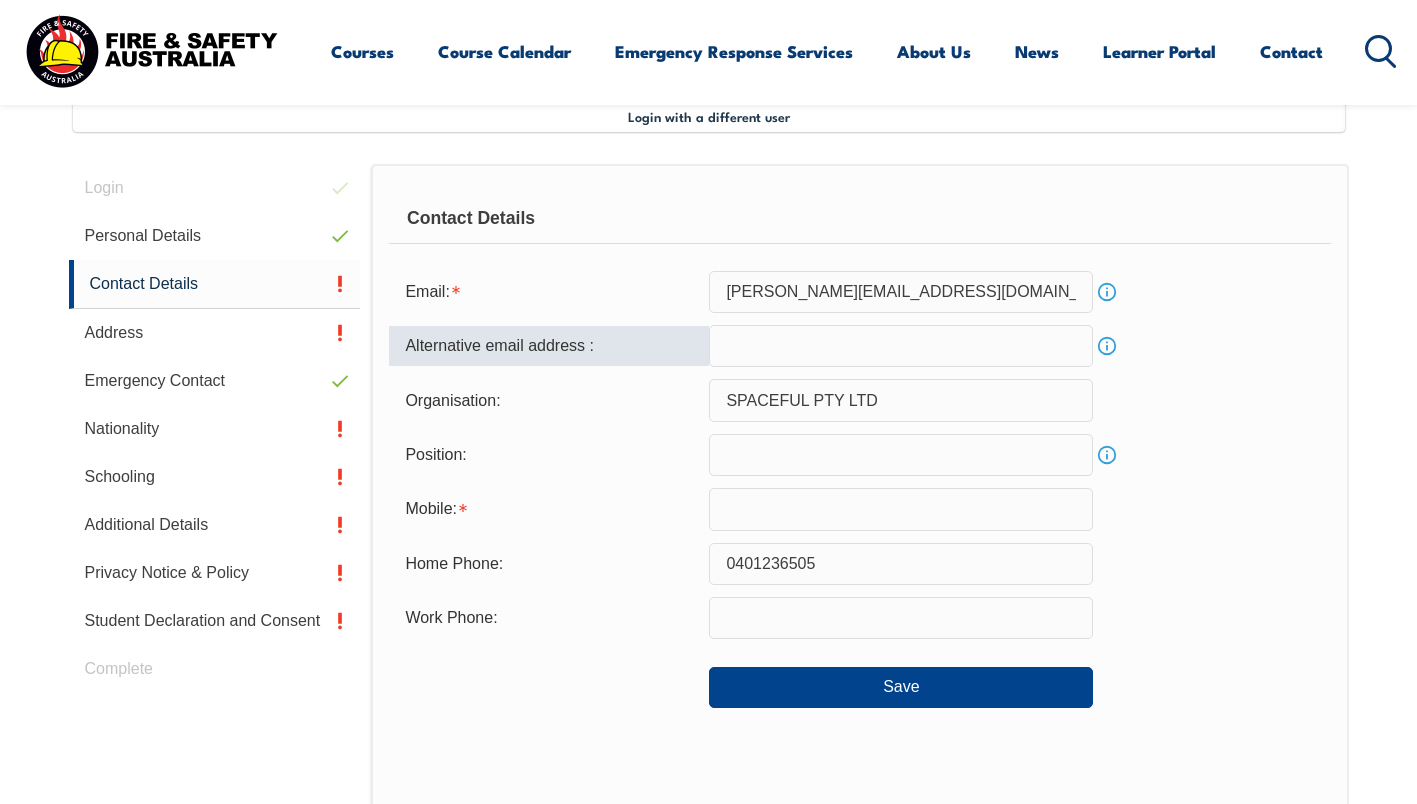 click at bounding box center (901, 346) 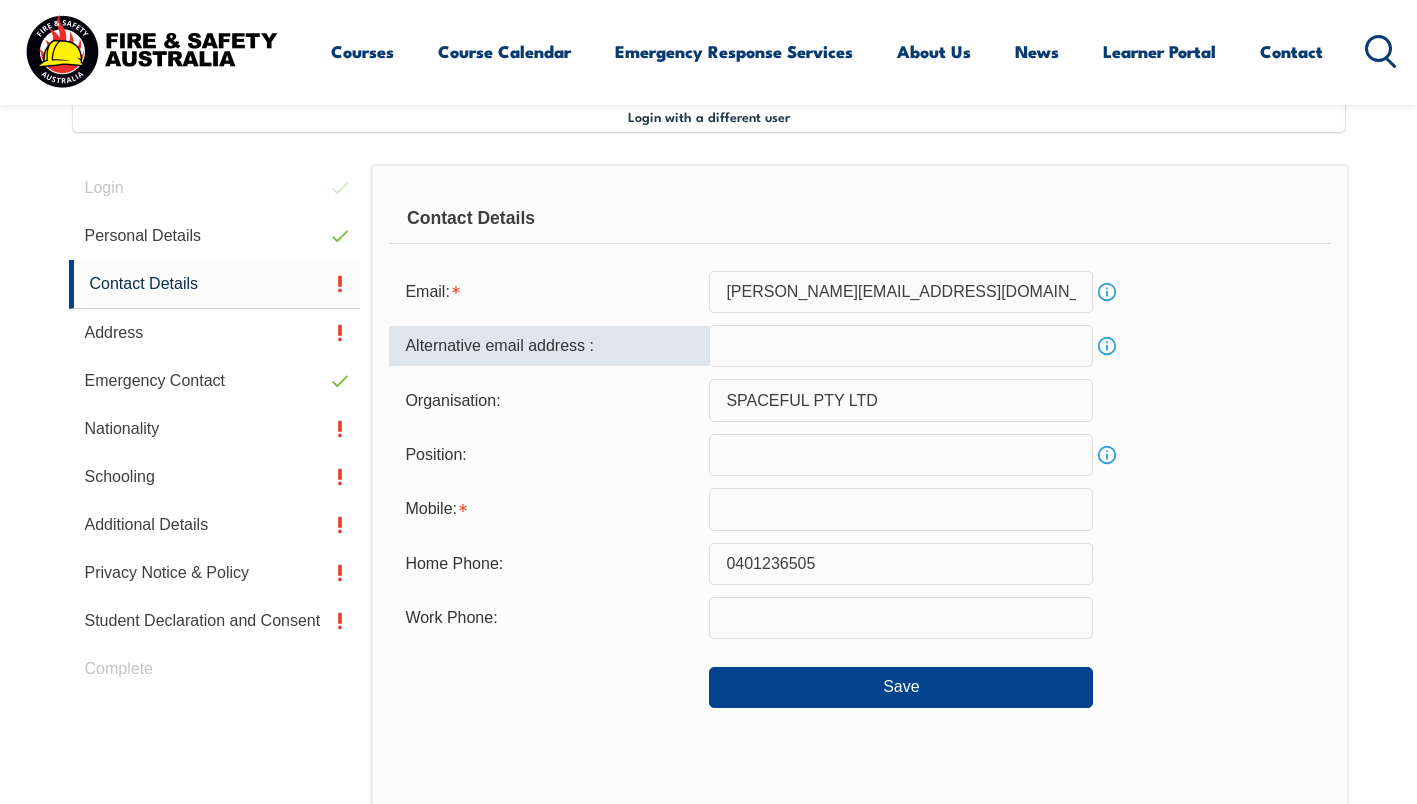 type on "[PERSON_NAME][EMAIL_ADDRESS][DOMAIN_NAME]" 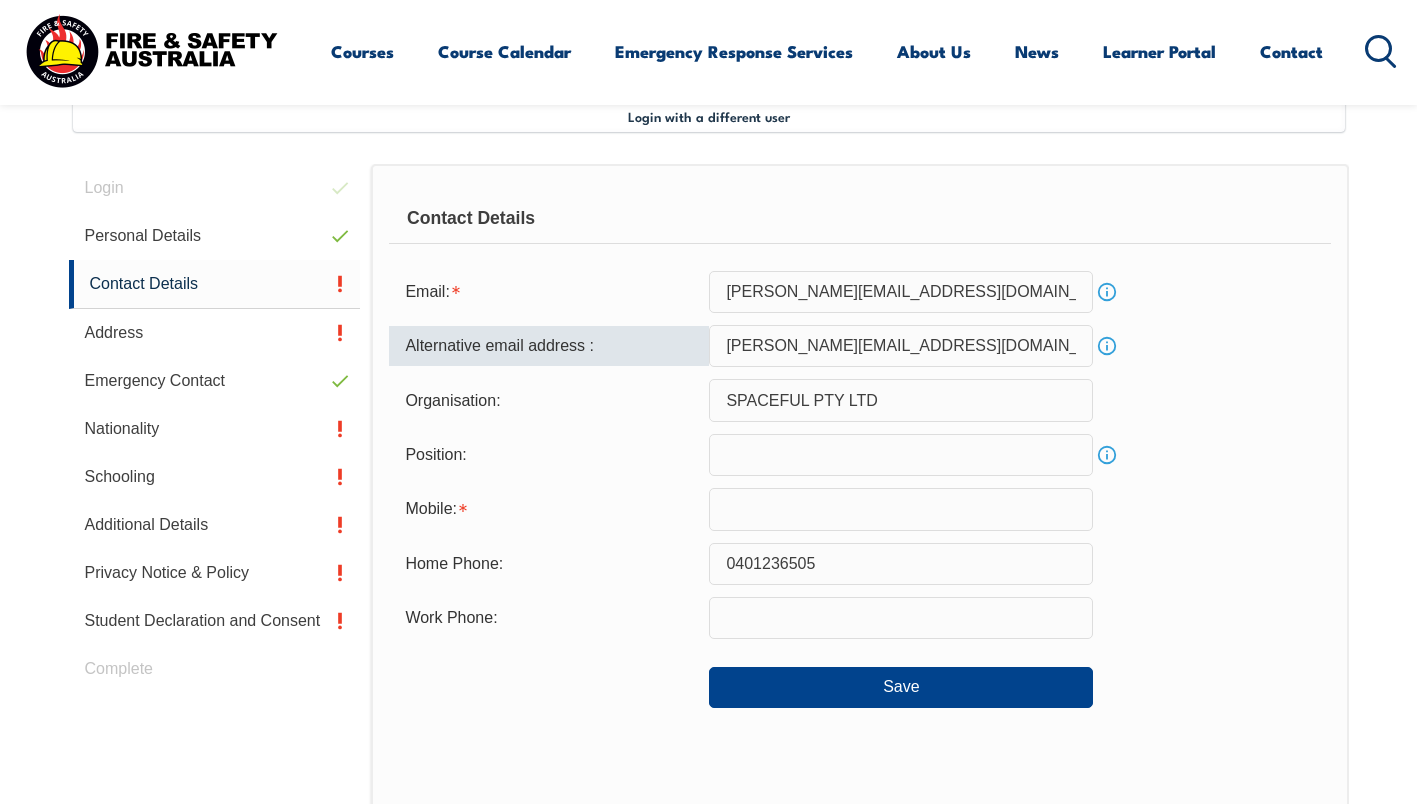 click at bounding box center (901, 455) 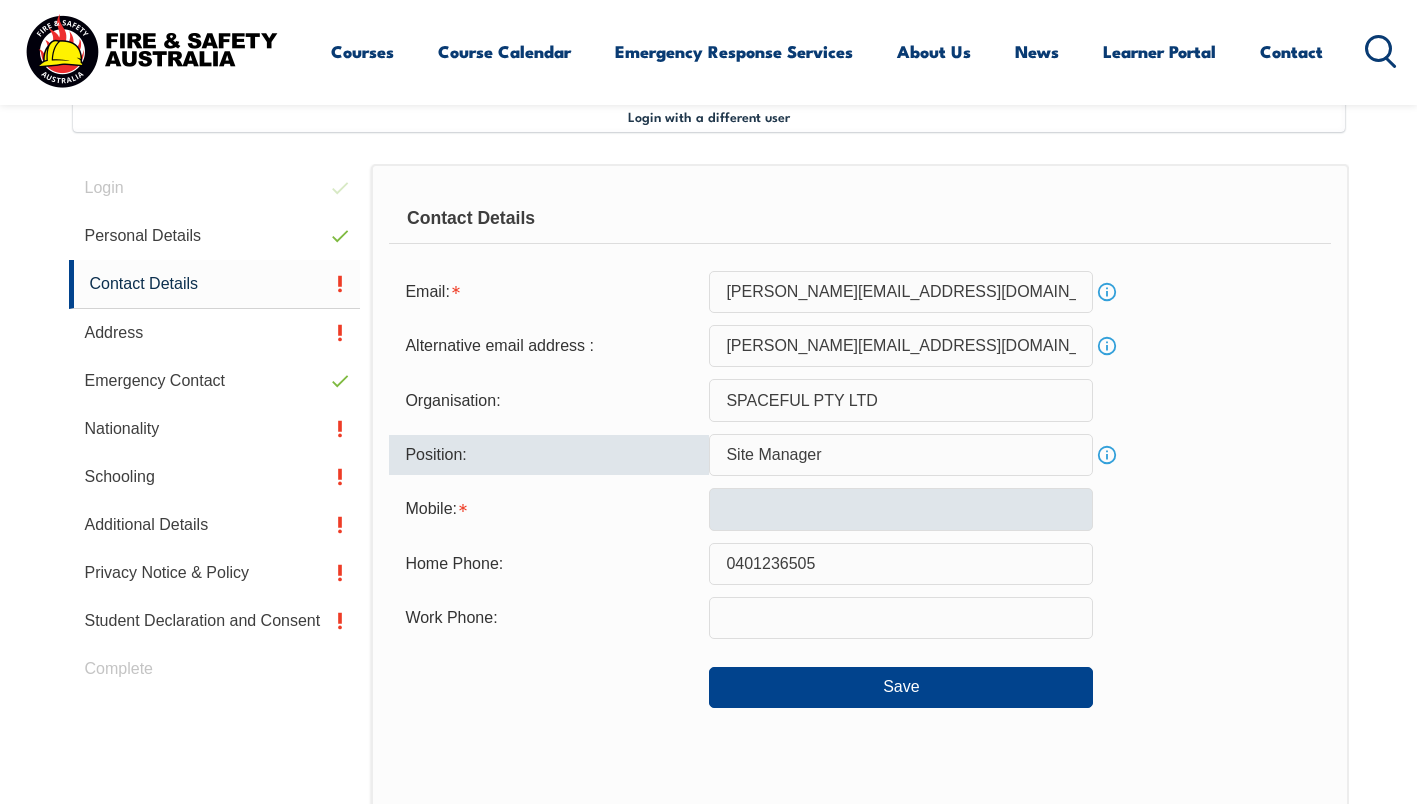 type on "Site Manager" 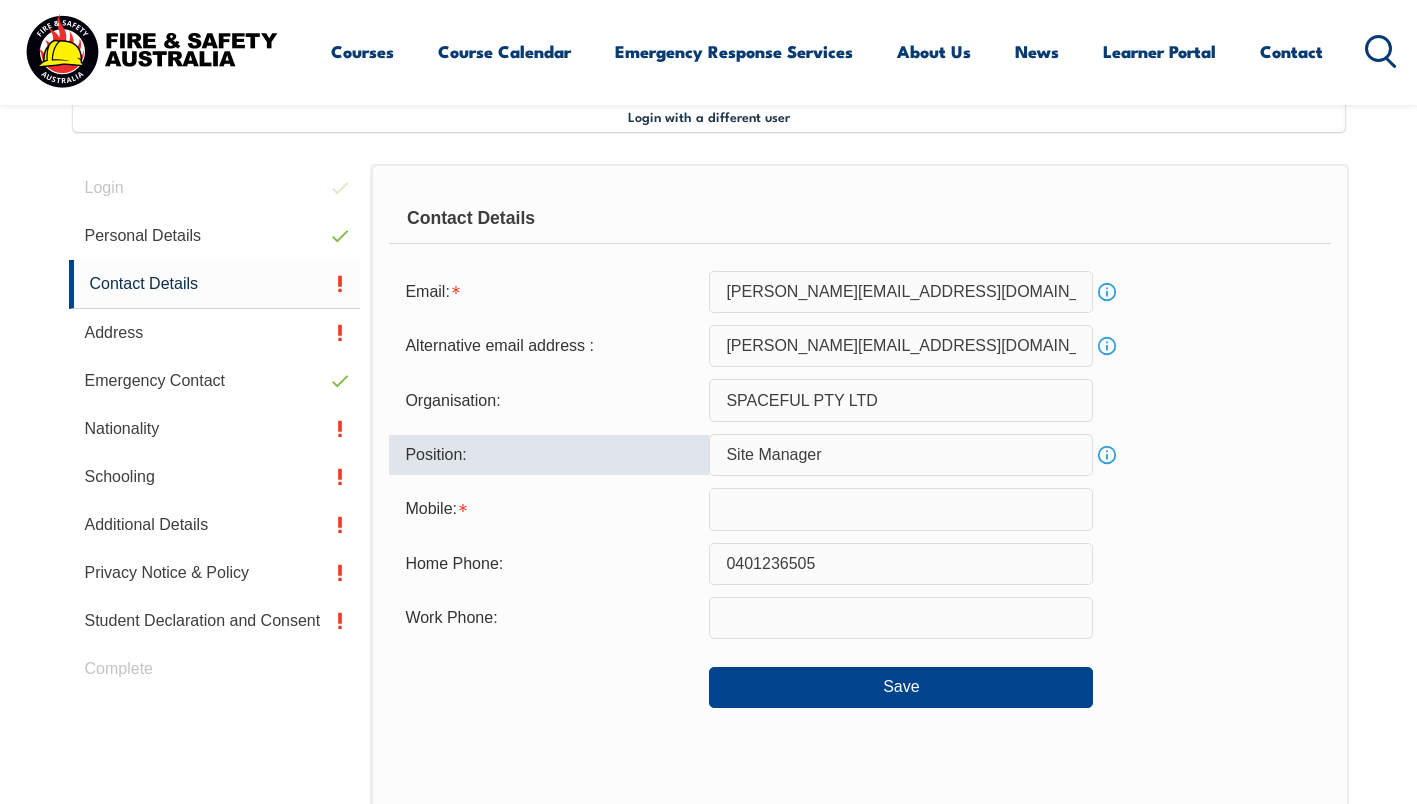 click at bounding box center [901, 509] 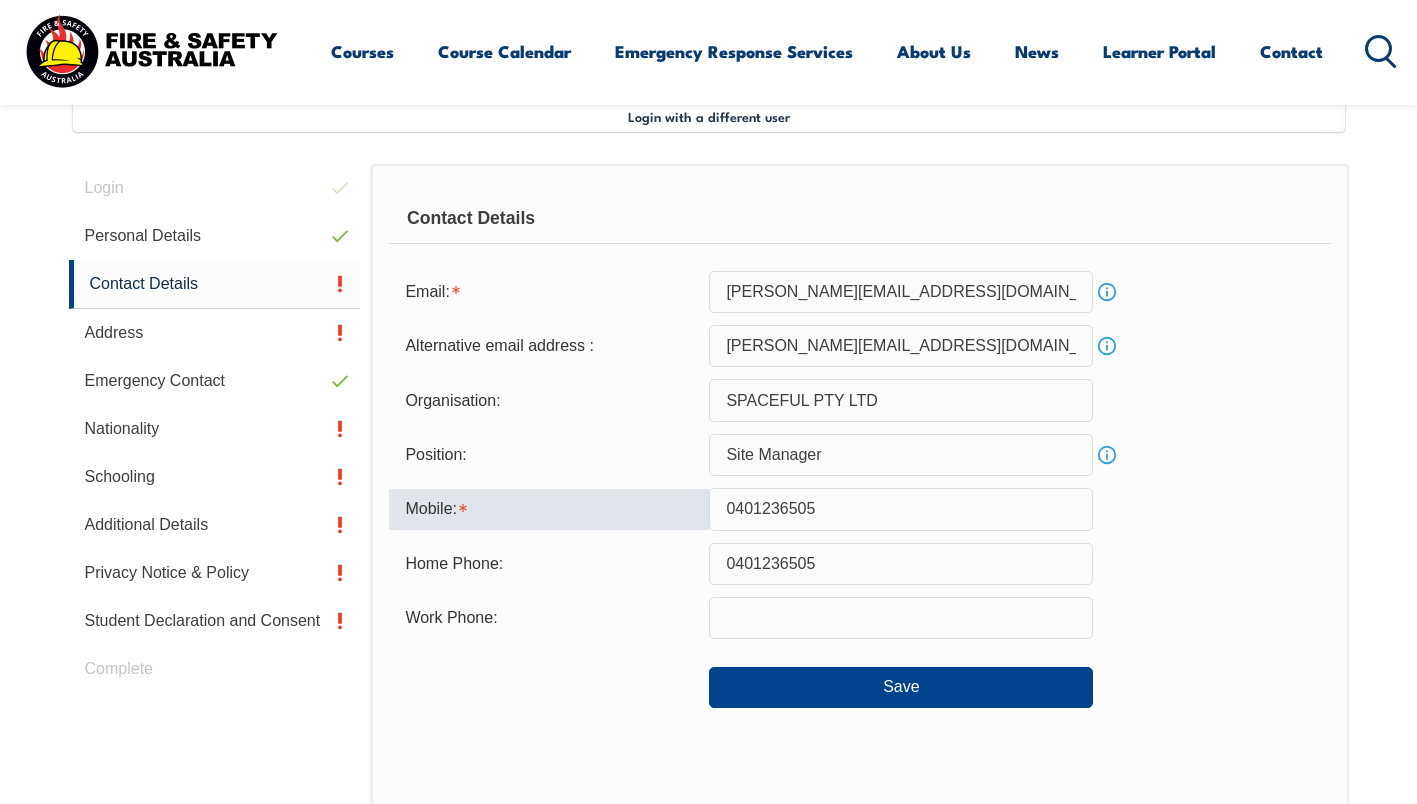 type on "0401236505" 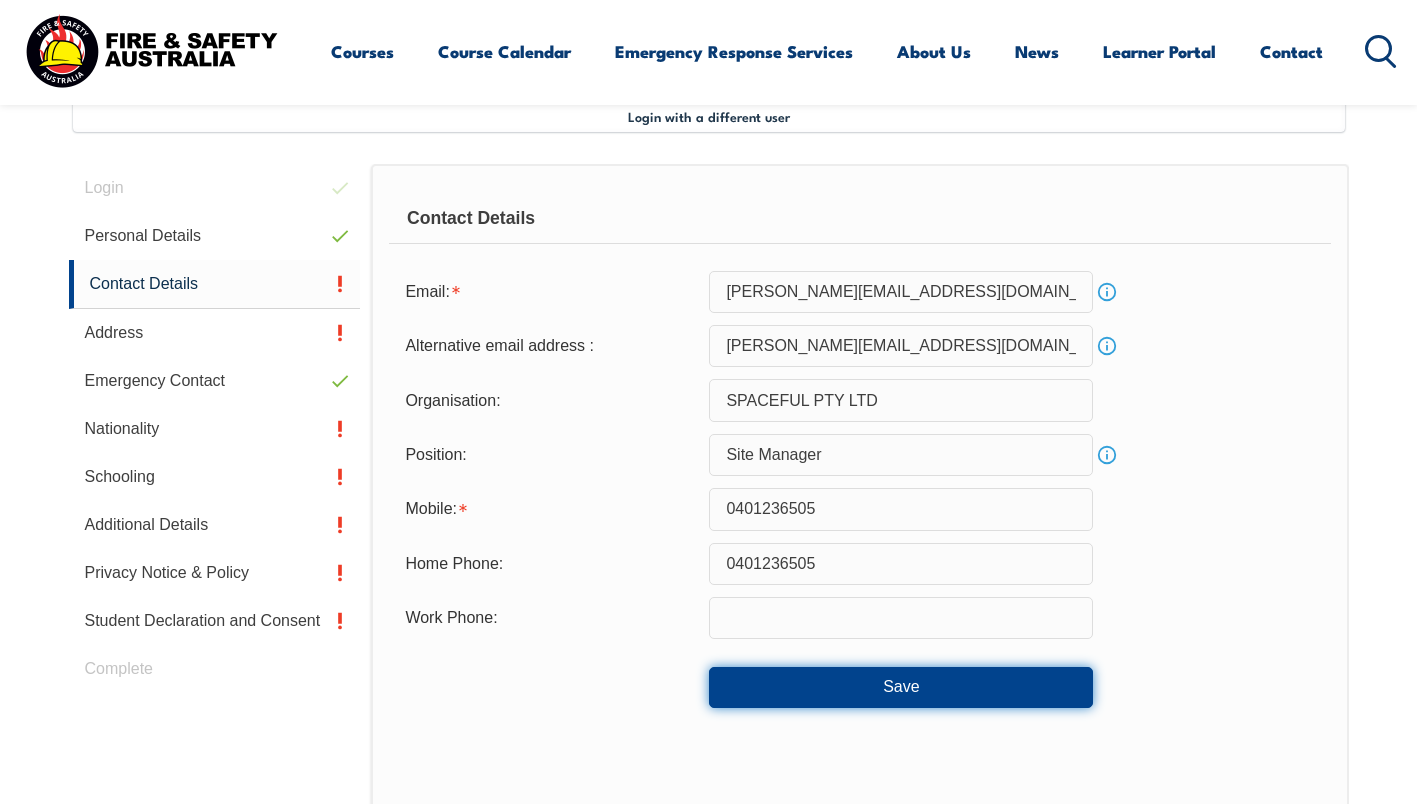 click on "Save" at bounding box center (901, 687) 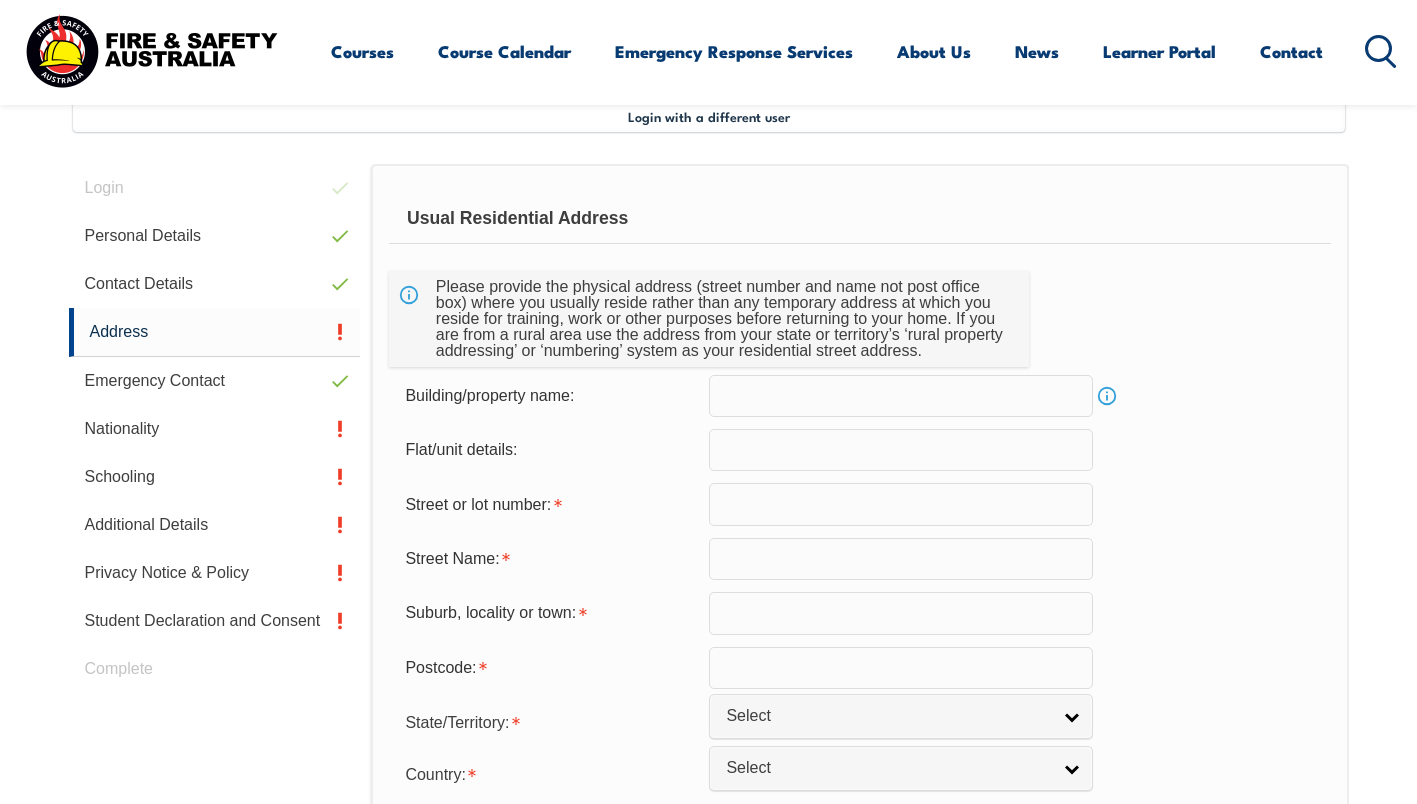 click at bounding box center (901, 396) 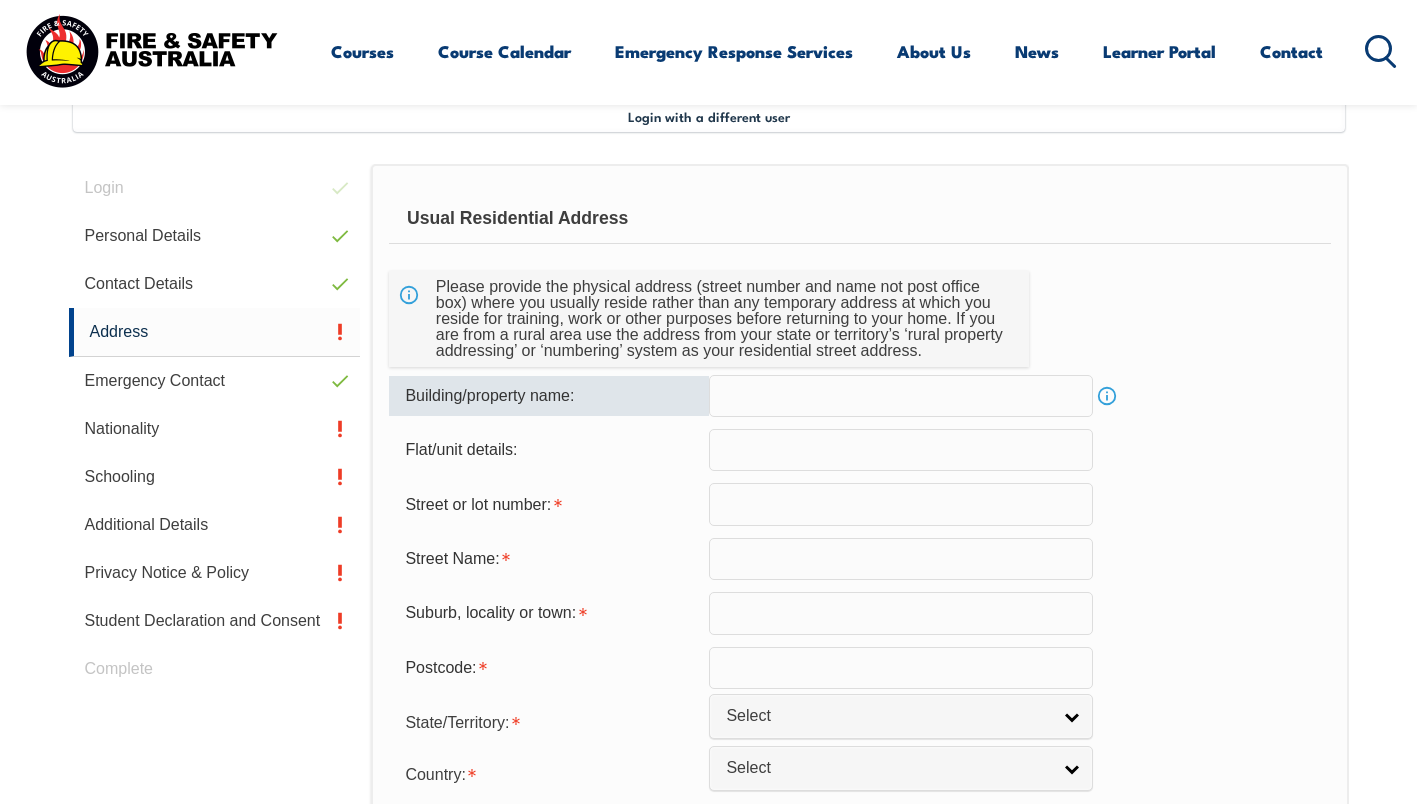 click at bounding box center (901, 396) 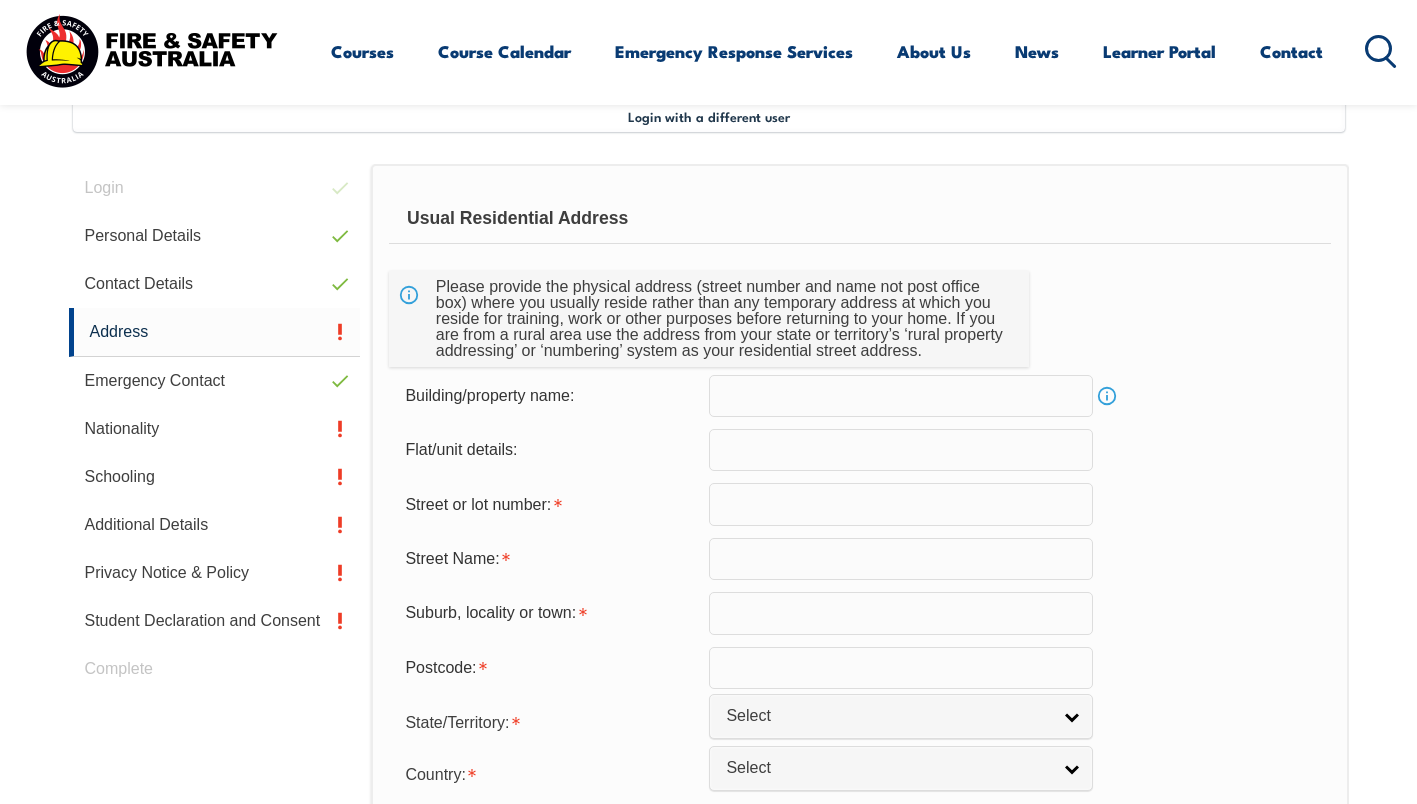 click on "Info" at bounding box center (1107, 396) 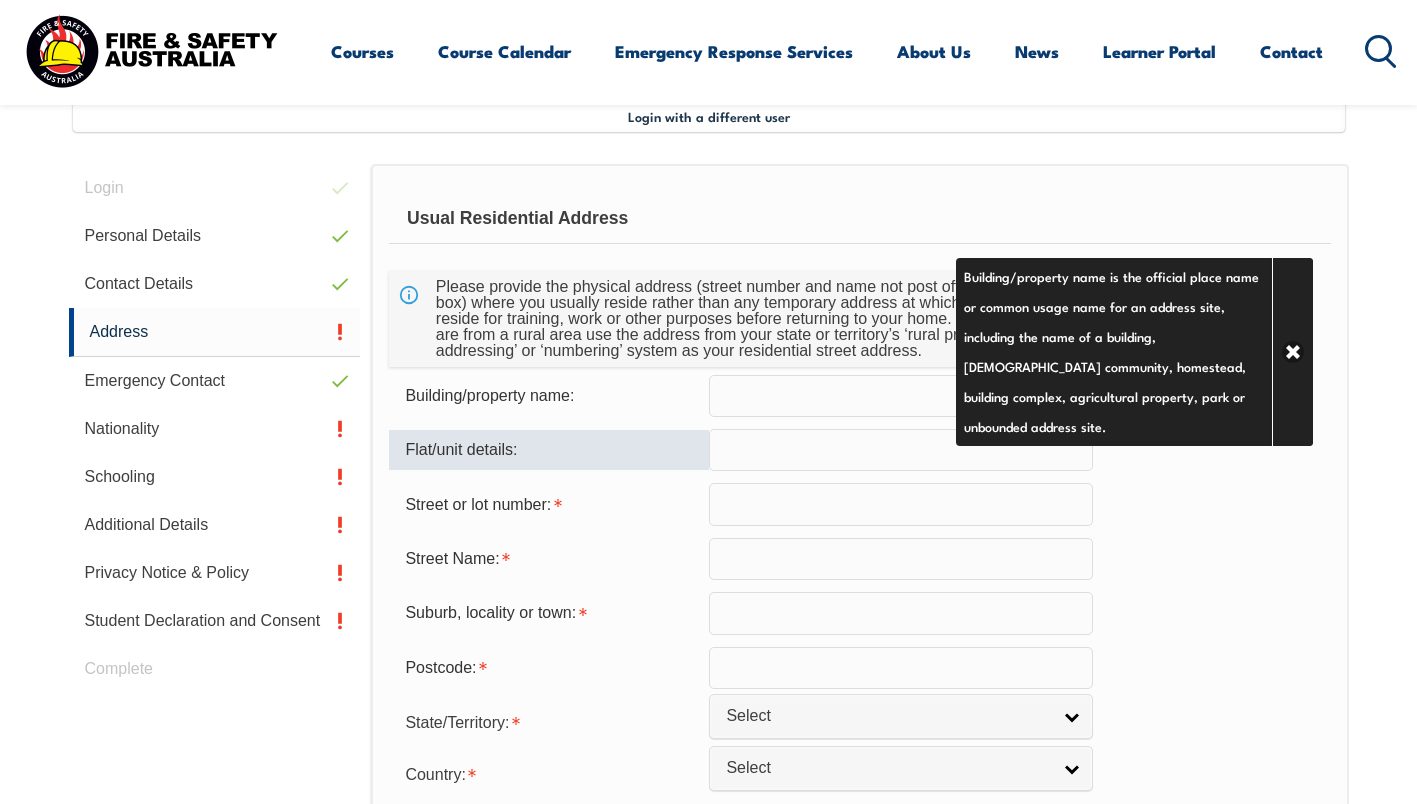 click at bounding box center [901, 450] 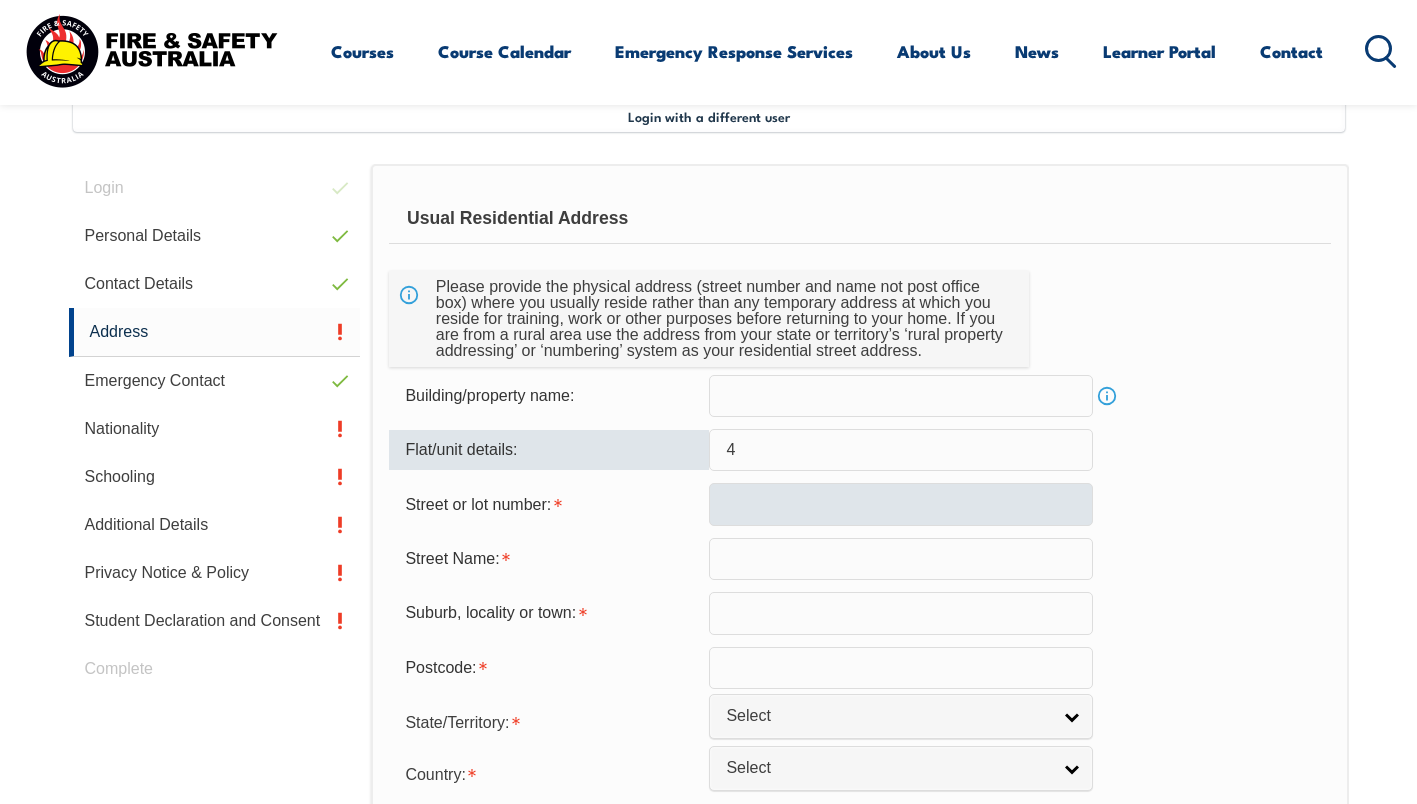 type on "4" 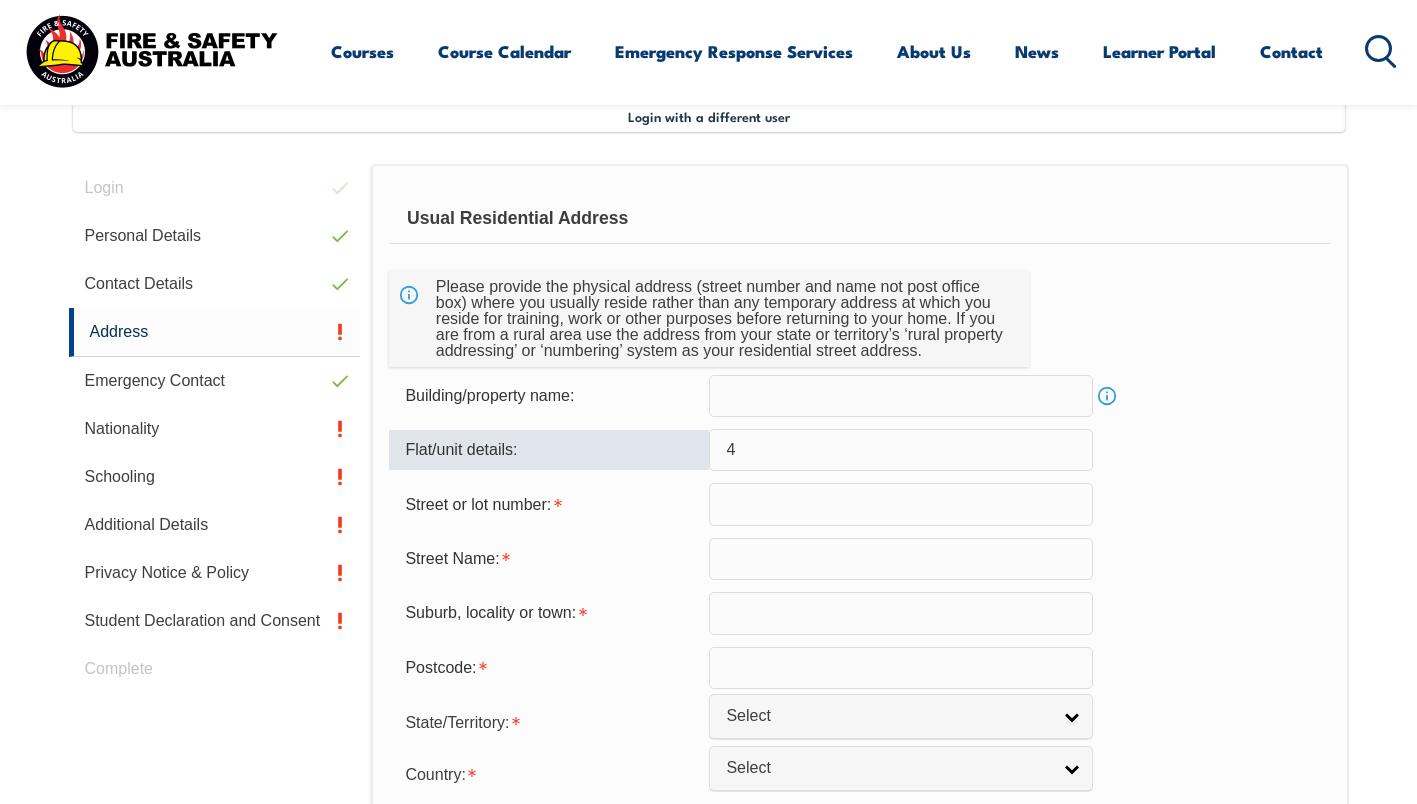 click at bounding box center [901, 504] 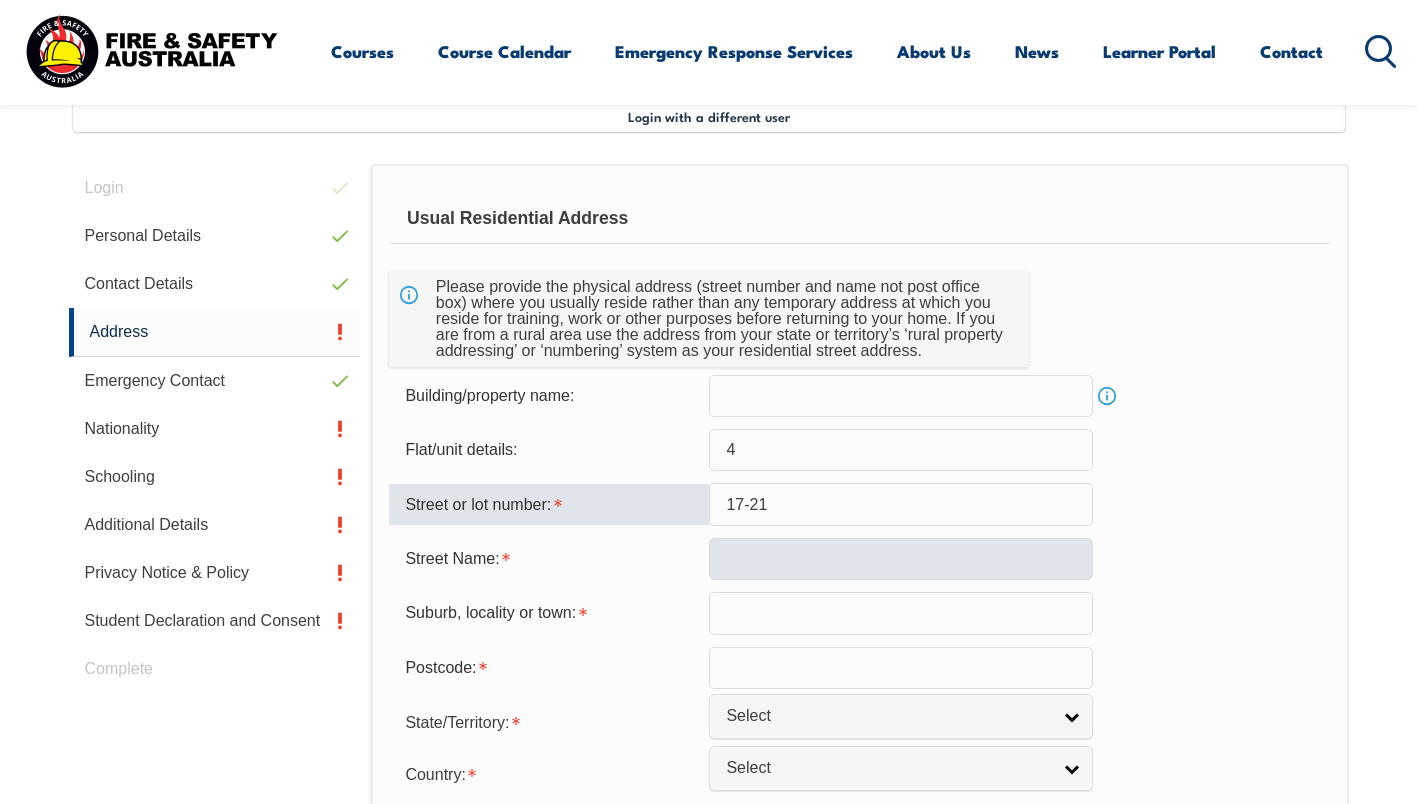 type on "17-21" 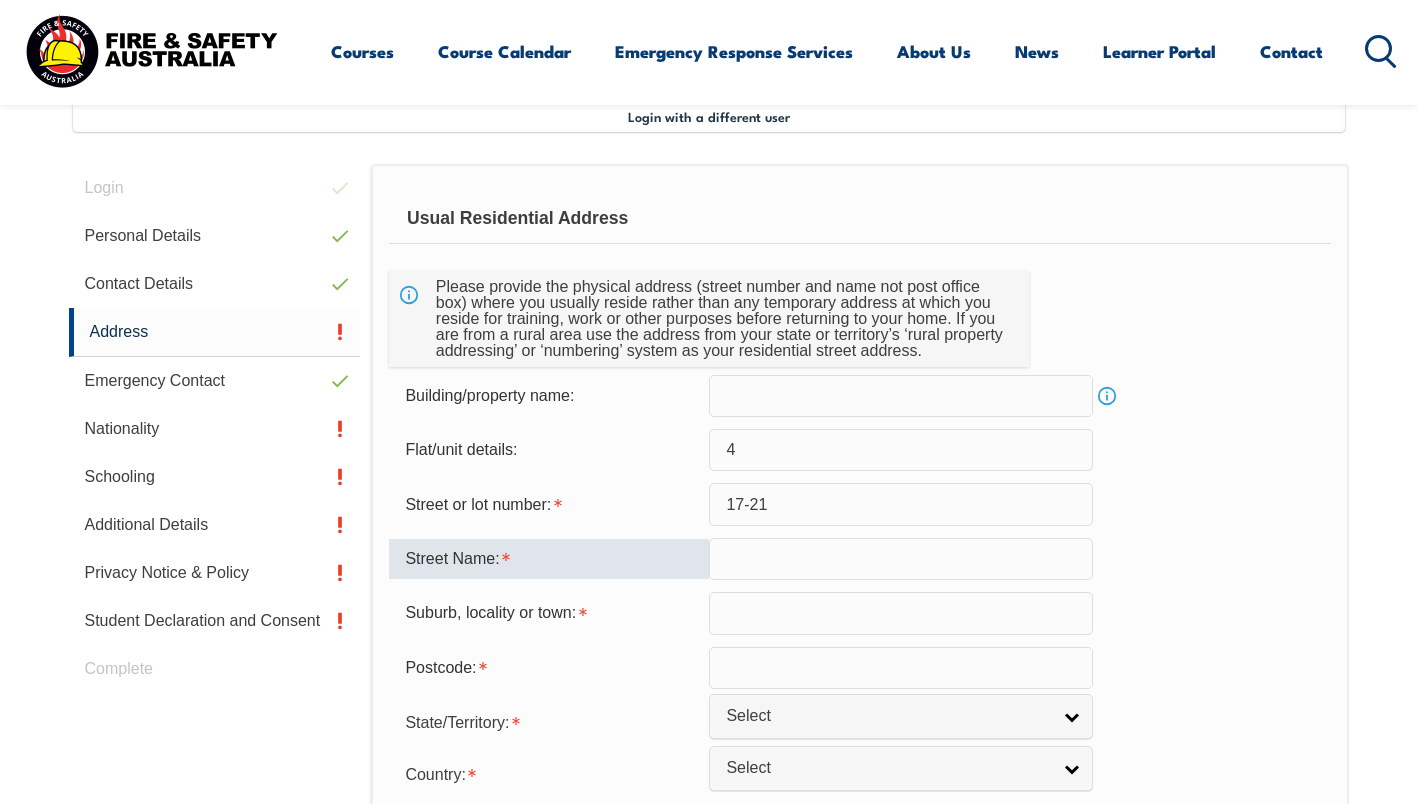 click at bounding box center [901, 559] 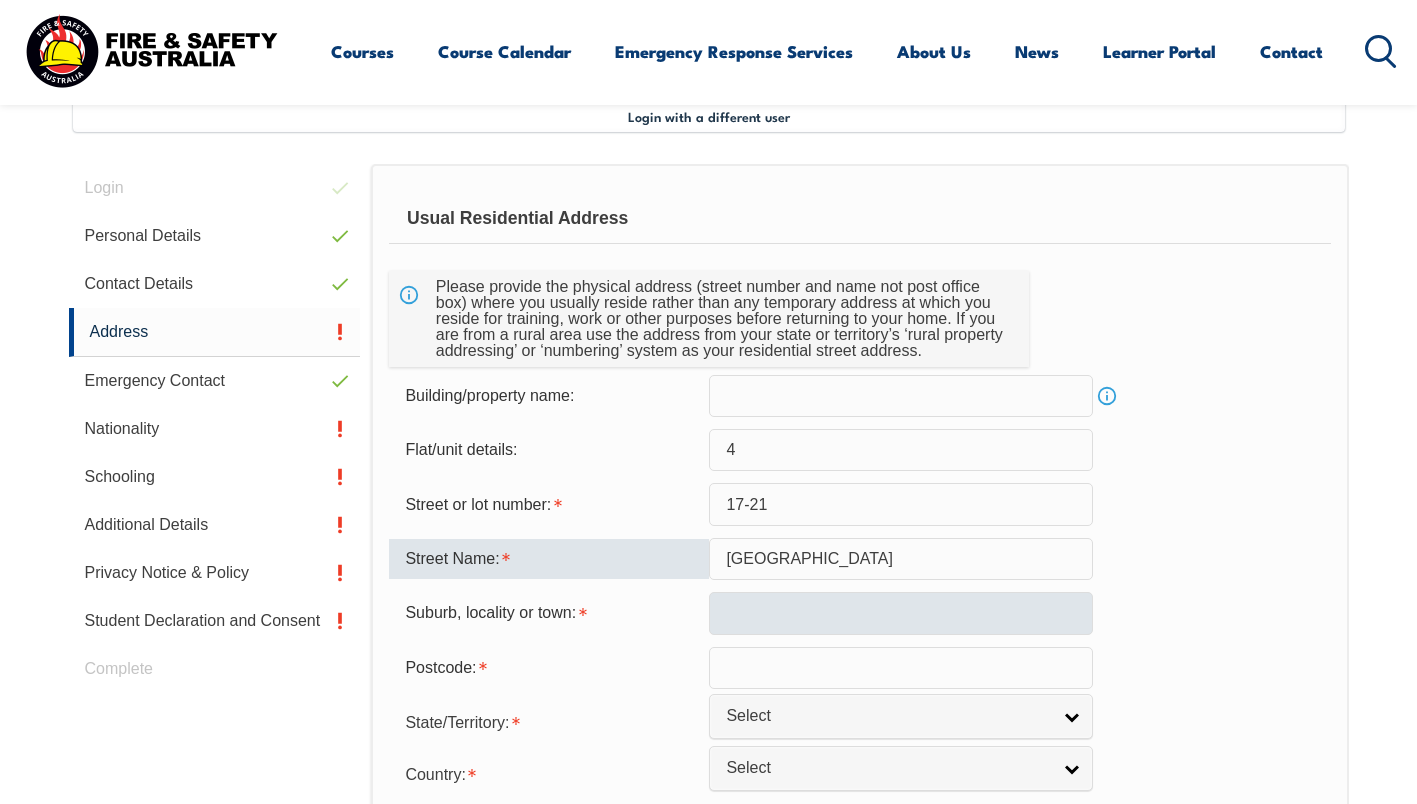 type on "[GEOGRAPHIC_DATA]" 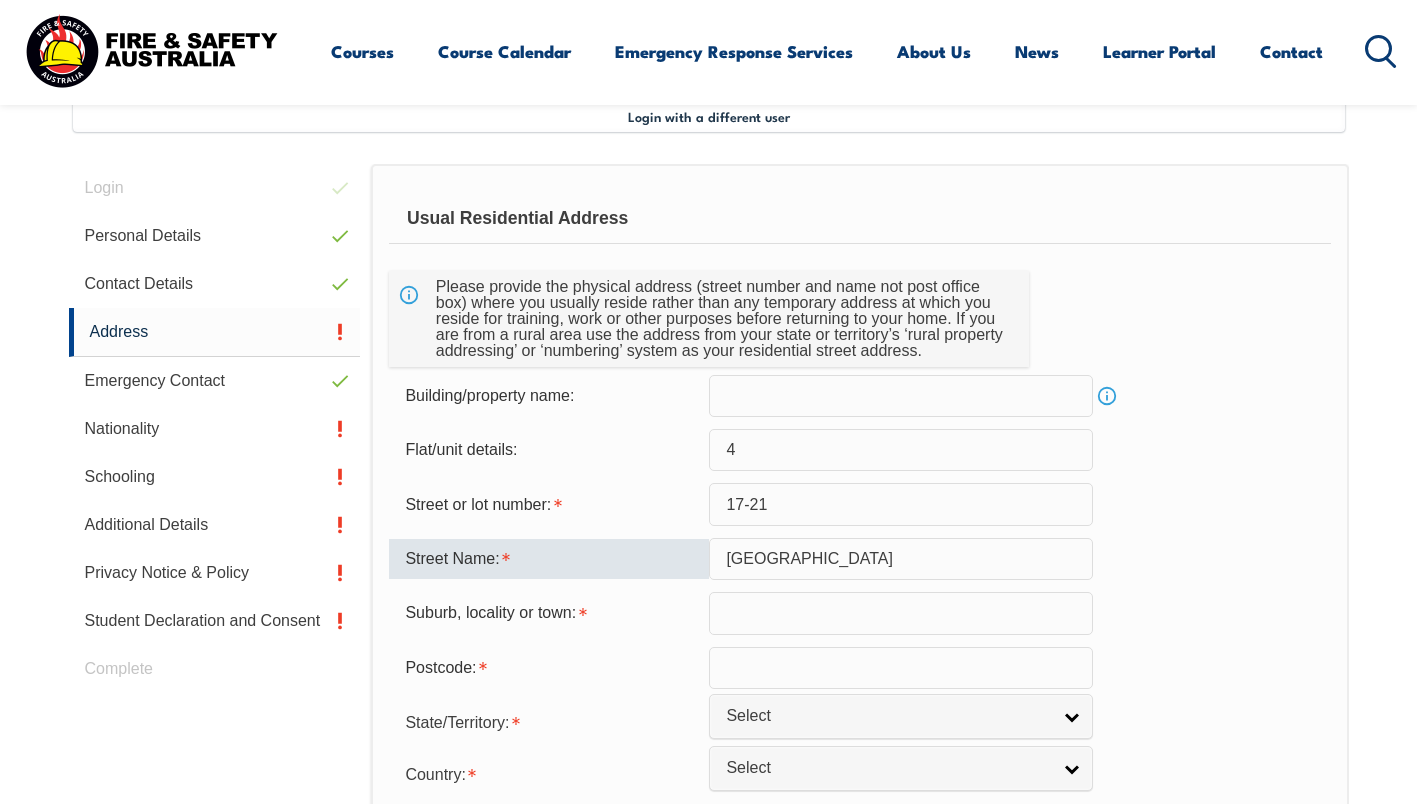 click at bounding box center (901, 613) 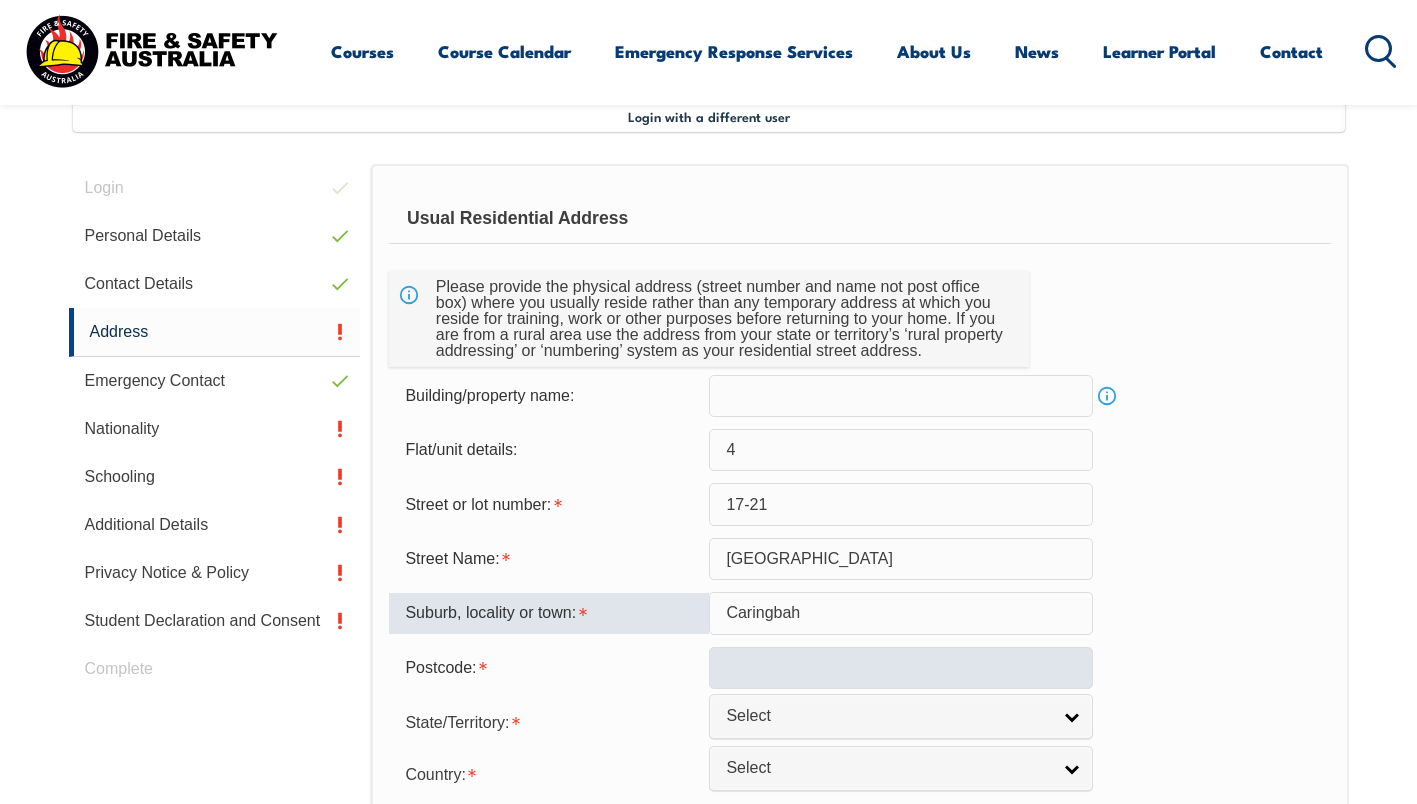 type on "Caringbah" 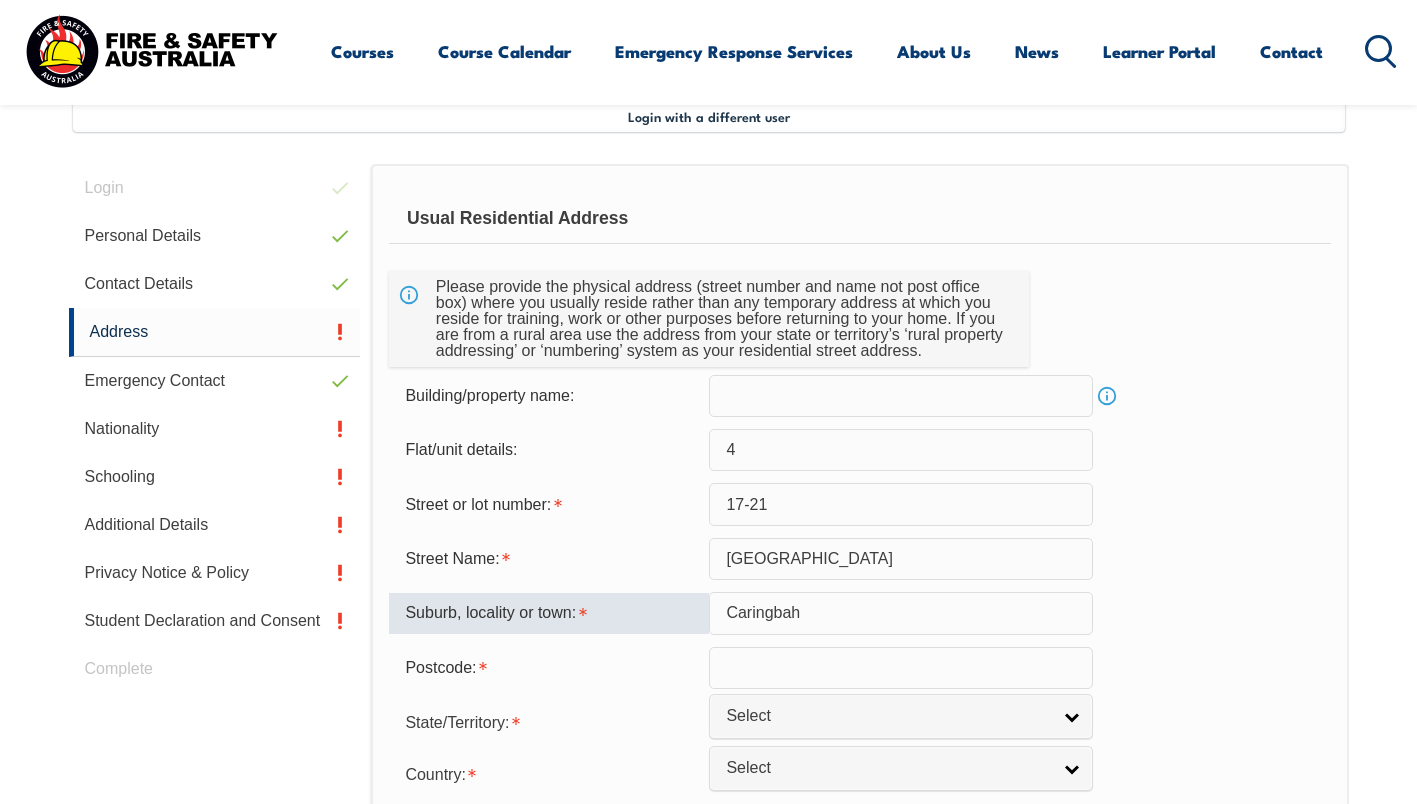 click at bounding box center (901, 668) 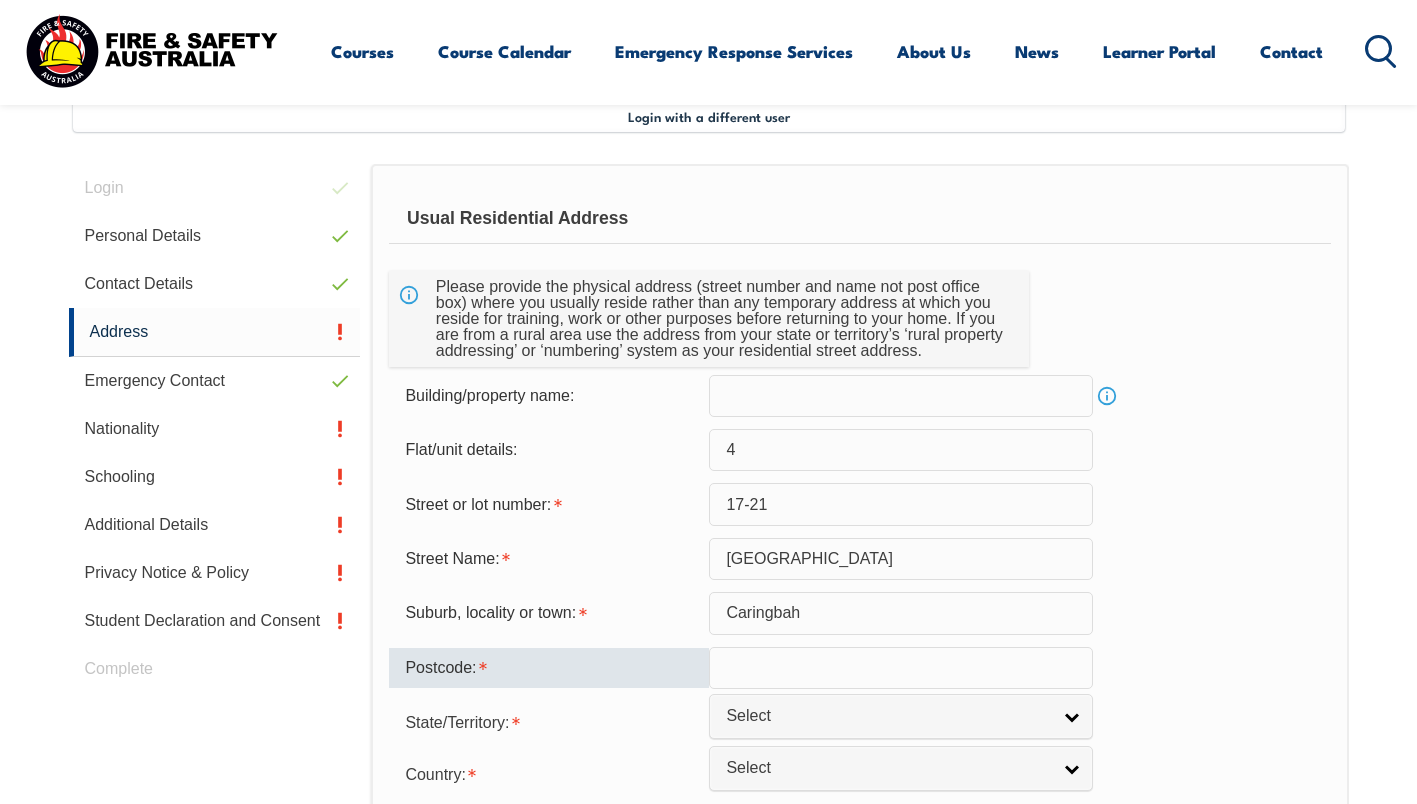 type on "2229" 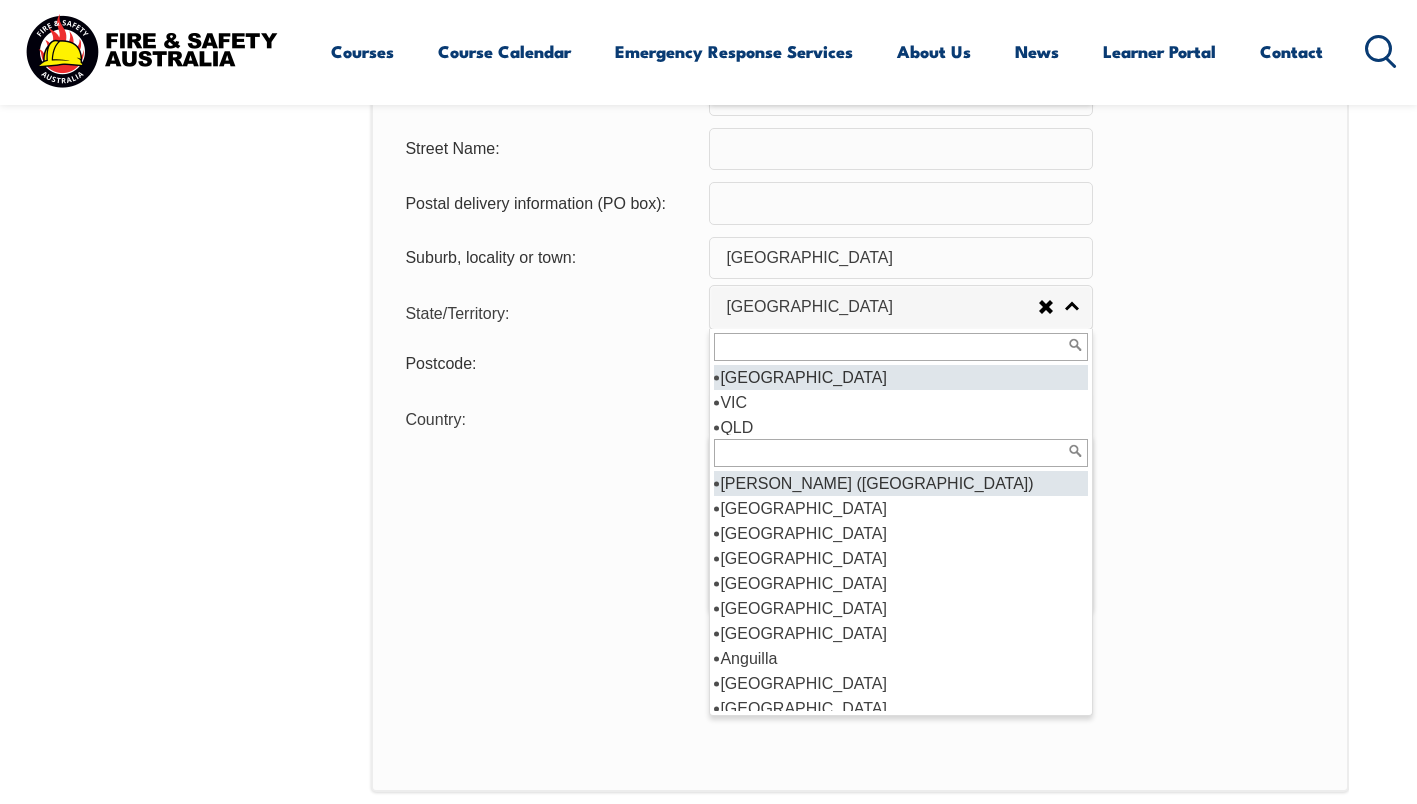 scroll, scrollTop: 1572, scrollLeft: 0, axis: vertical 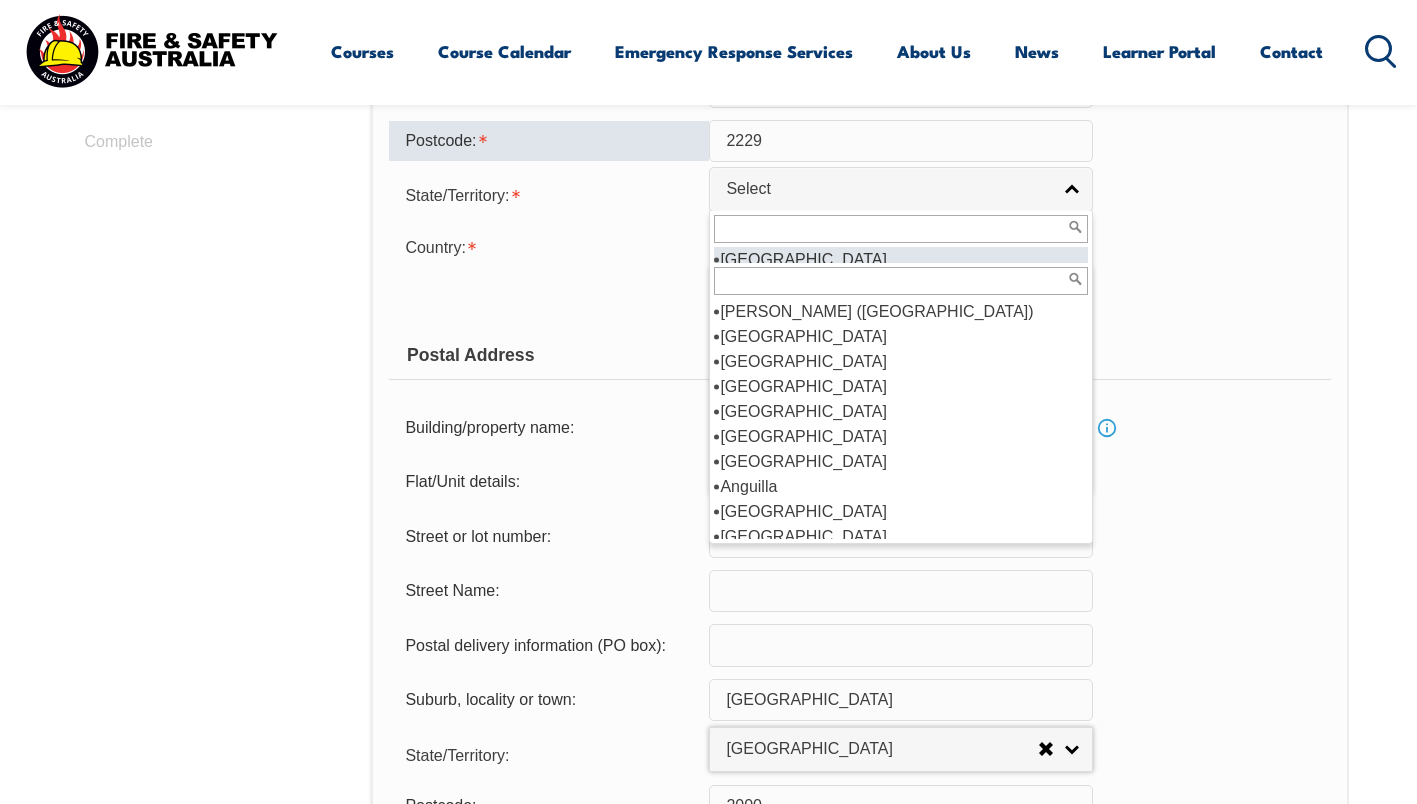 click on "Postal Address" at bounding box center [859, 355] 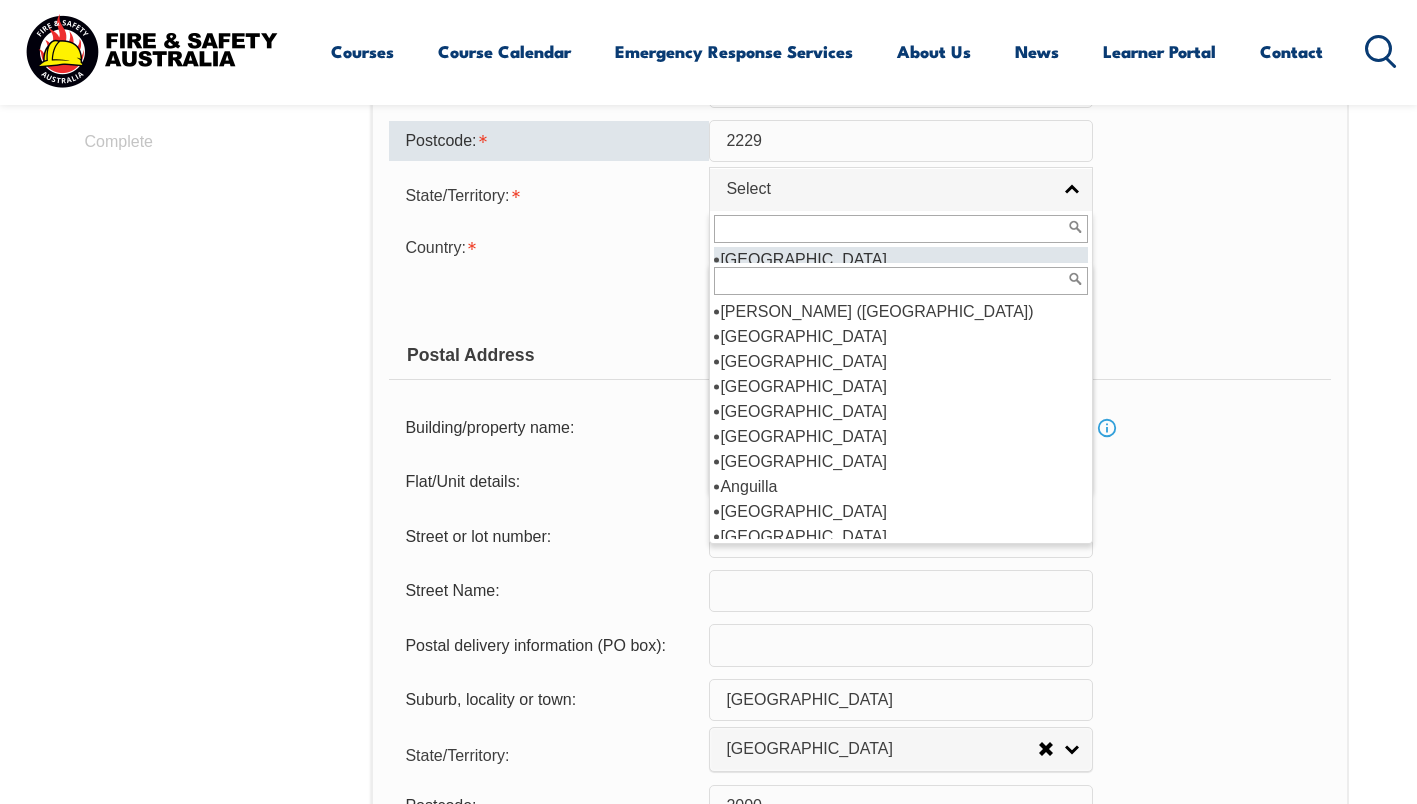 select on "[GEOGRAPHIC_DATA]" 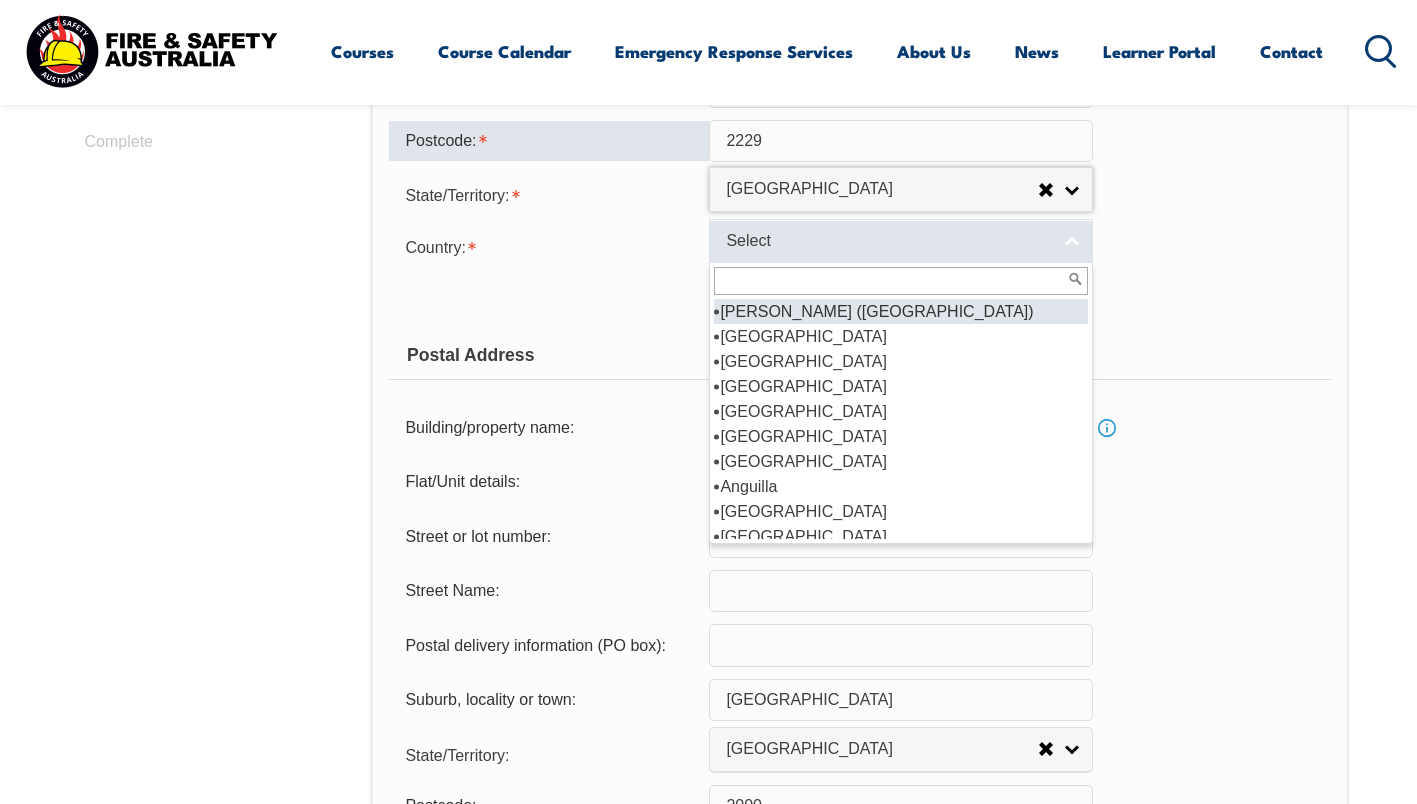 click on "Select" at bounding box center [888, 241] 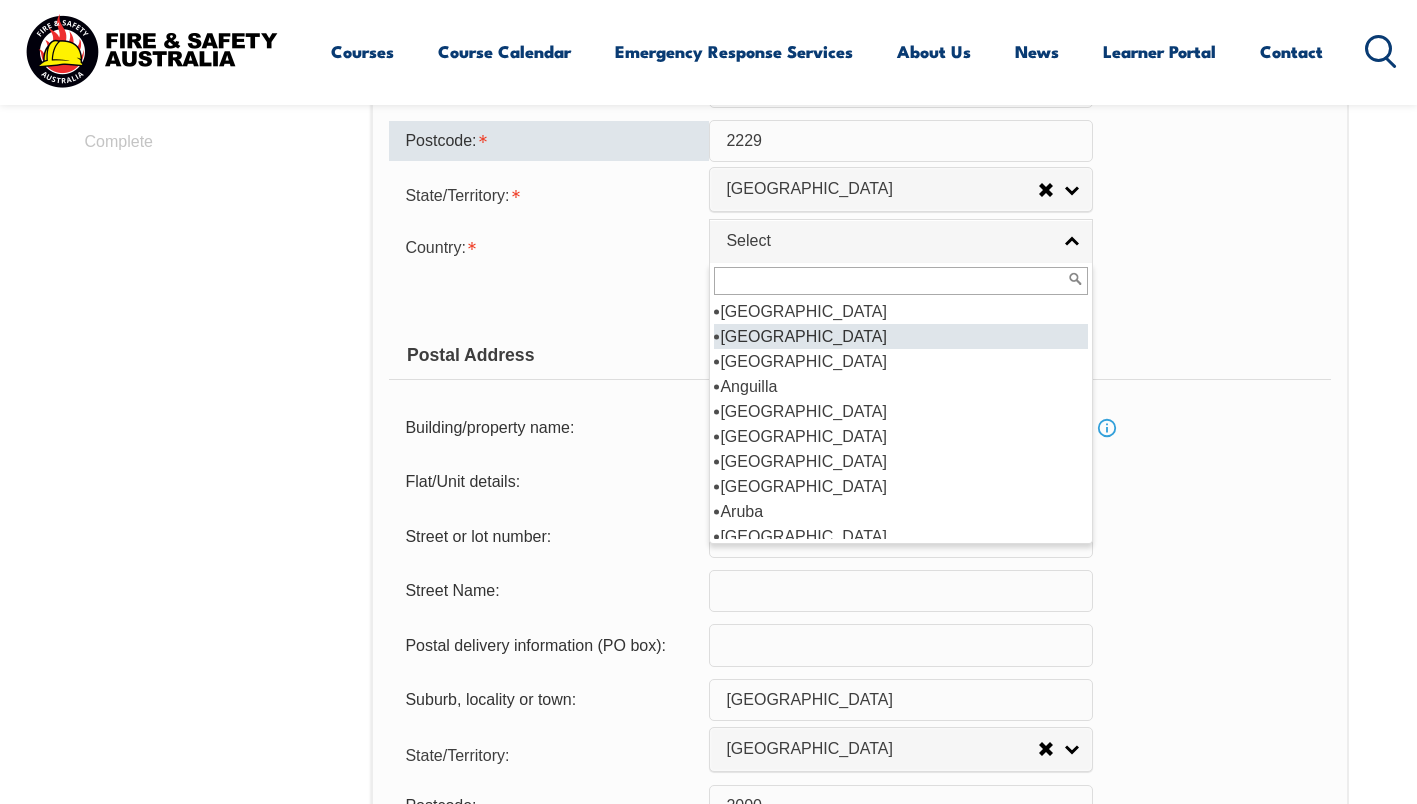 scroll, scrollTop: 200, scrollLeft: 0, axis: vertical 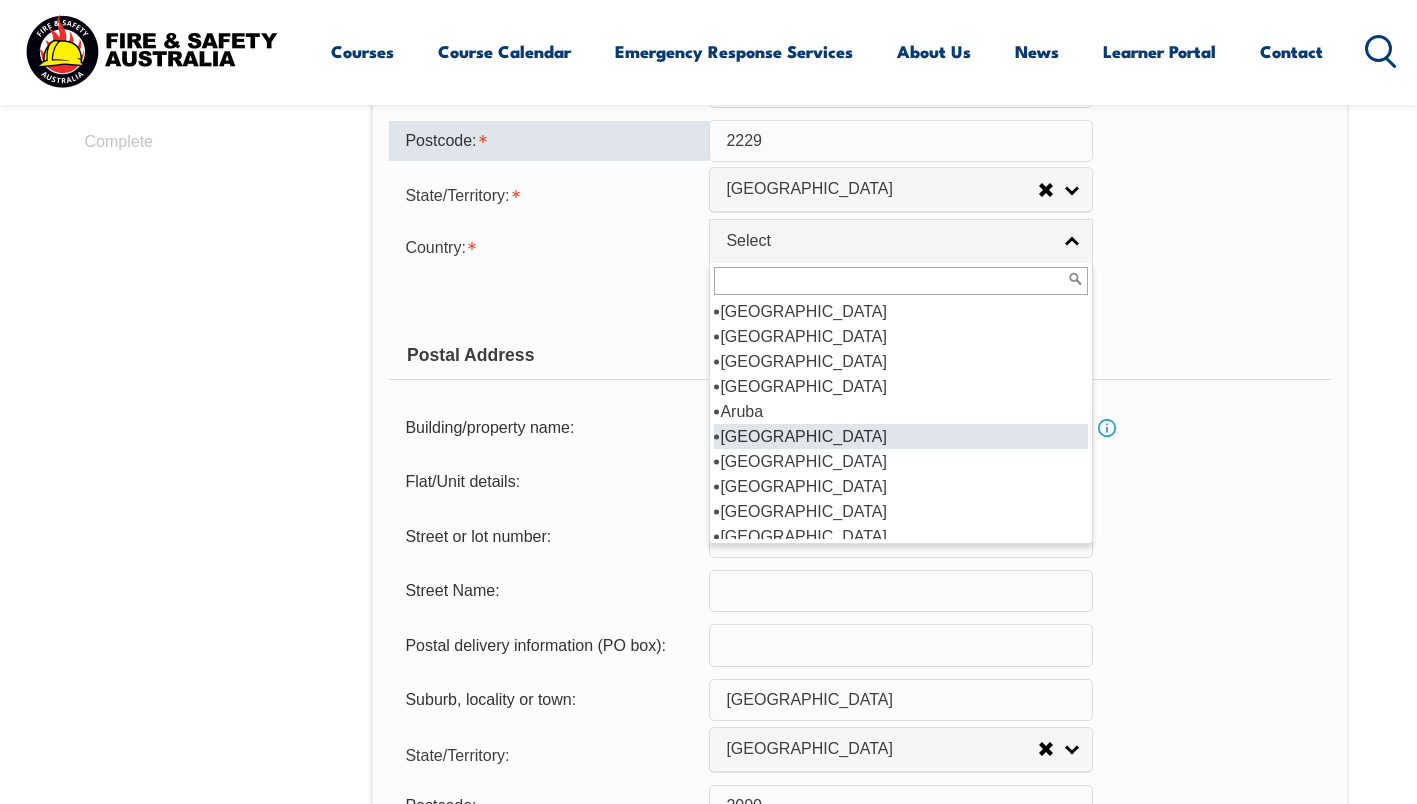 click on "[GEOGRAPHIC_DATA]" at bounding box center [901, 436] 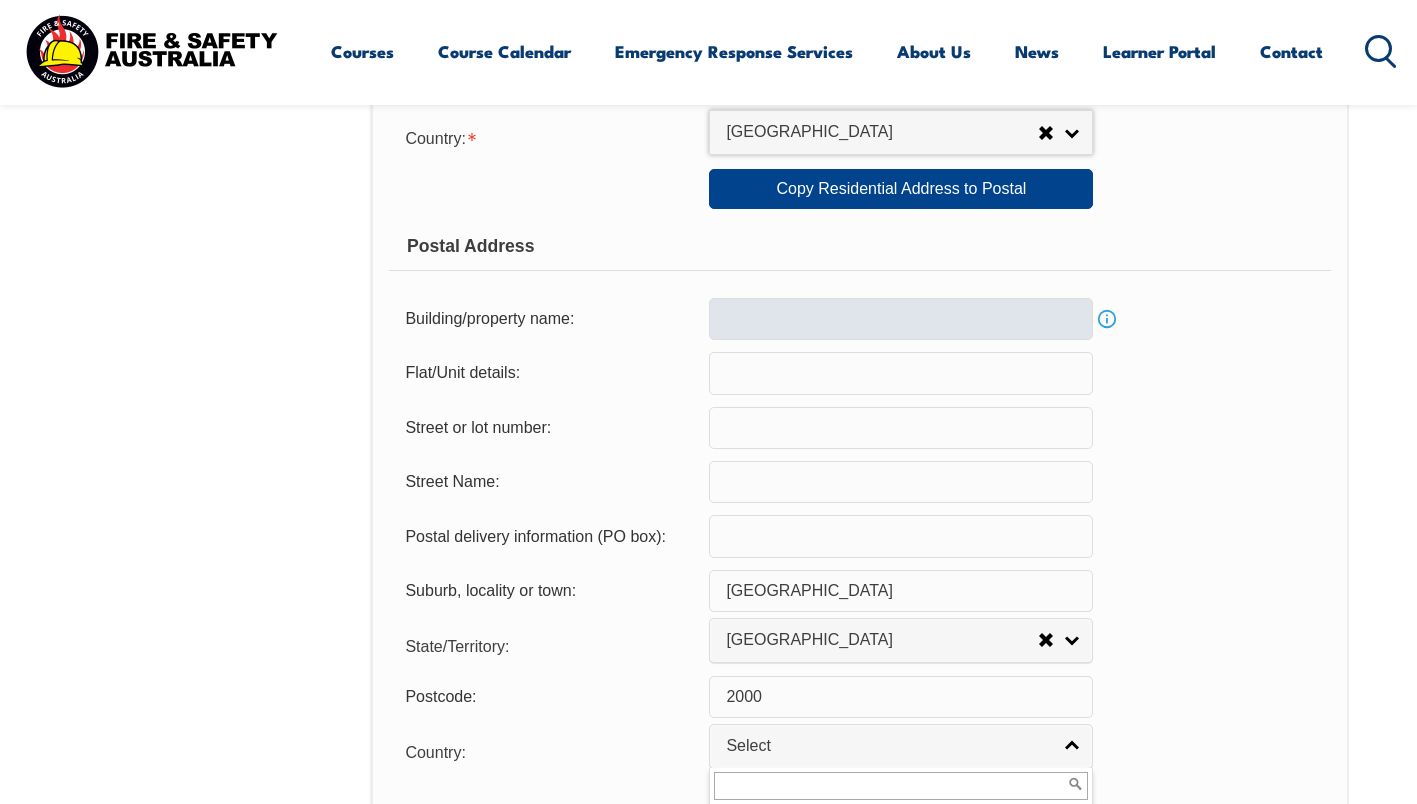 scroll, scrollTop: 1072, scrollLeft: 0, axis: vertical 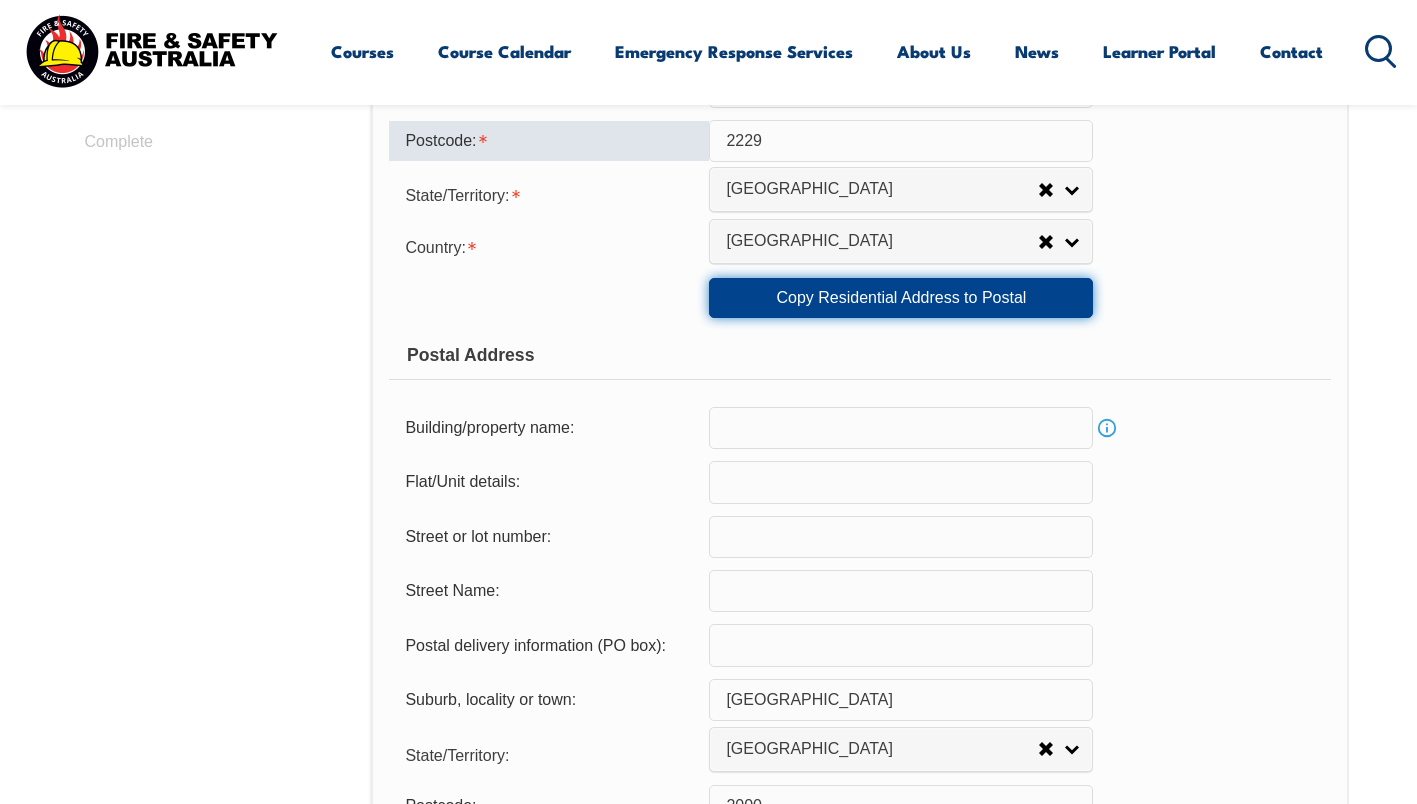click on "Copy Residential Address to Postal" at bounding box center [901, 298] 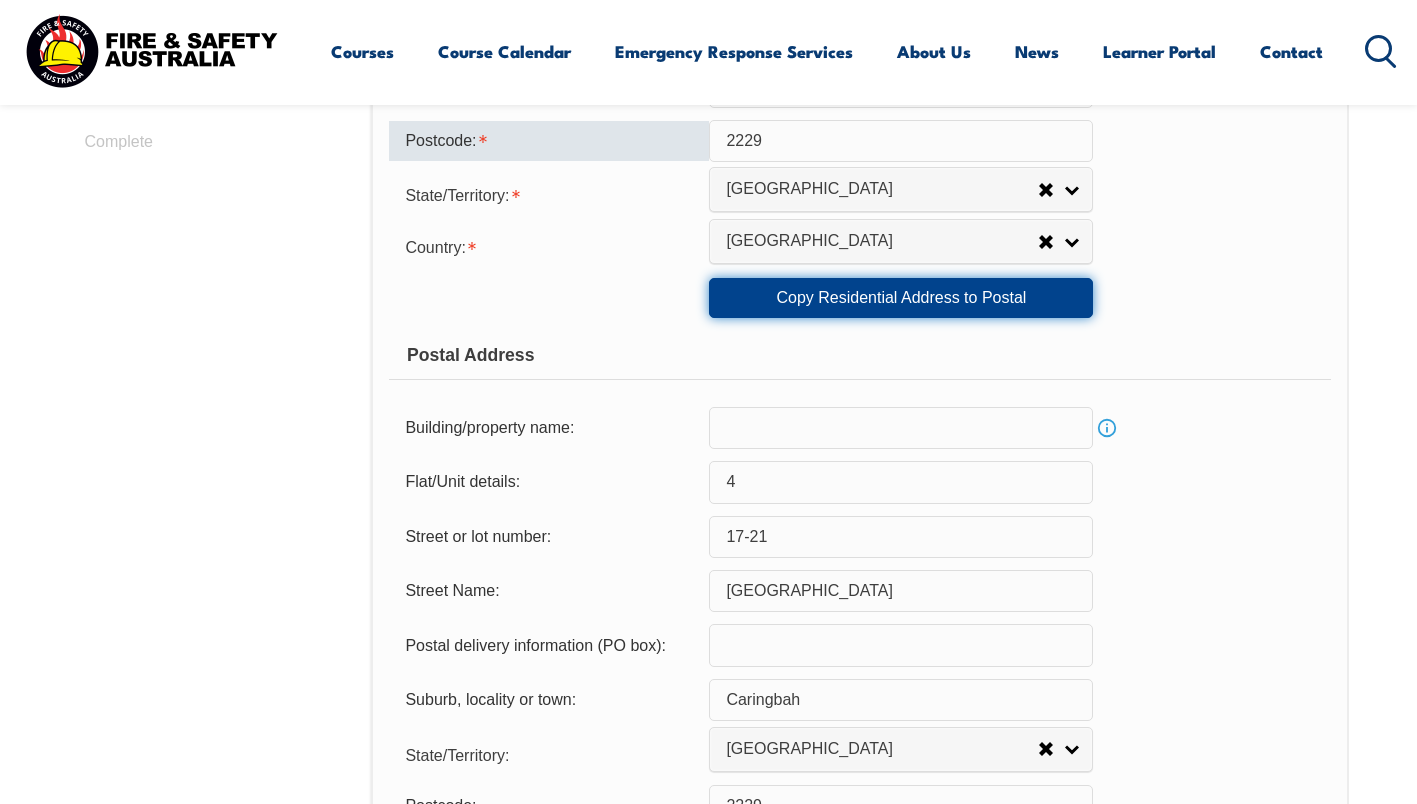 scroll, scrollTop: 110, scrollLeft: 0, axis: vertical 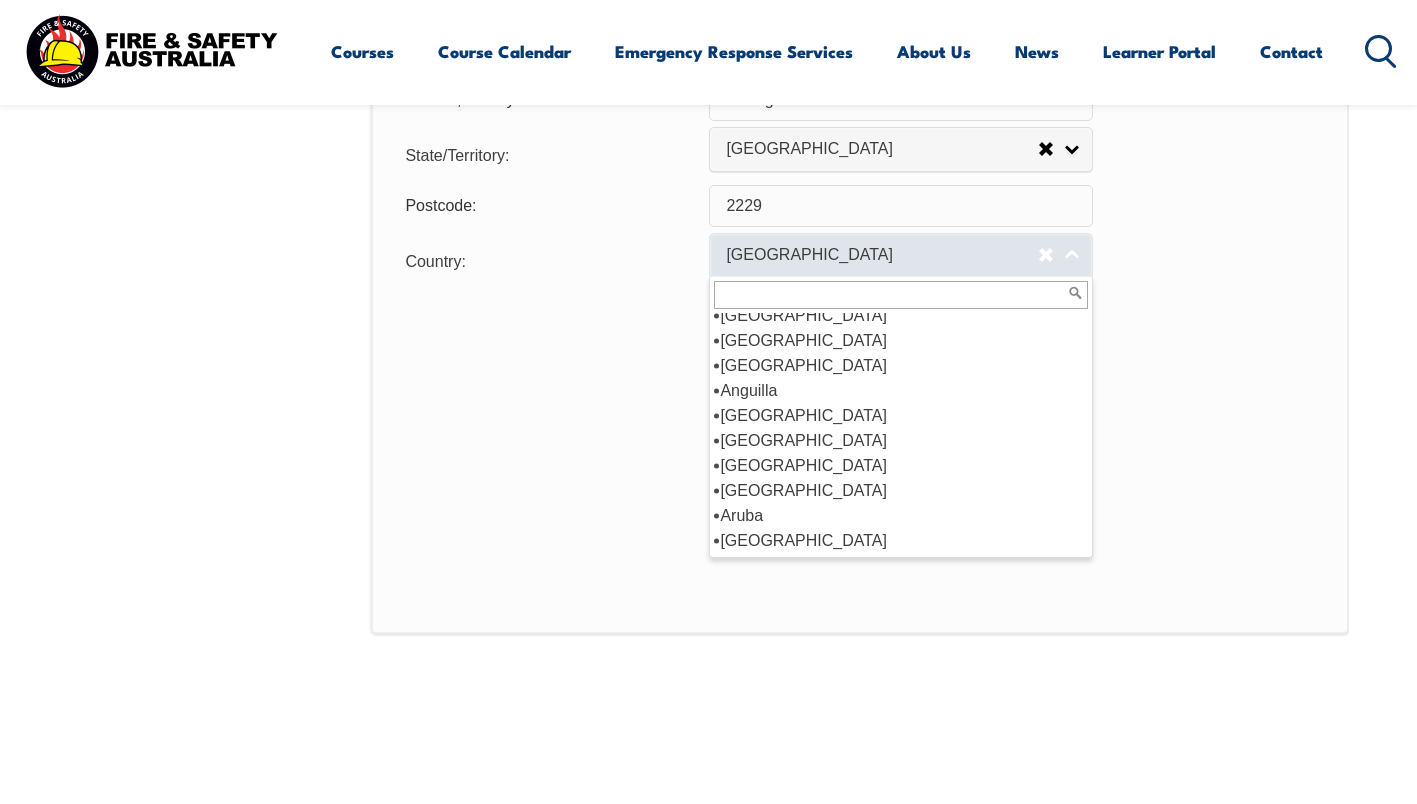 click on "[GEOGRAPHIC_DATA]" at bounding box center (882, 255) 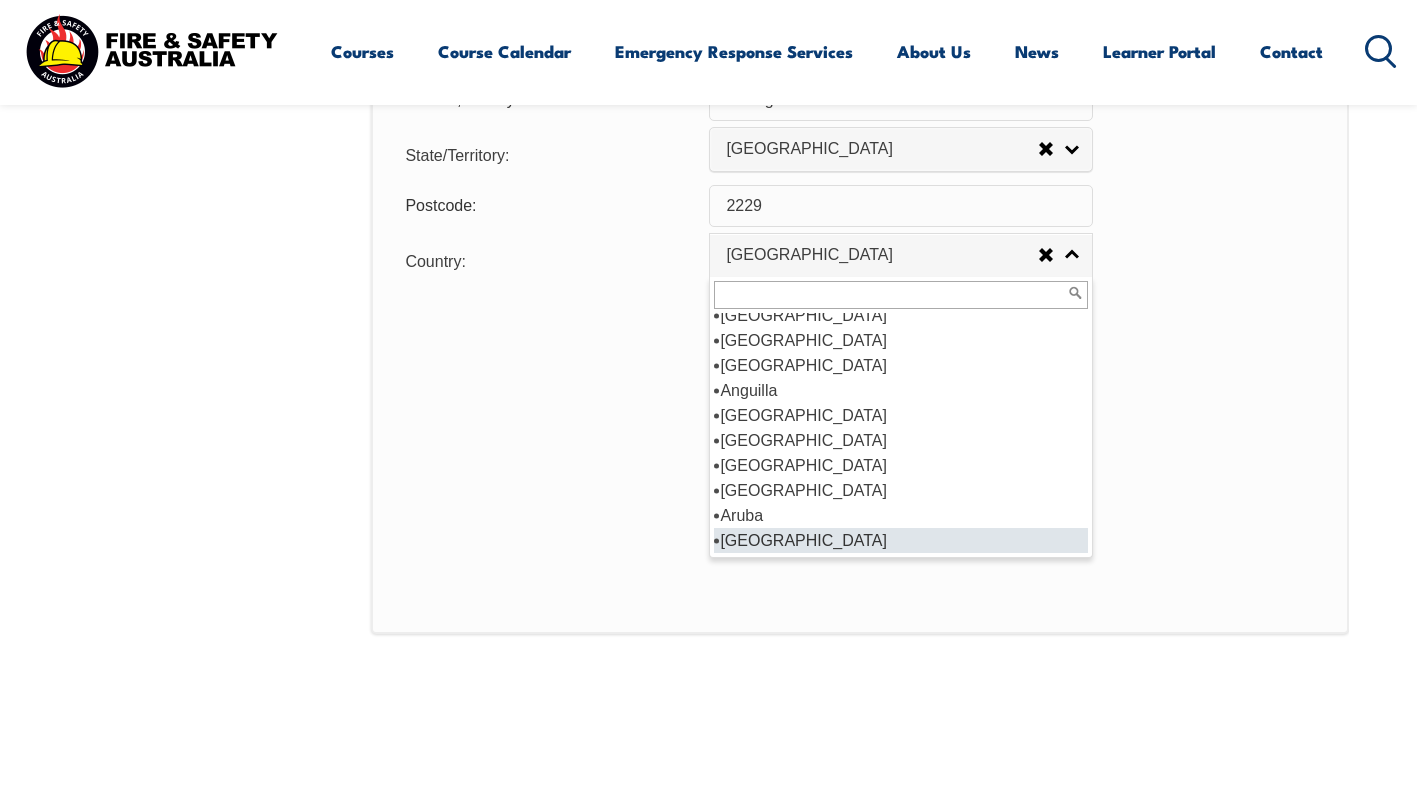 click on "Save" at bounding box center [859, 319] 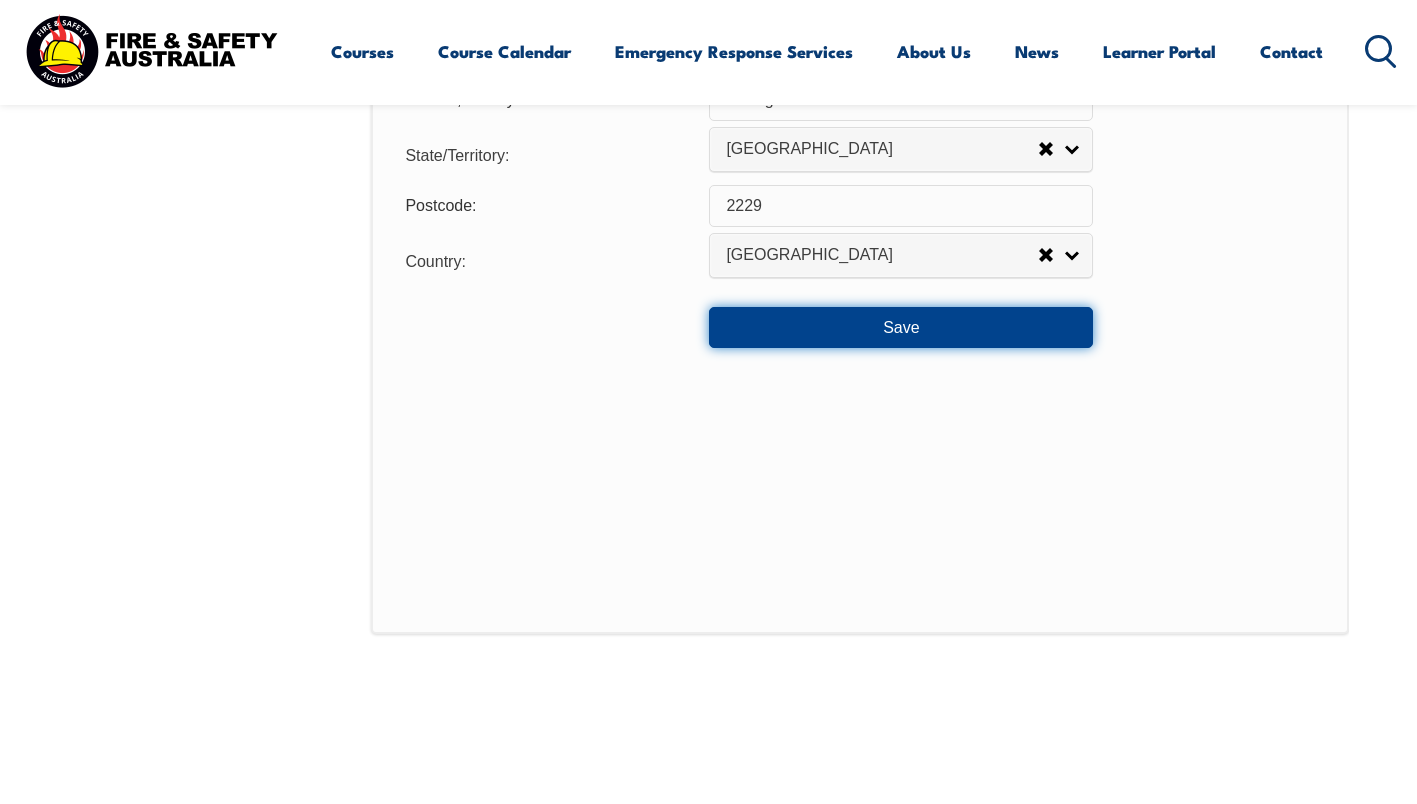 click on "Save" at bounding box center [901, 327] 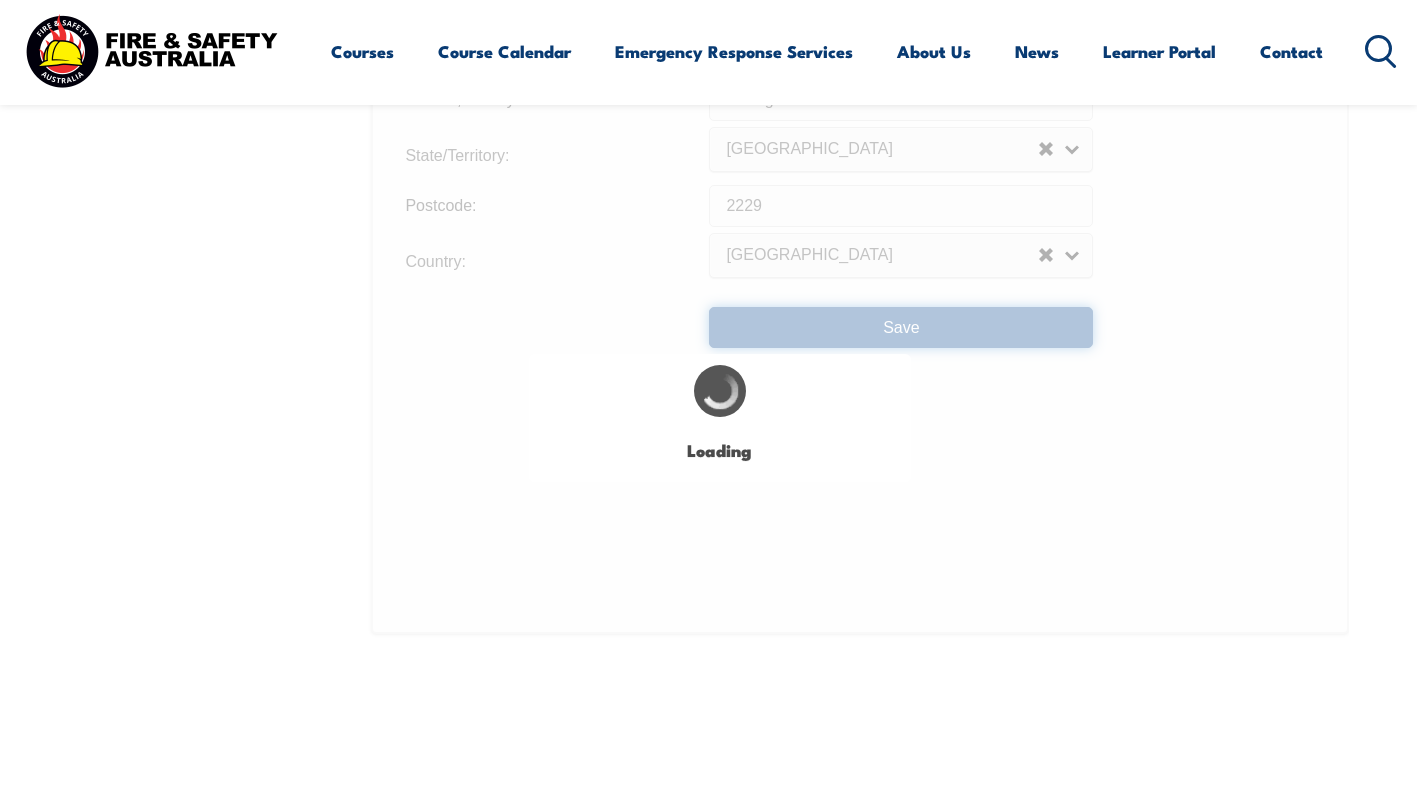 scroll, scrollTop: 0, scrollLeft: 0, axis: both 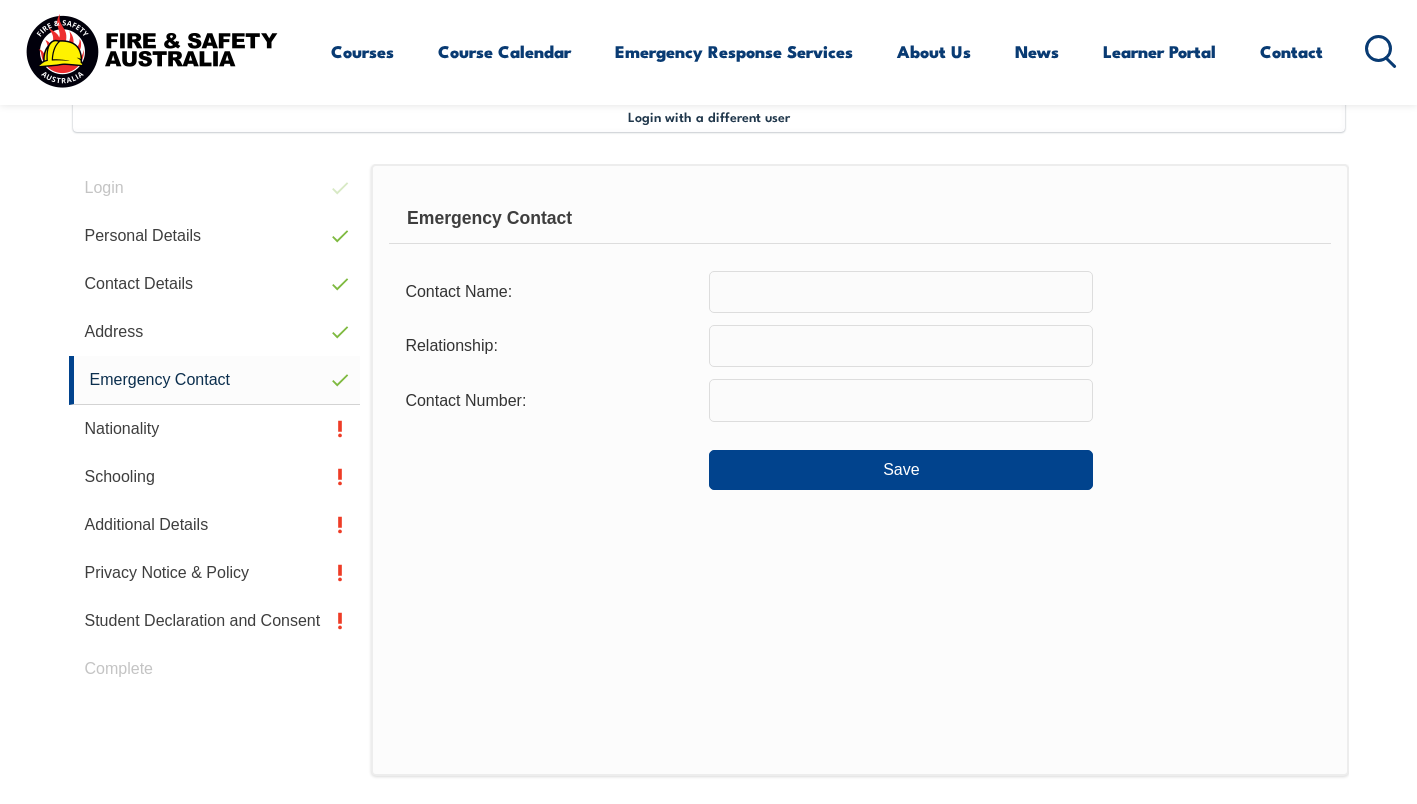 click at bounding box center (901, 292) 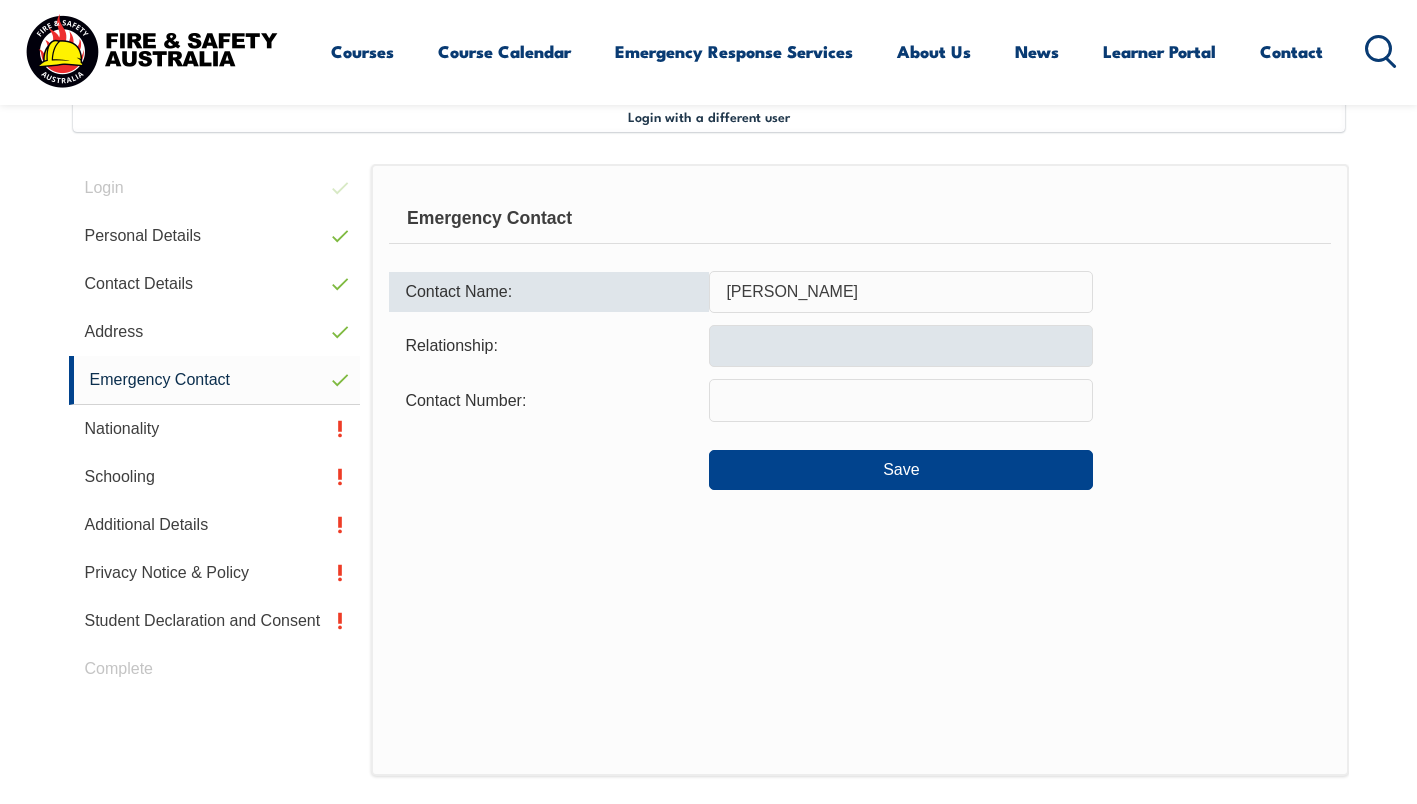 type on "[PERSON_NAME]" 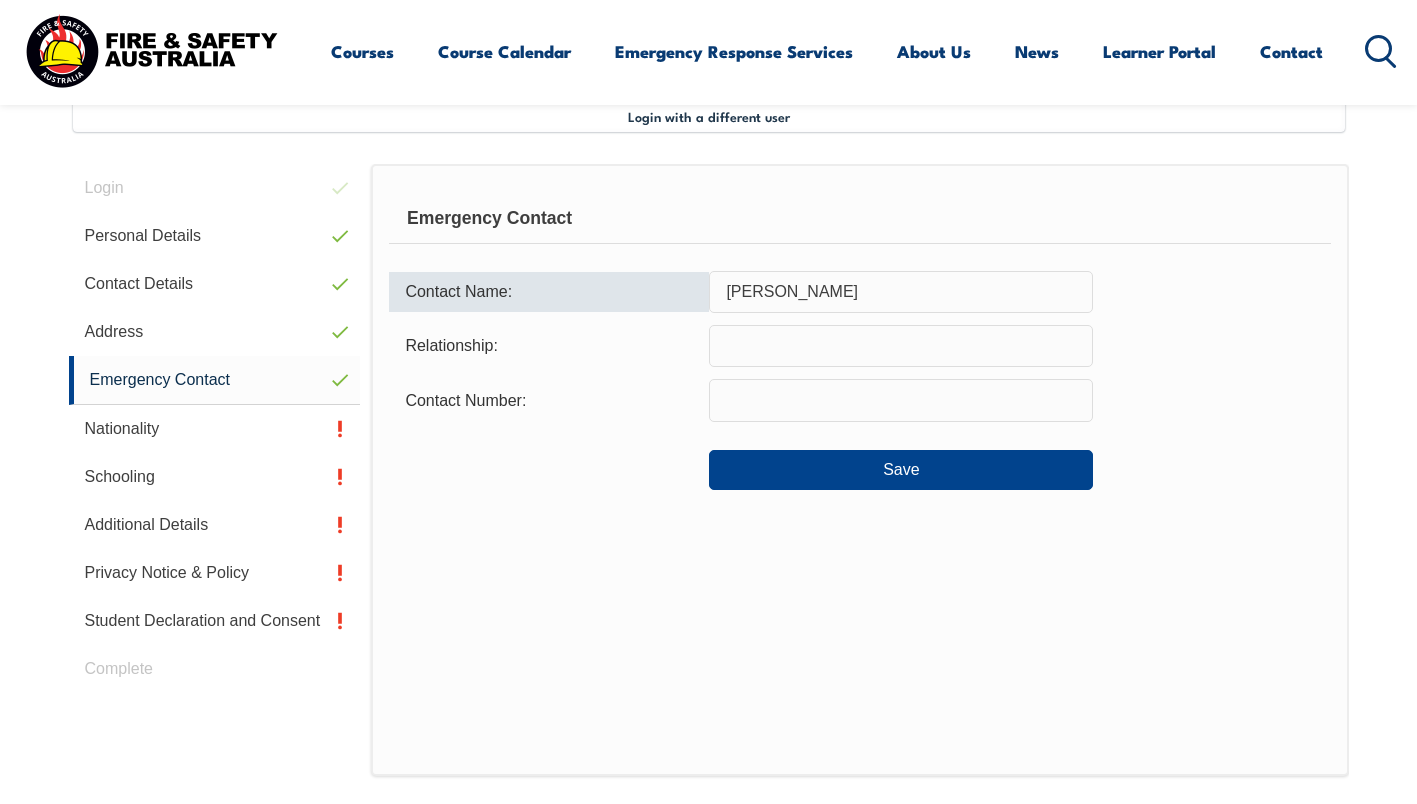 click at bounding box center [901, 346] 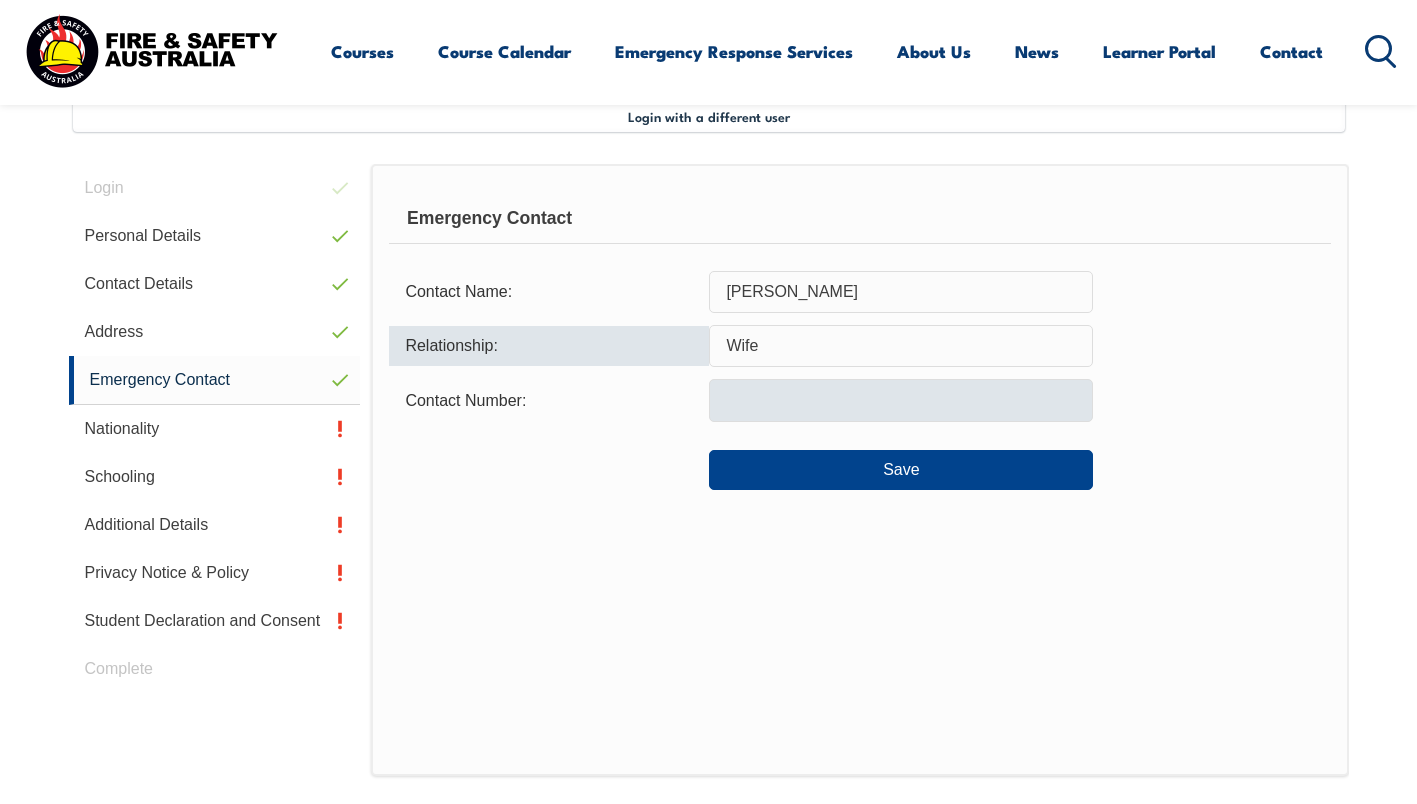 type on "Wife" 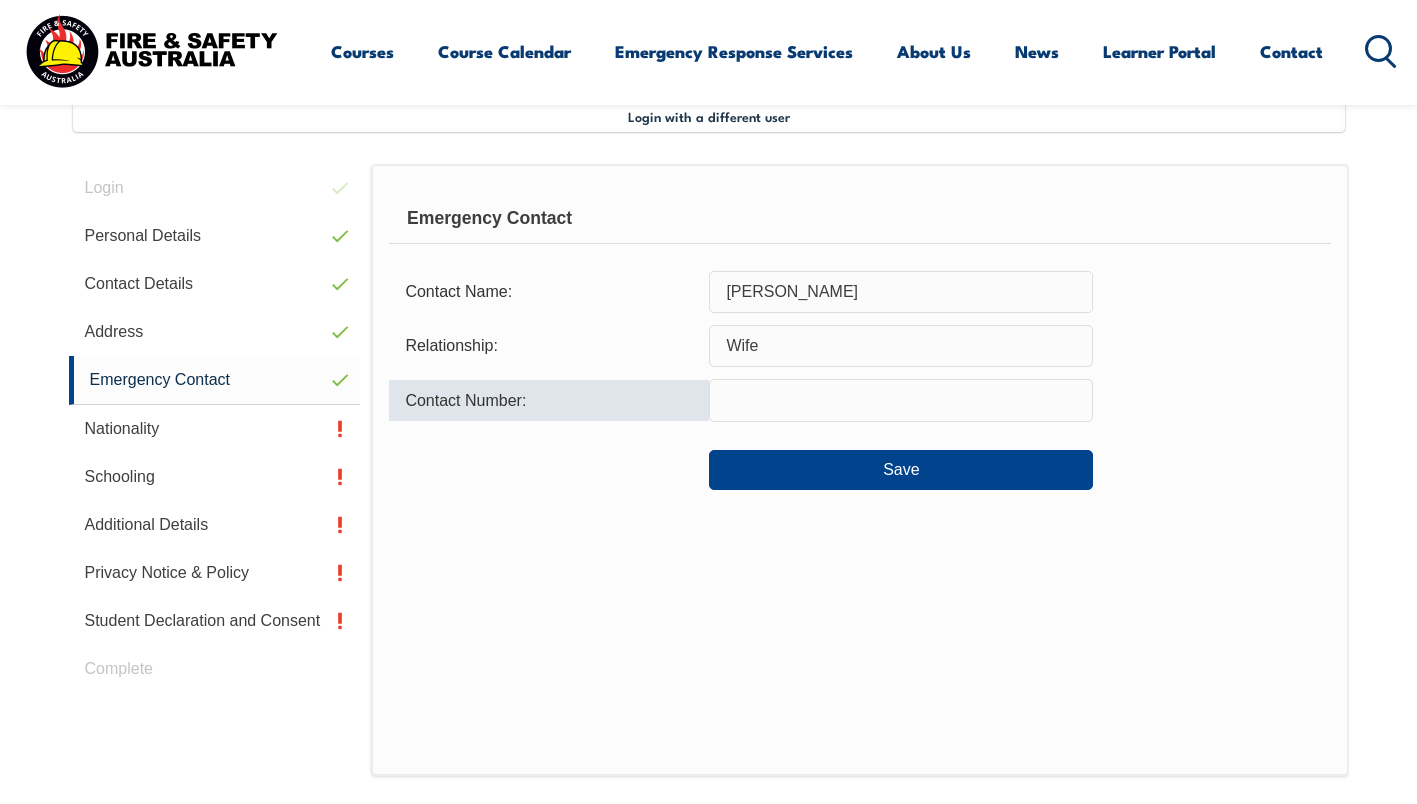 click at bounding box center (901, 400) 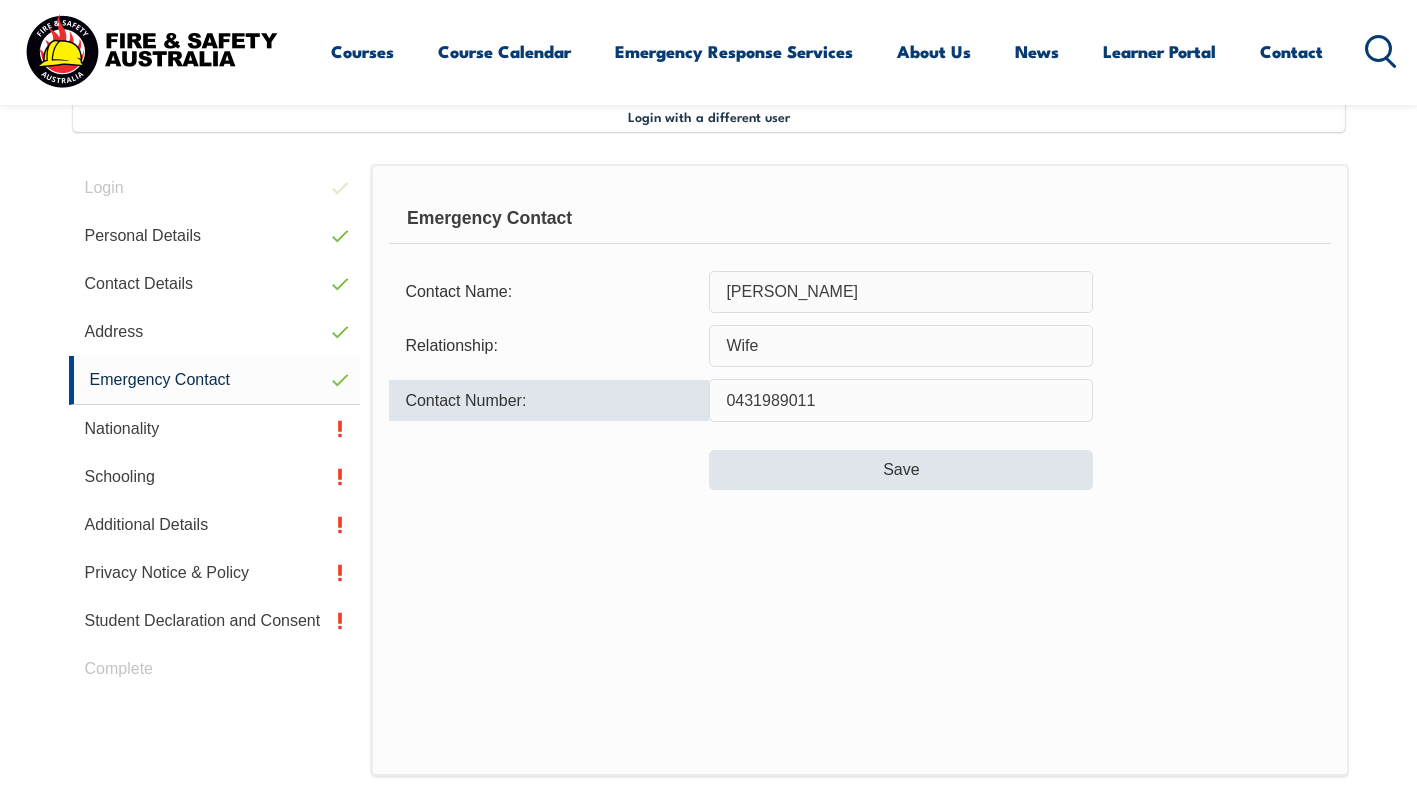 type on "0431989011" 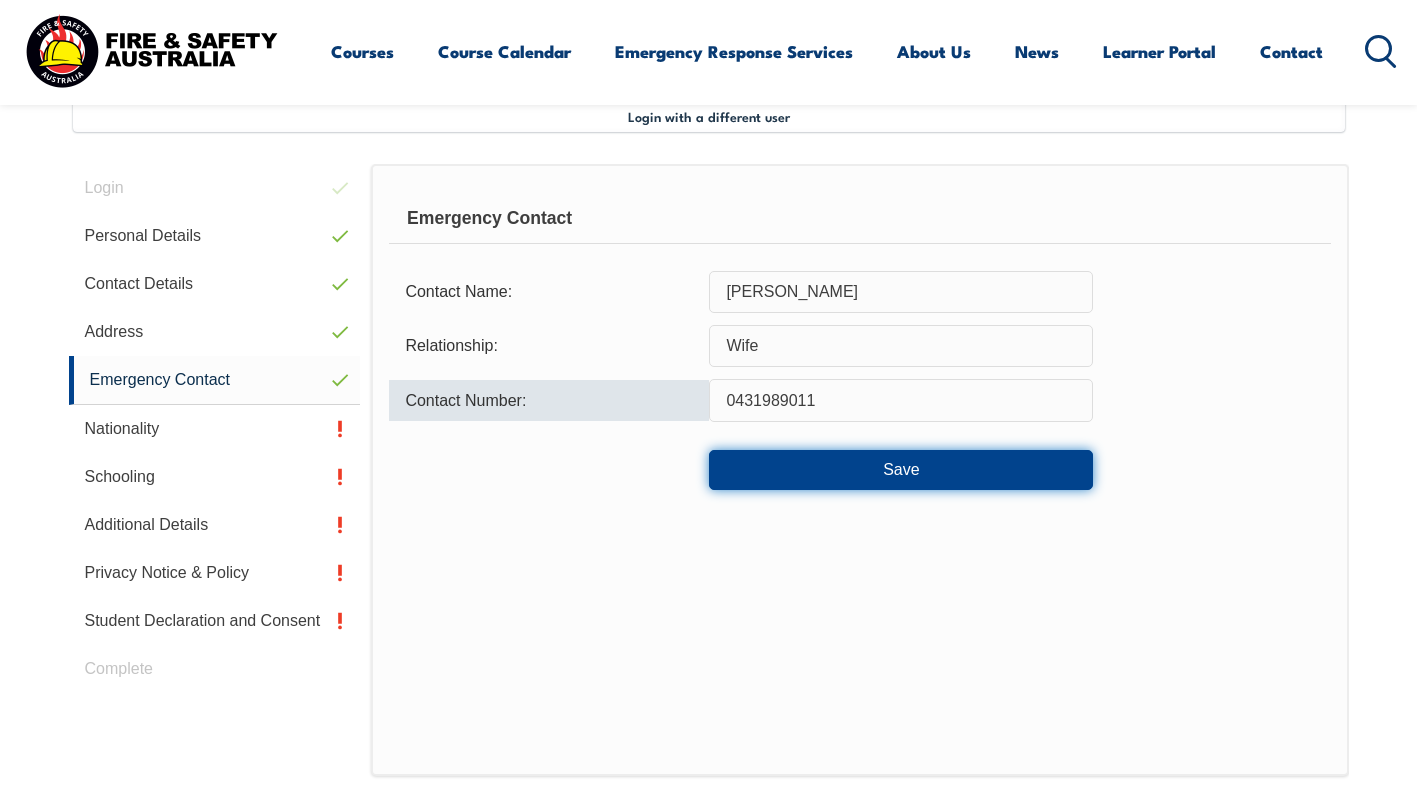 click on "Save" at bounding box center (901, 470) 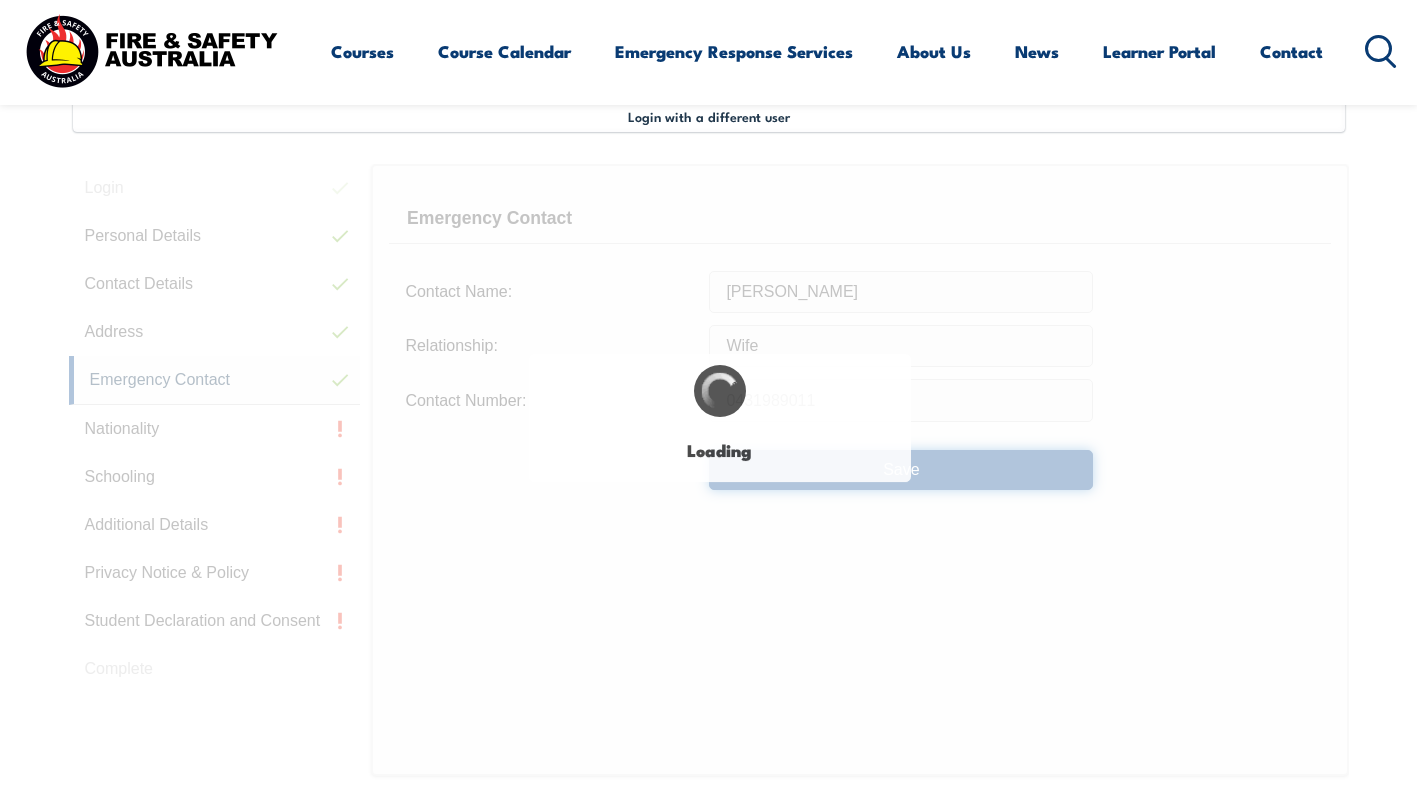 type on "Wife" 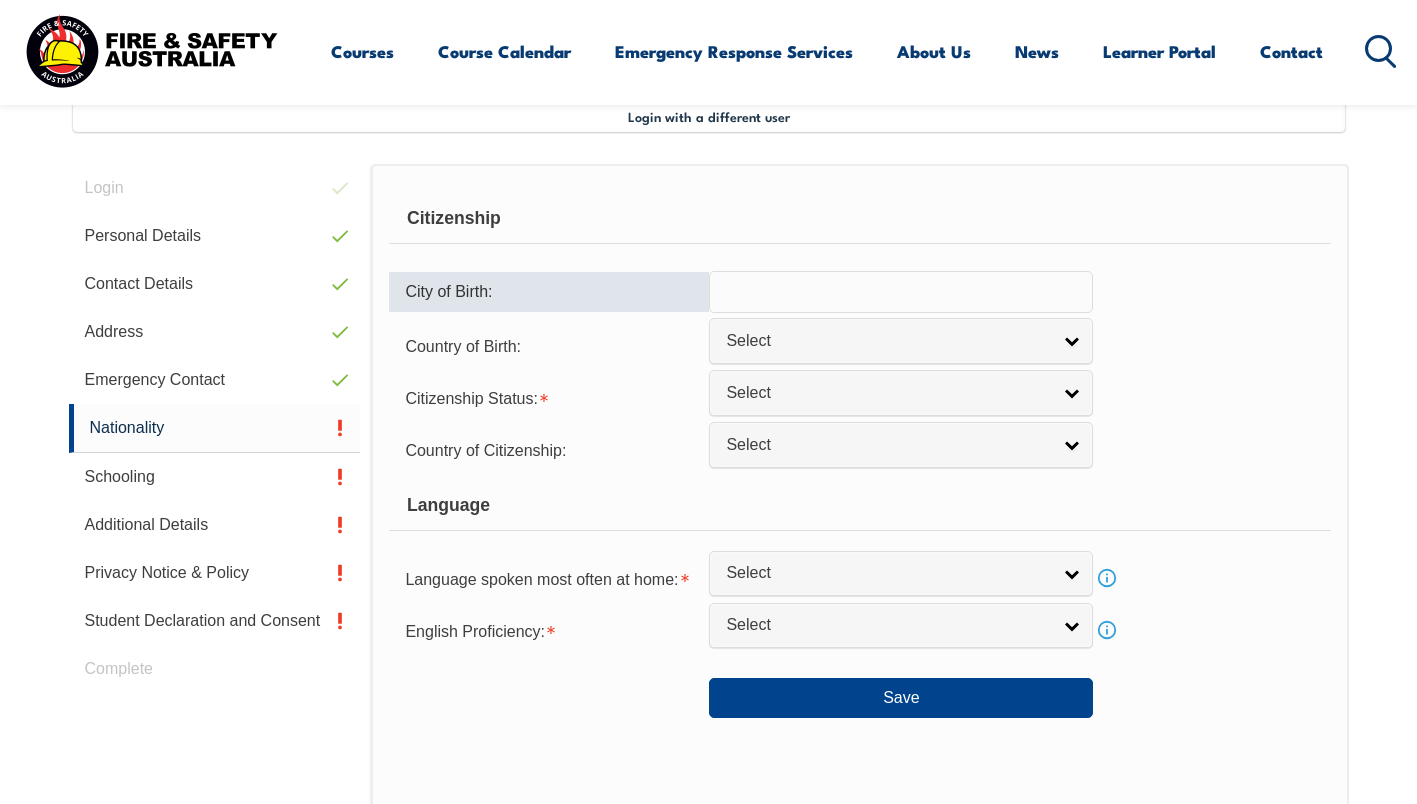 click at bounding box center (901, 292) 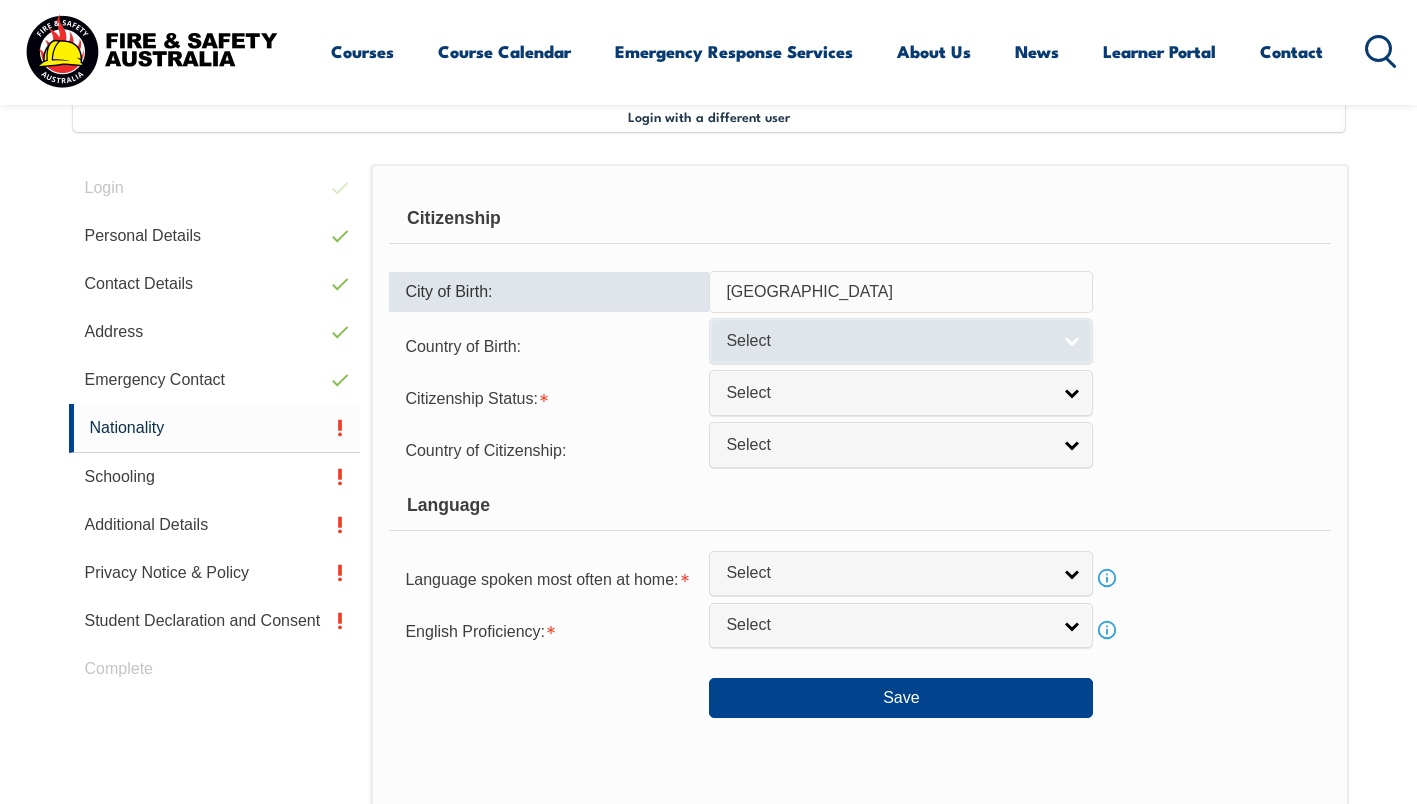 type on "[GEOGRAPHIC_DATA]" 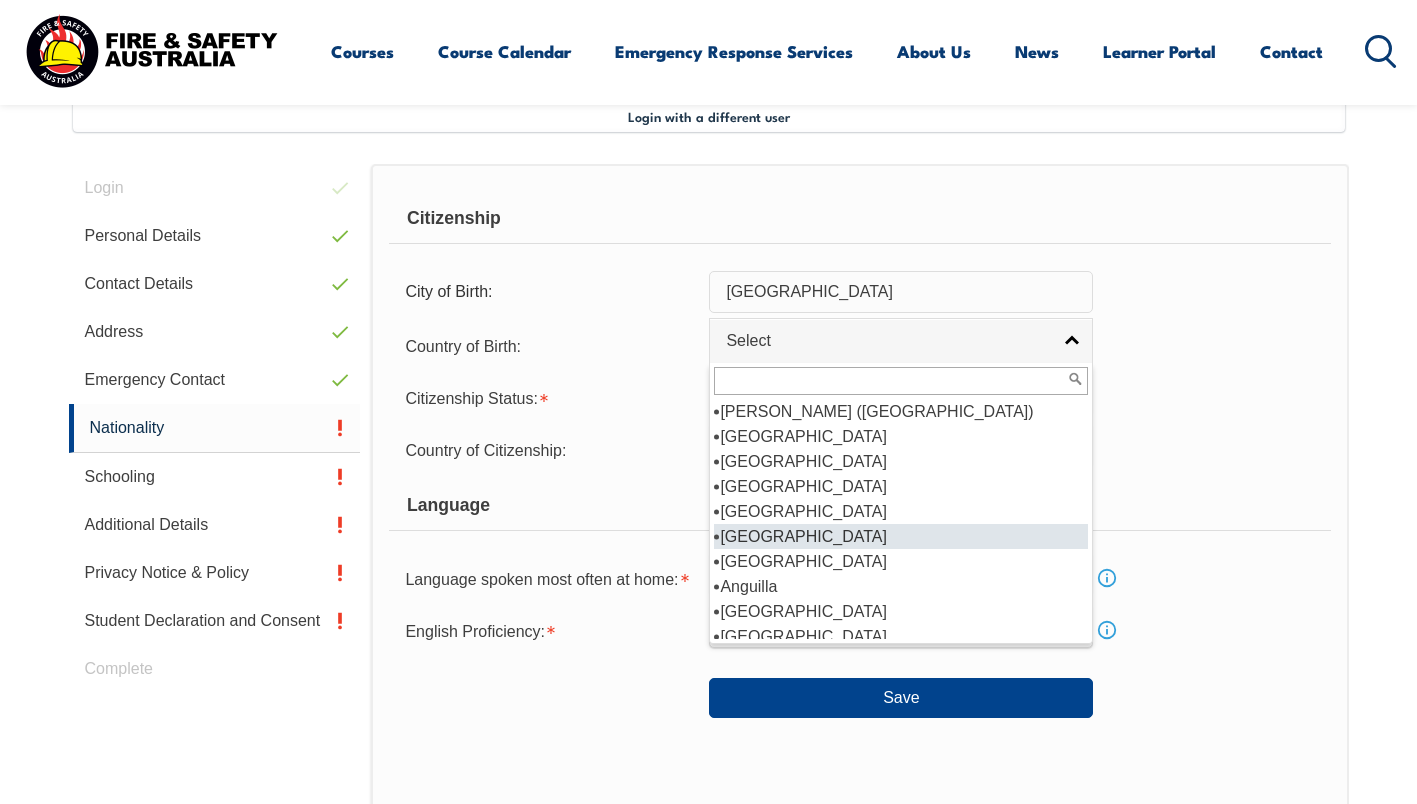 scroll, scrollTop: 200, scrollLeft: 0, axis: vertical 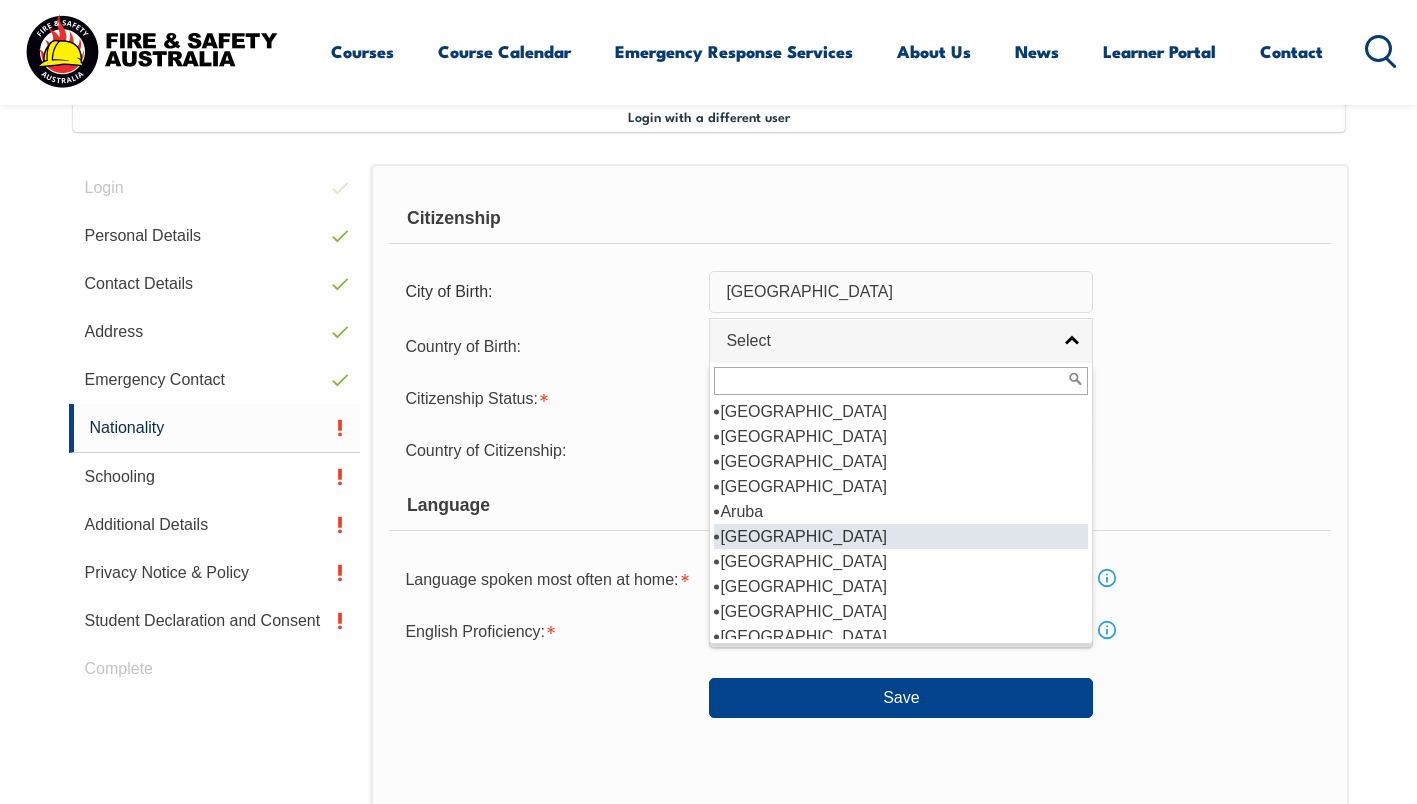 click on "[GEOGRAPHIC_DATA]" at bounding box center (901, 536) 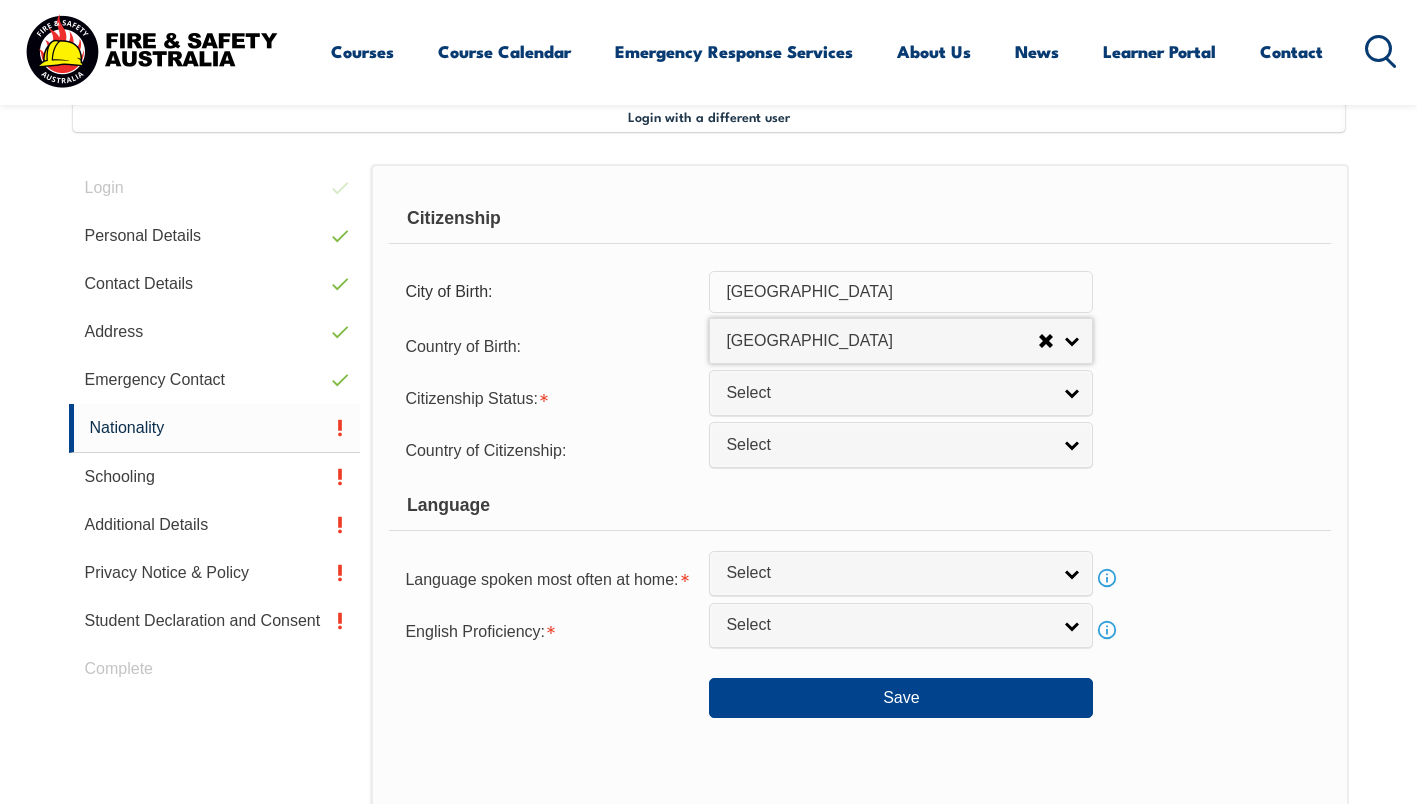 select on "1101" 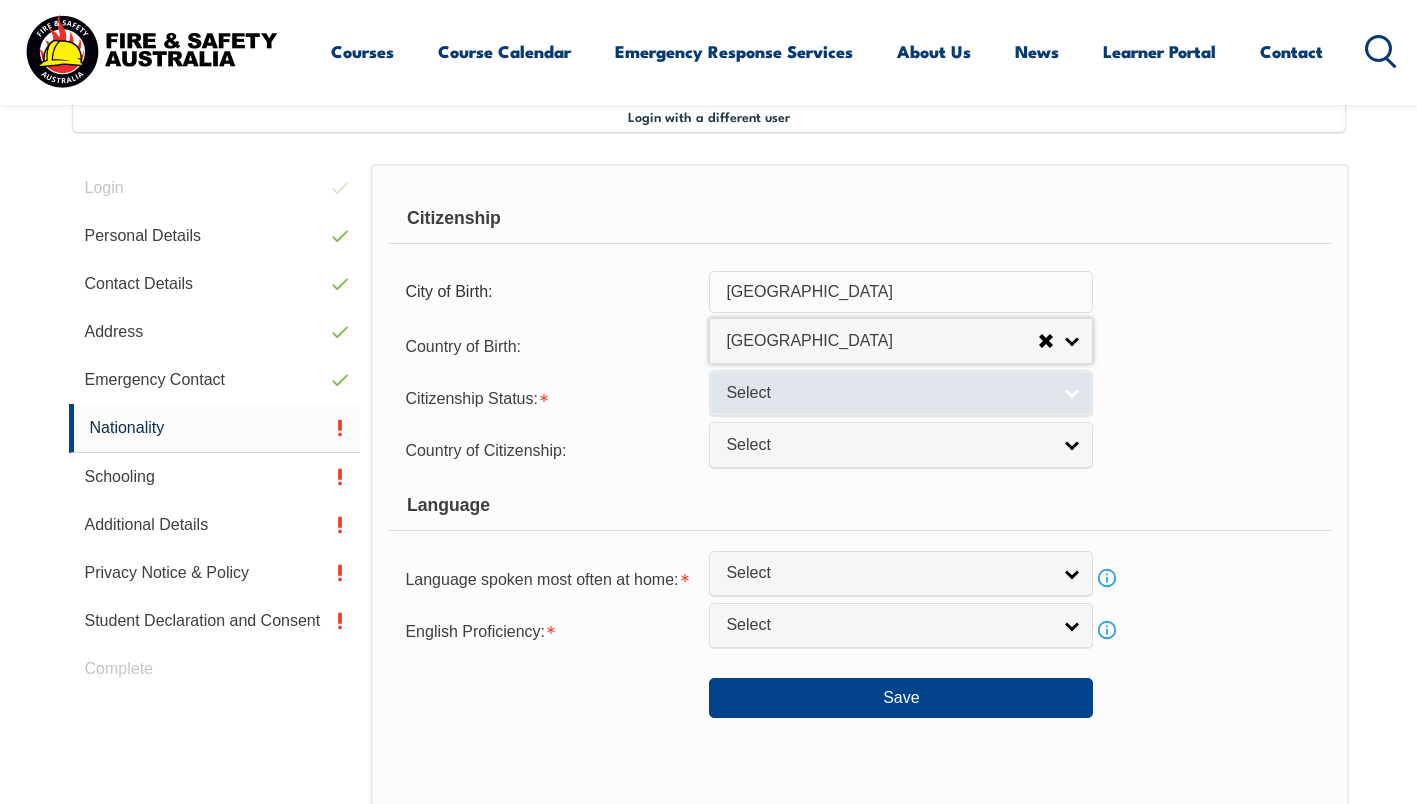 click on "Select" at bounding box center (888, 393) 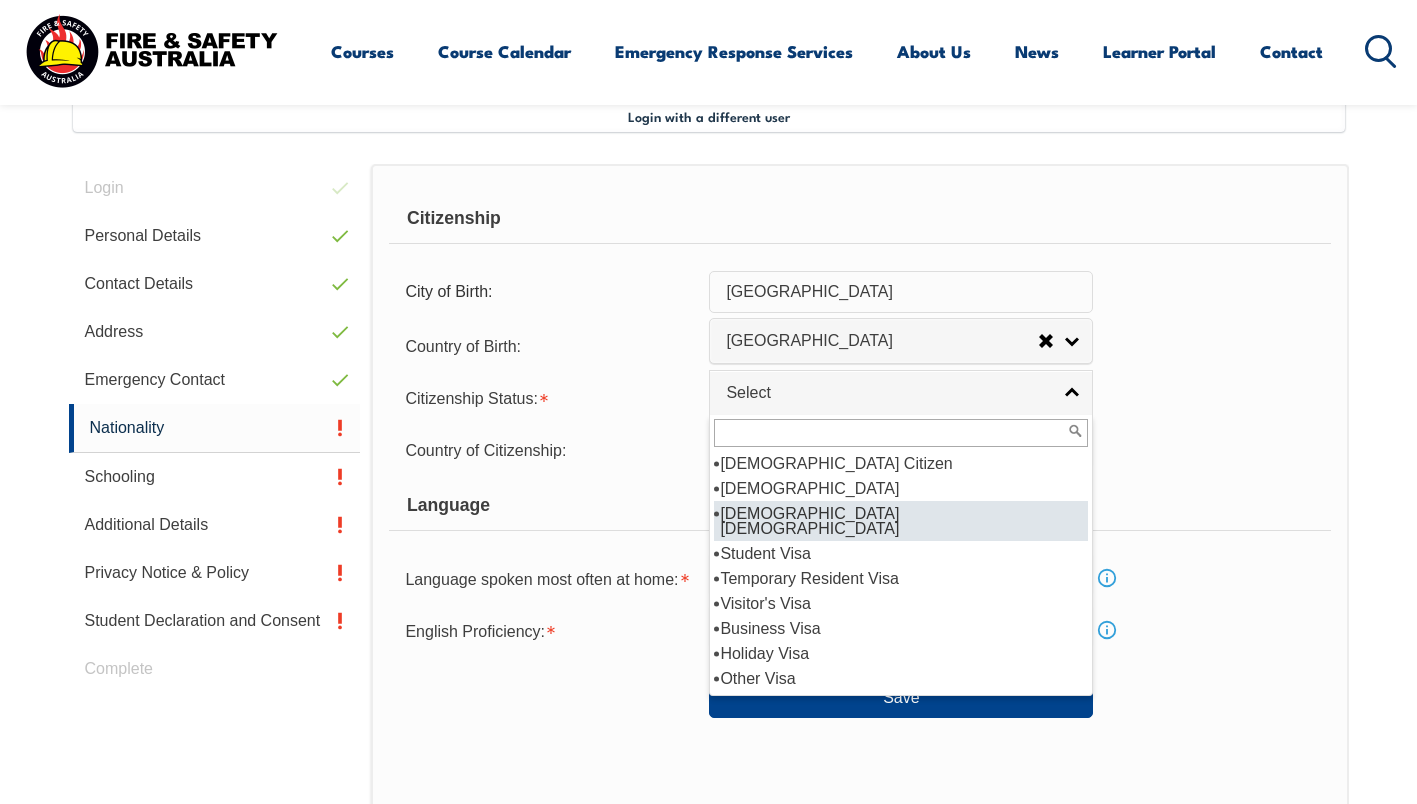 click on "[DEMOGRAPHIC_DATA] [DEMOGRAPHIC_DATA]" at bounding box center [901, 521] 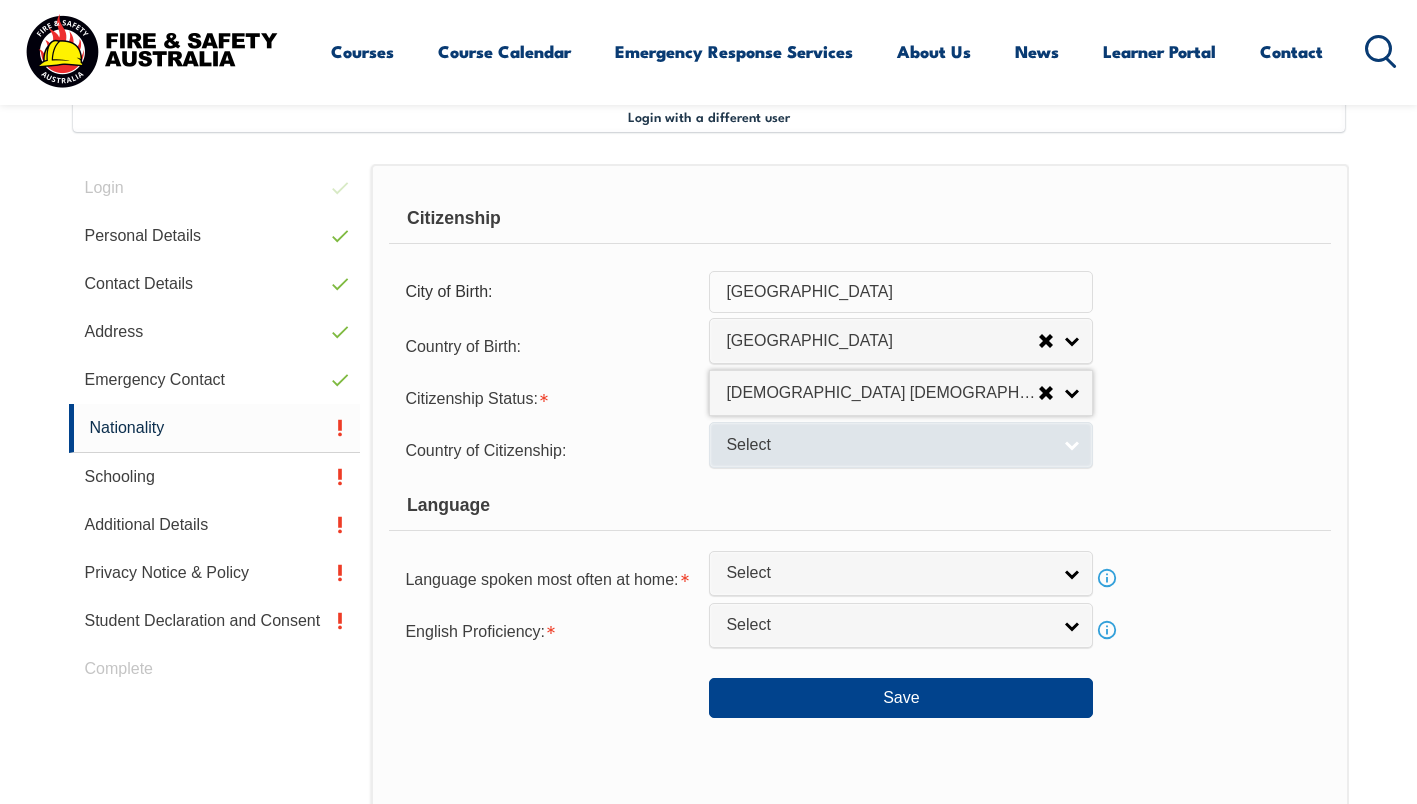 click on "Select" at bounding box center [901, 444] 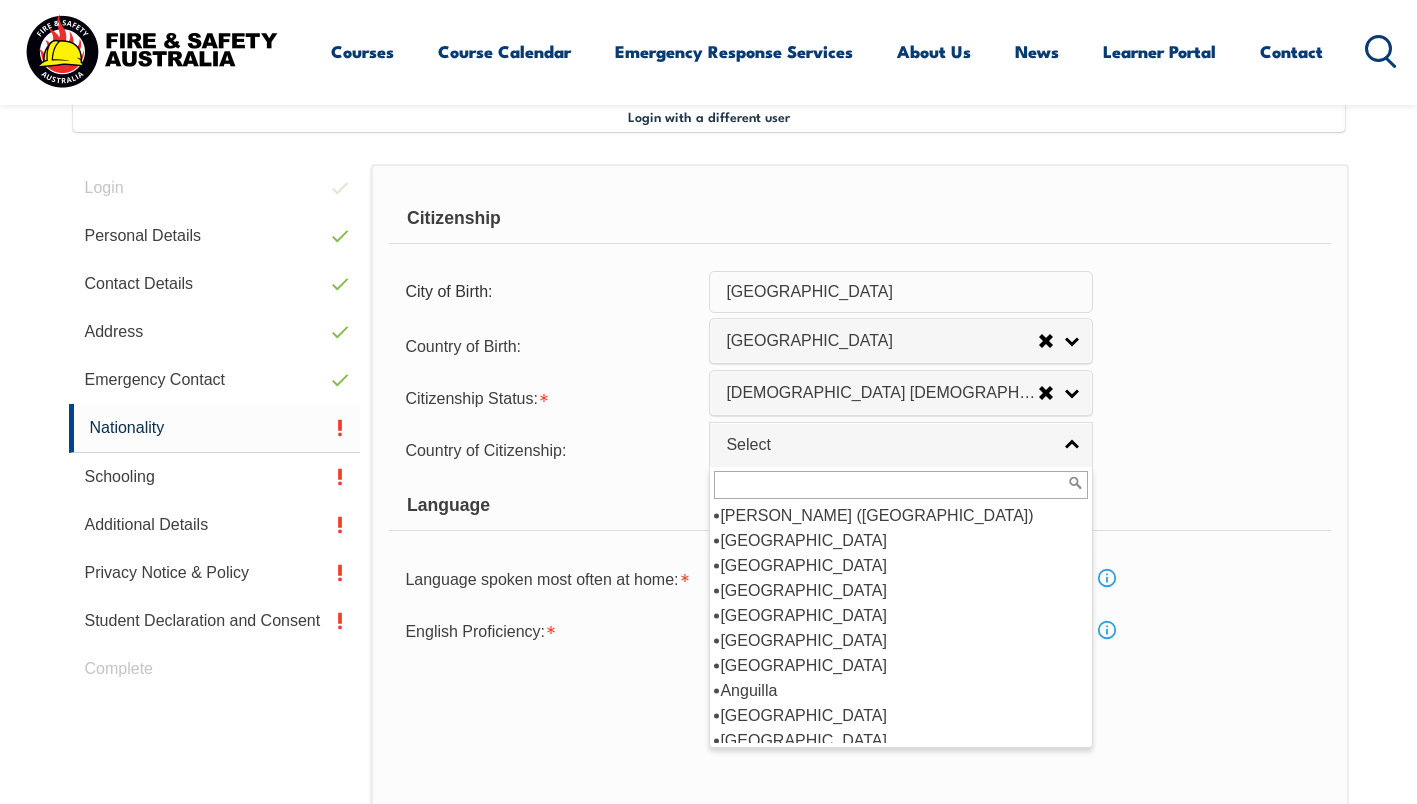scroll, scrollTop: 300, scrollLeft: 0, axis: vertical 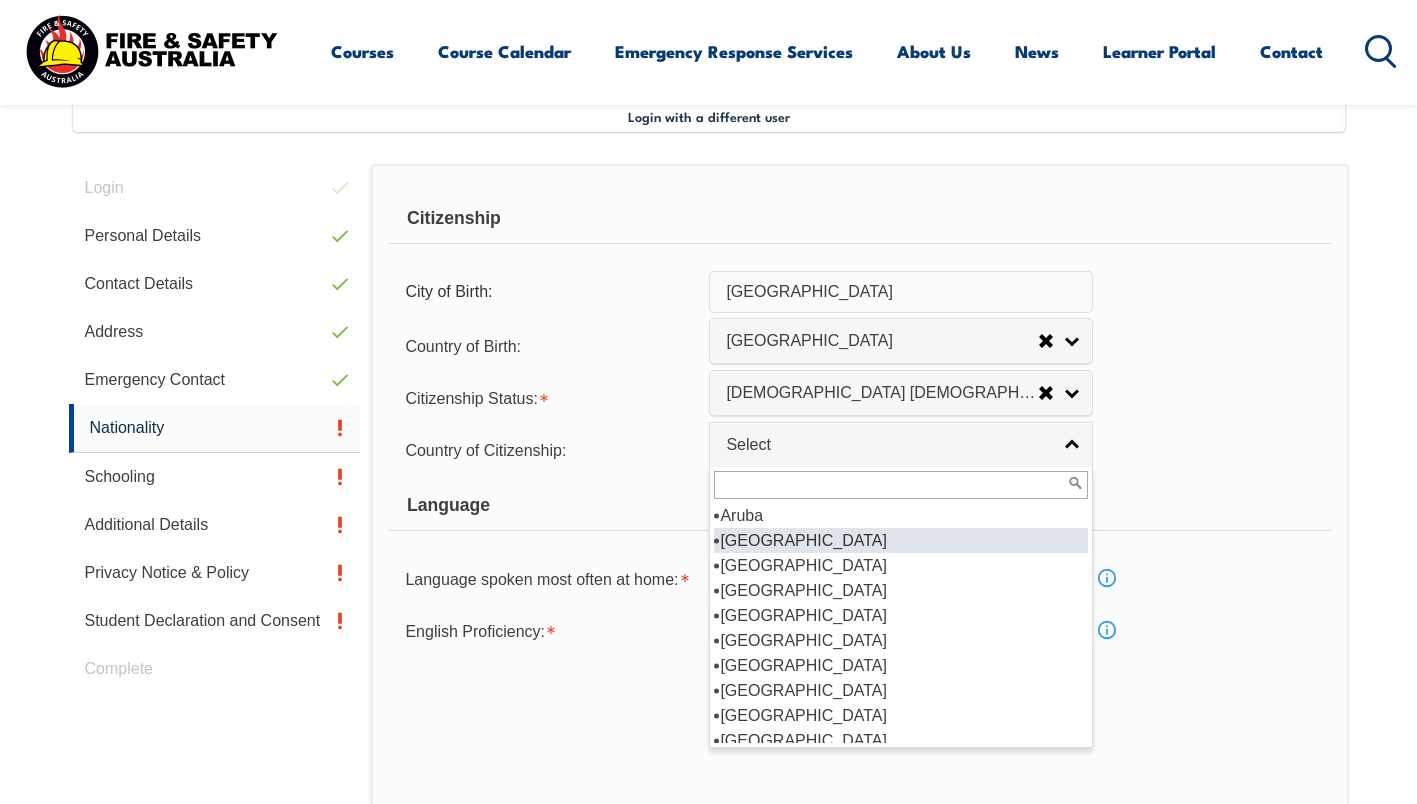 click on "[GEOGRAPHIC_DATA]" at bounding box center (901, 540) 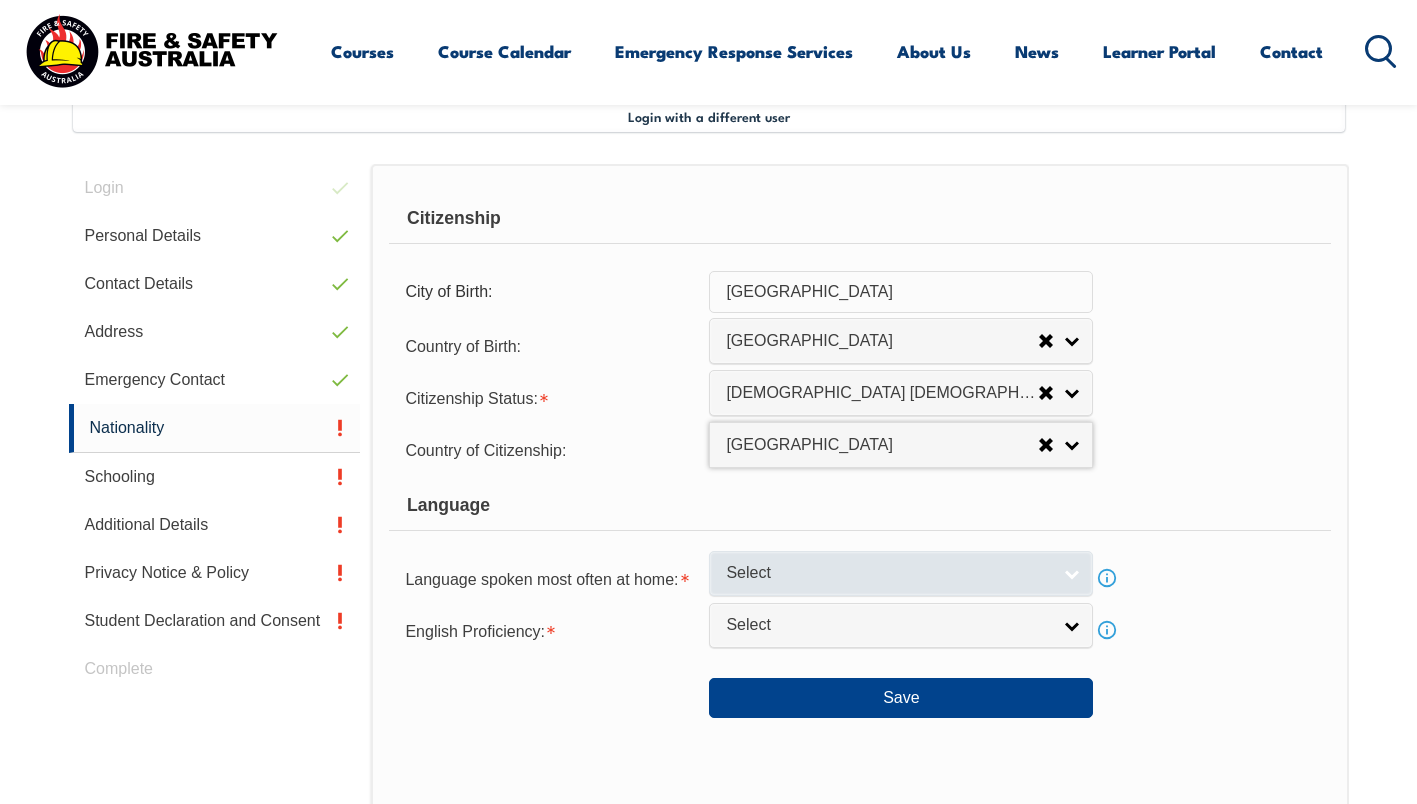 click on "Select" at bounding box center (901, 573) 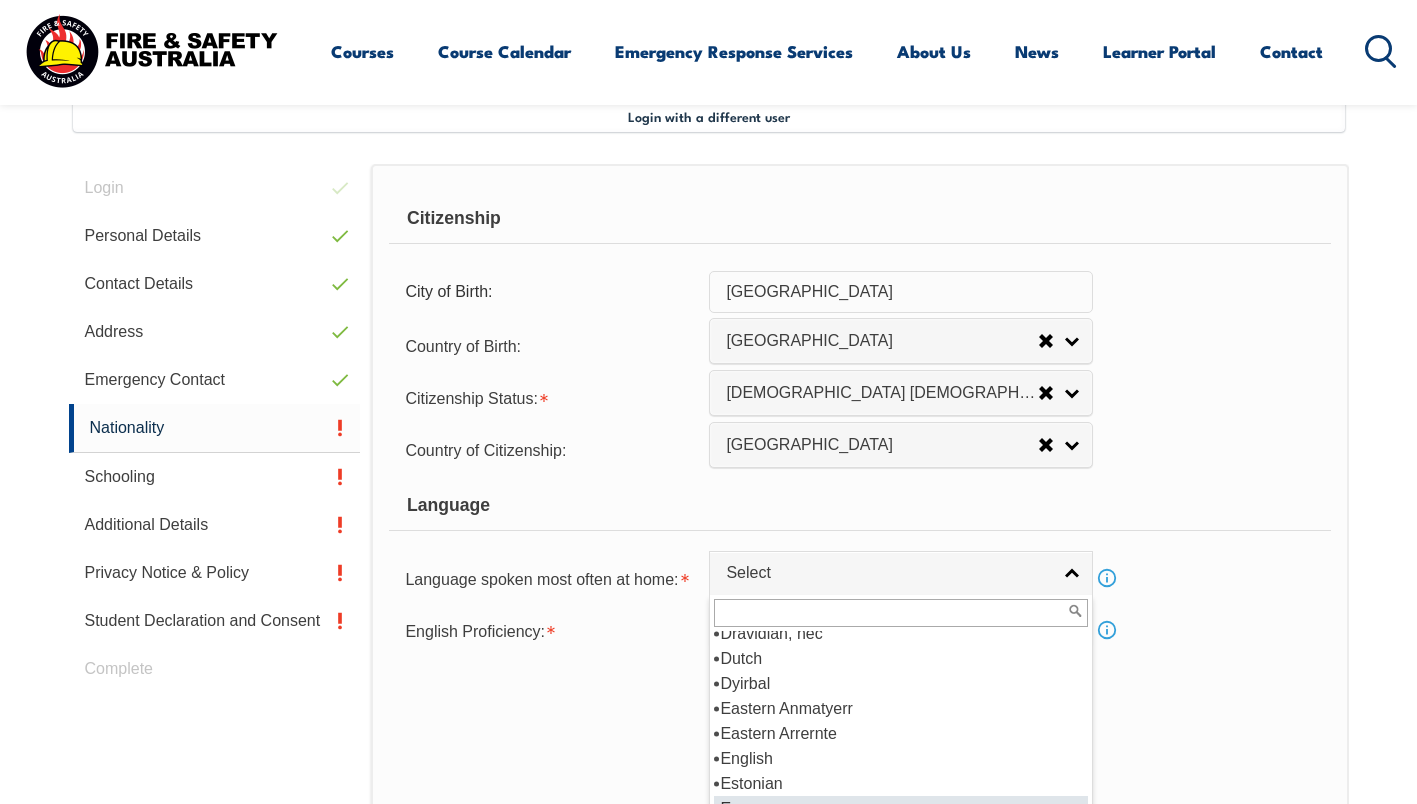 scroll, scrollTop: 2500, scrollLeft: 0, axis: vertical 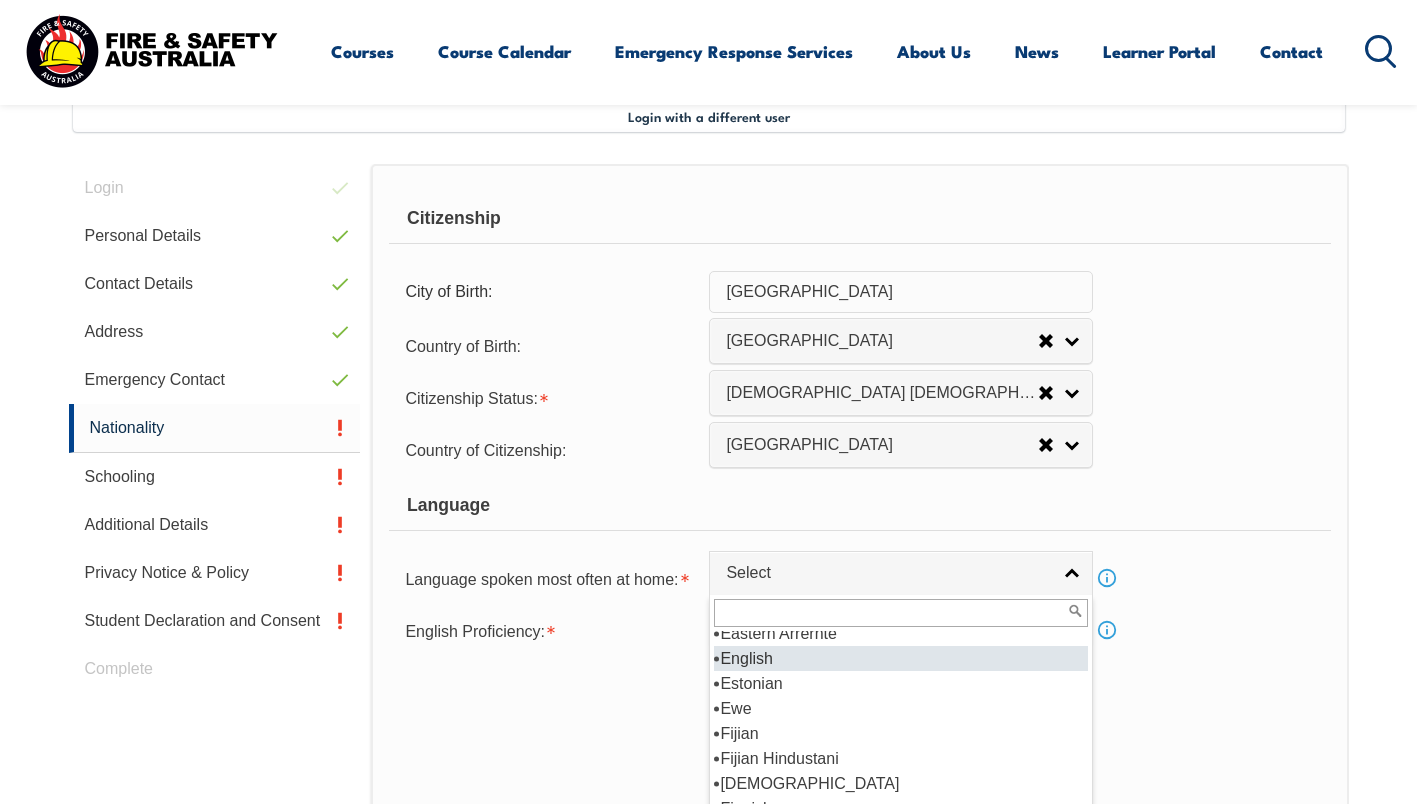 click on "English" at bounding box center [901, 658] 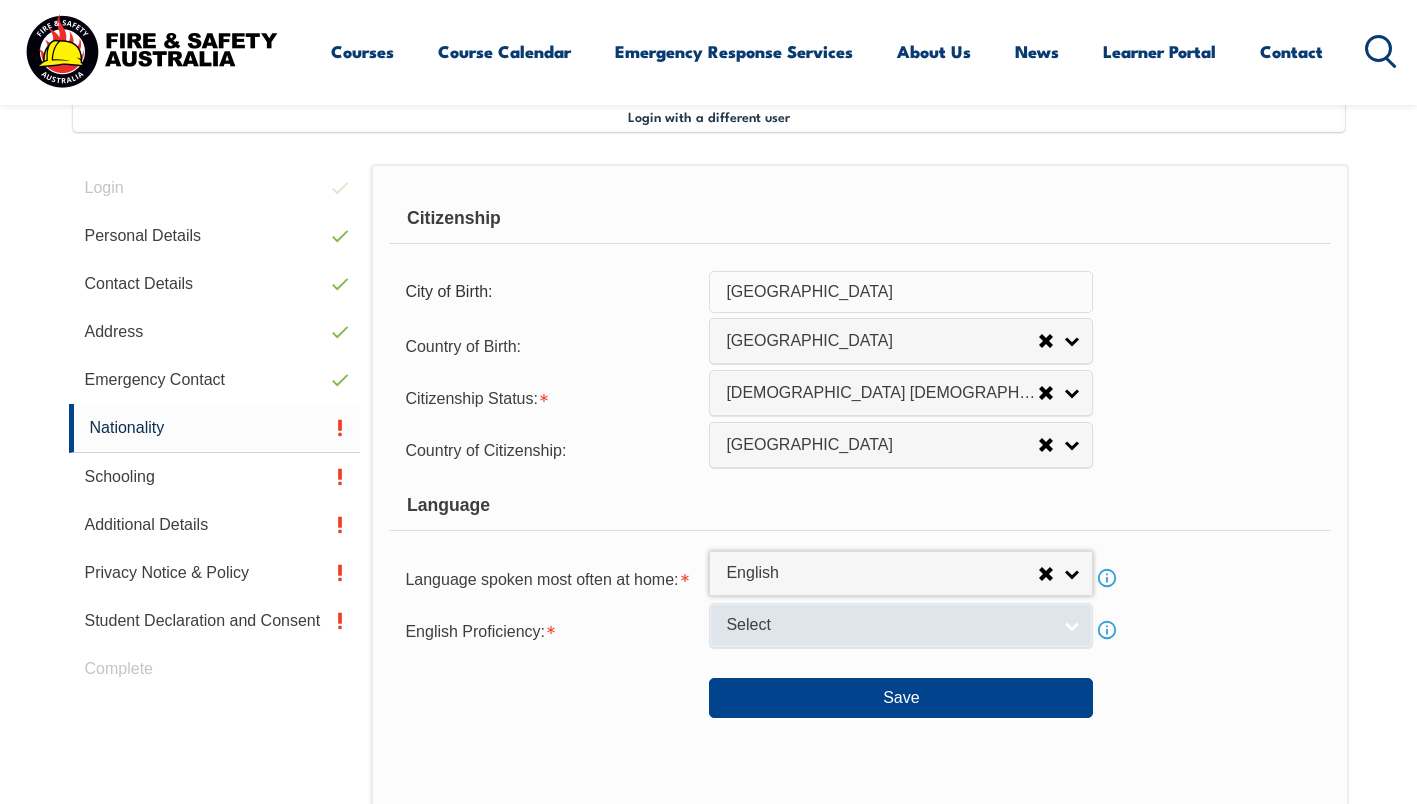 click on "Select" at bounding box center [888, 625] 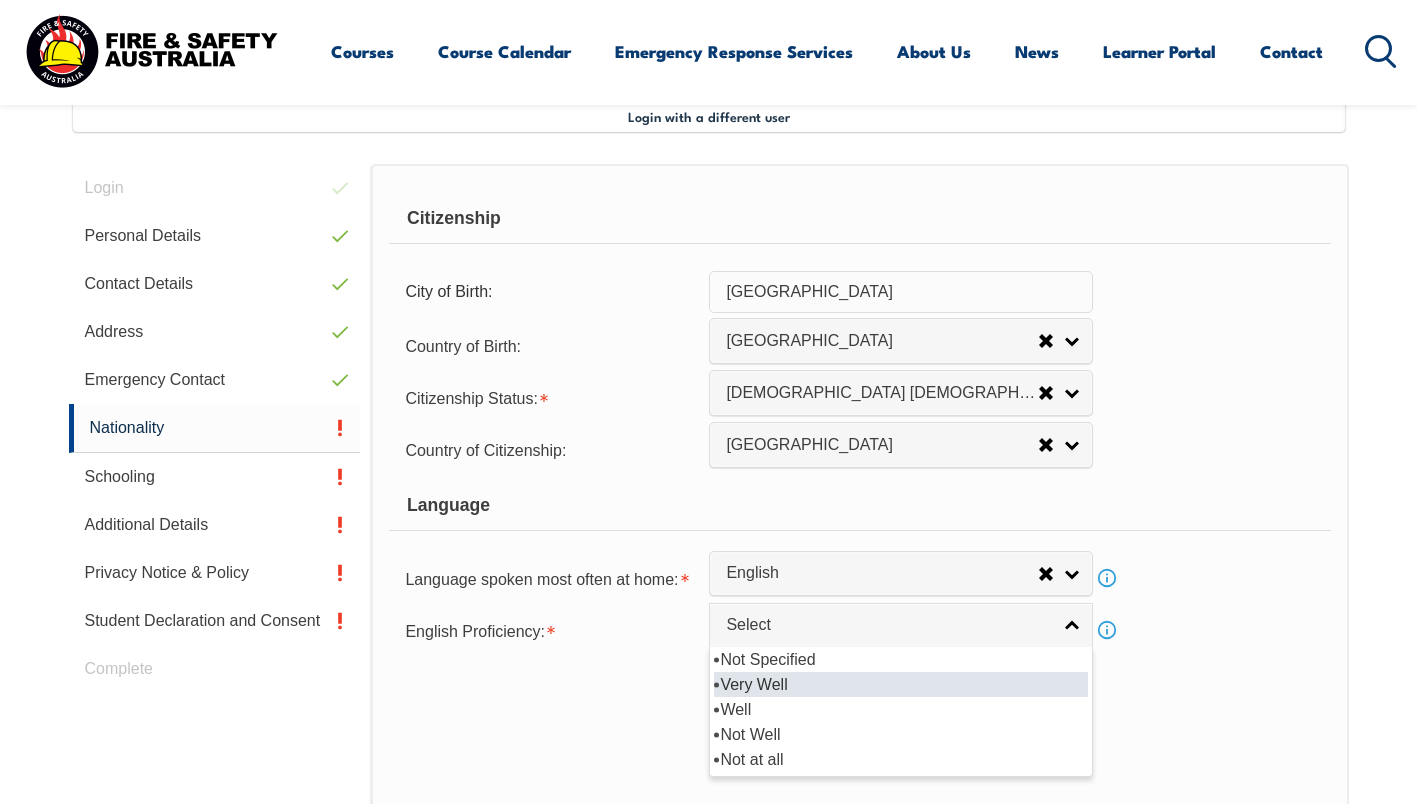click on "Very Well" at bounding box center (901, 684) 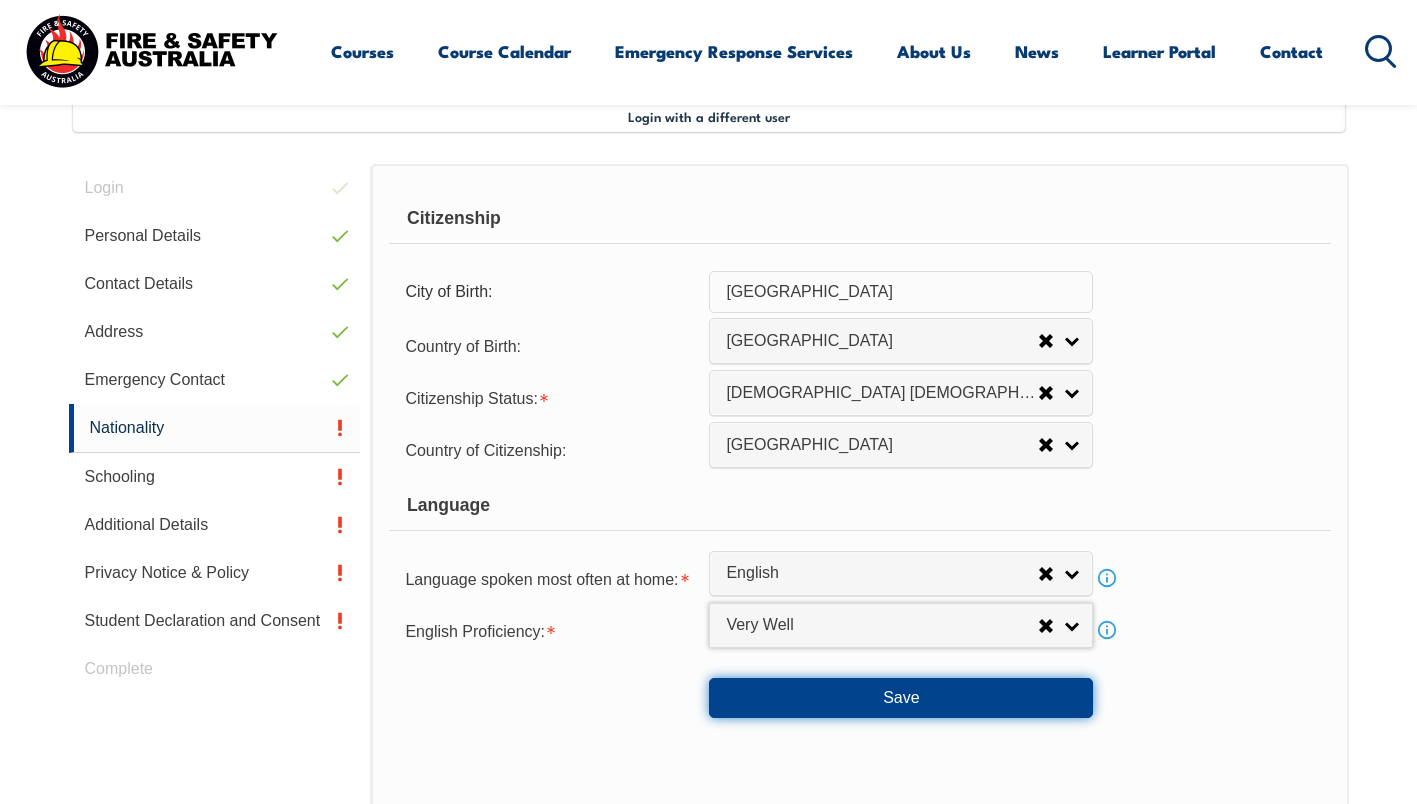 click on "Save" at bounding box center [901, 698] 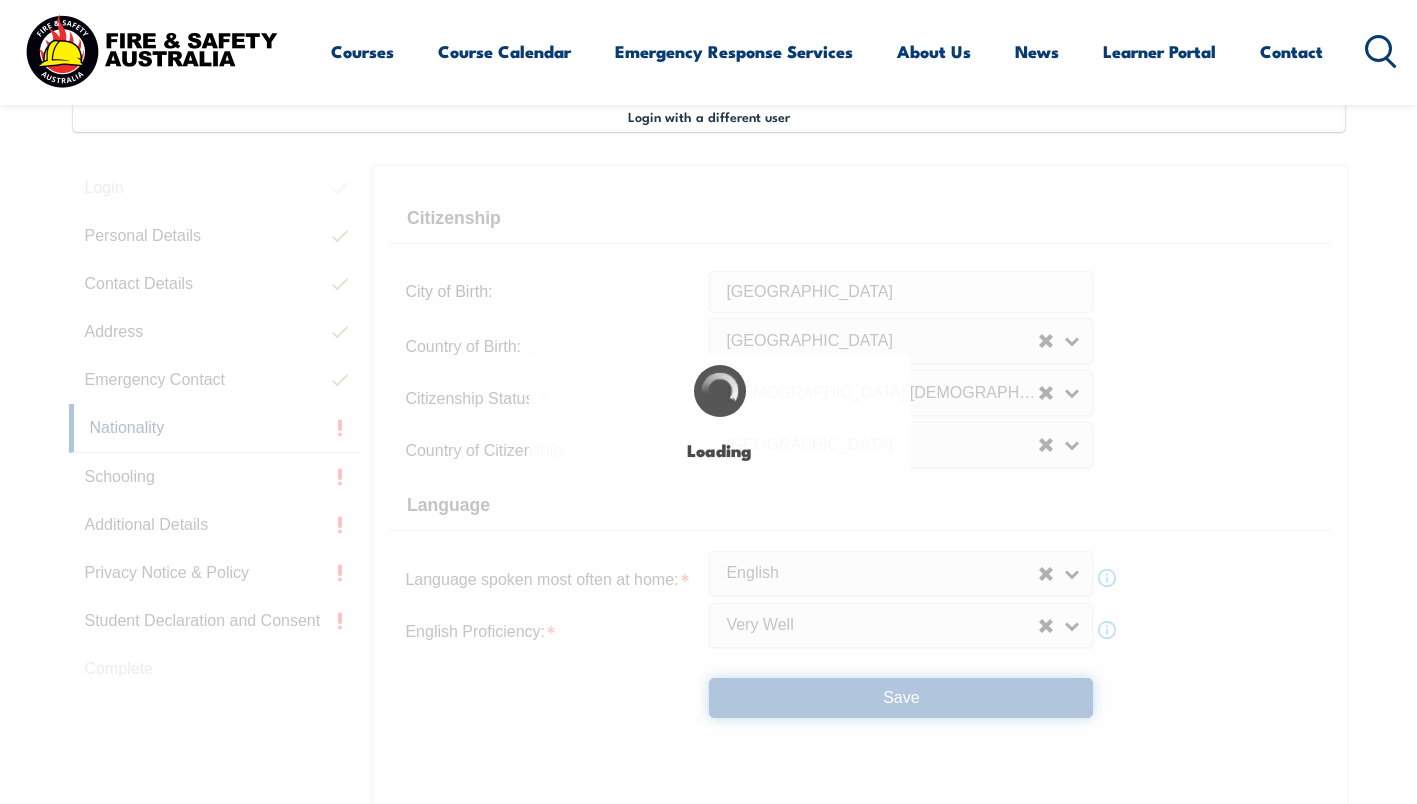 select on "false" 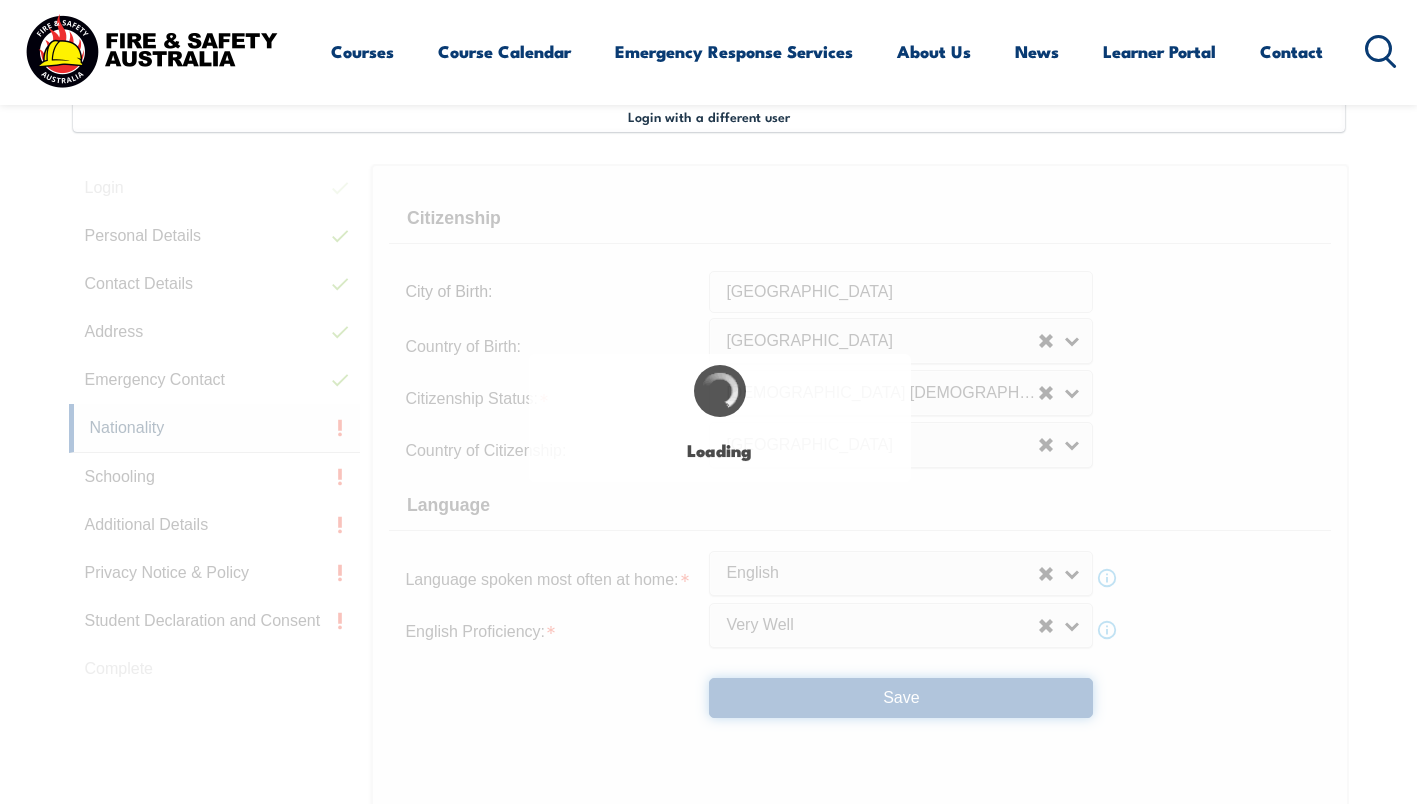 scroll, scrollTop: 0, scrollLeft: 0, axis: both 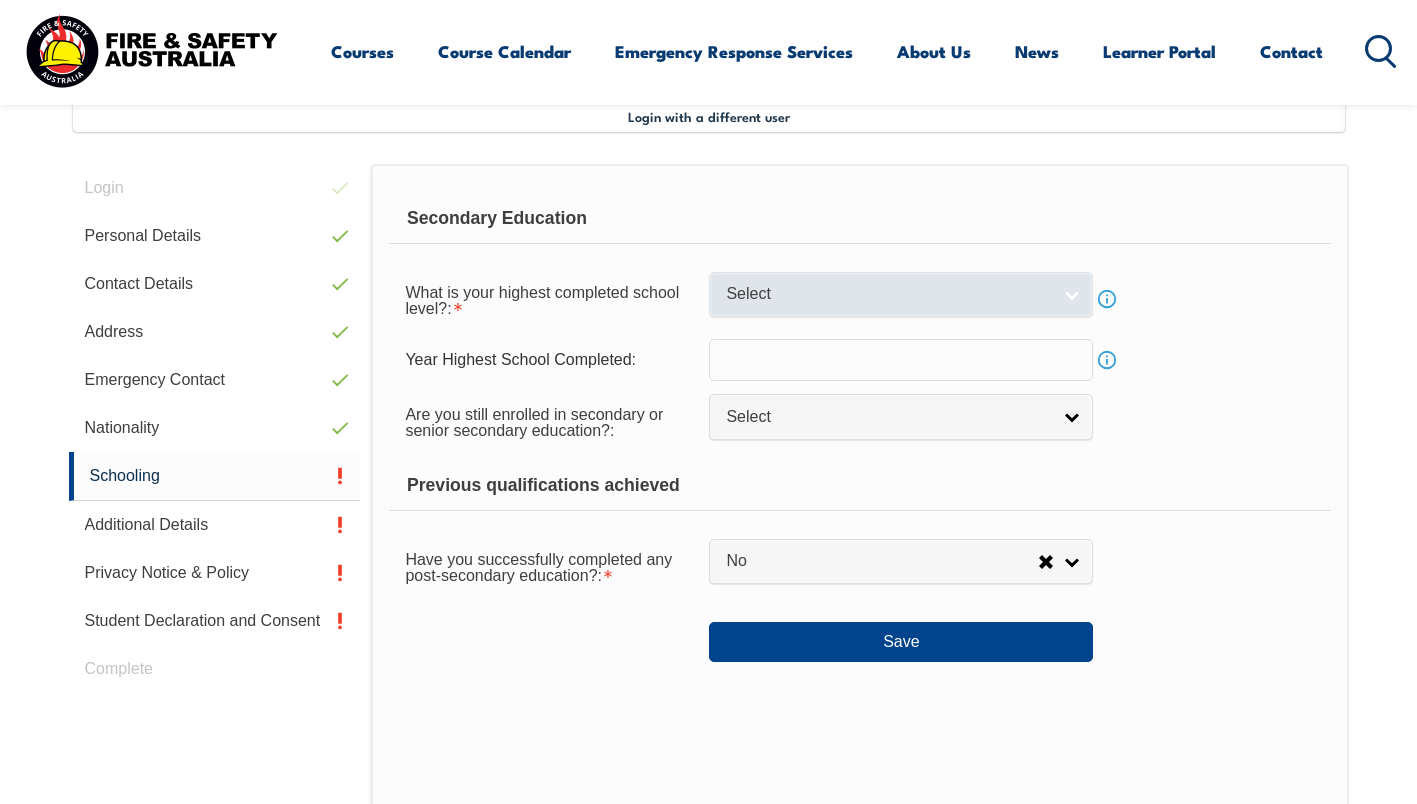 click on "Select" at bounding box center [888, 294] 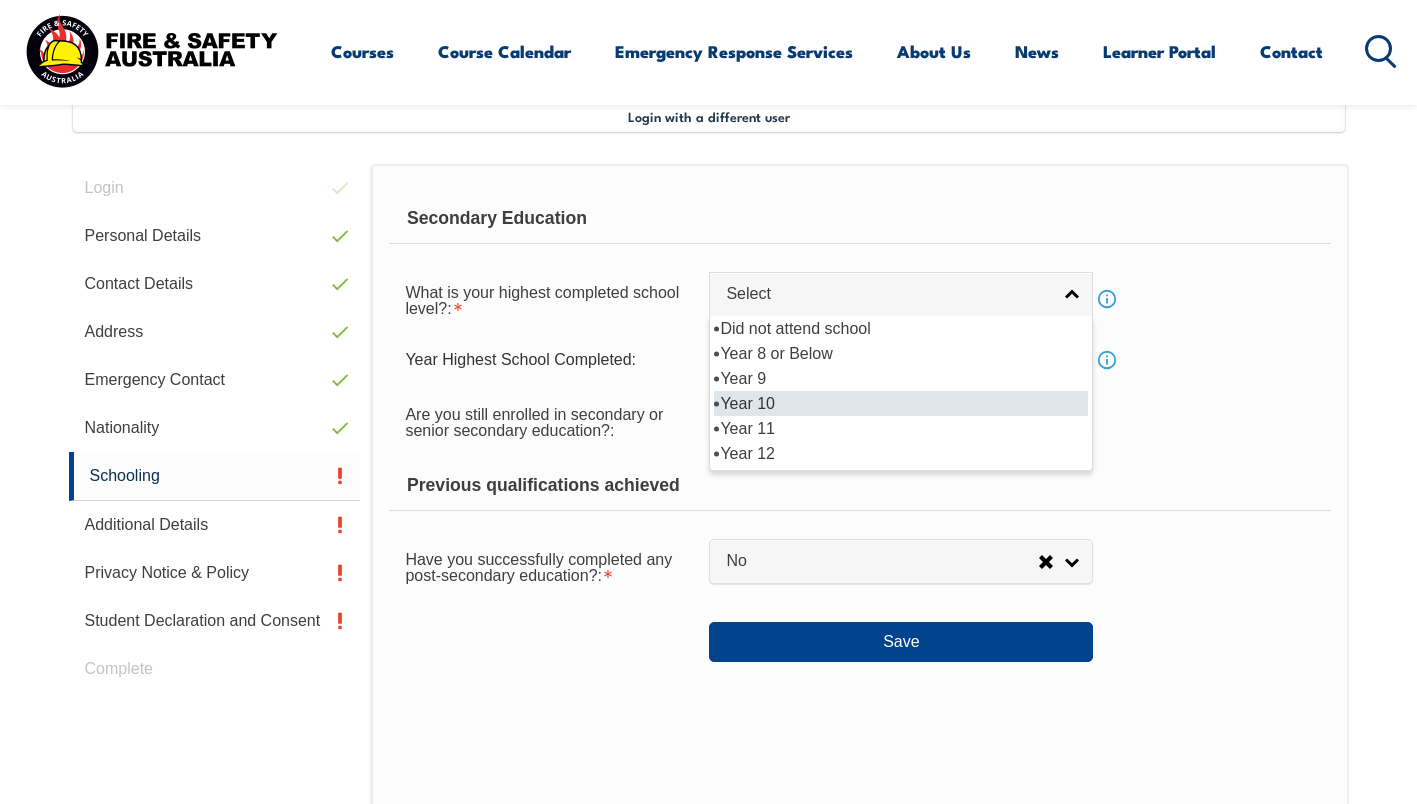 click on "Year 10" at bounding box center (901, 403) 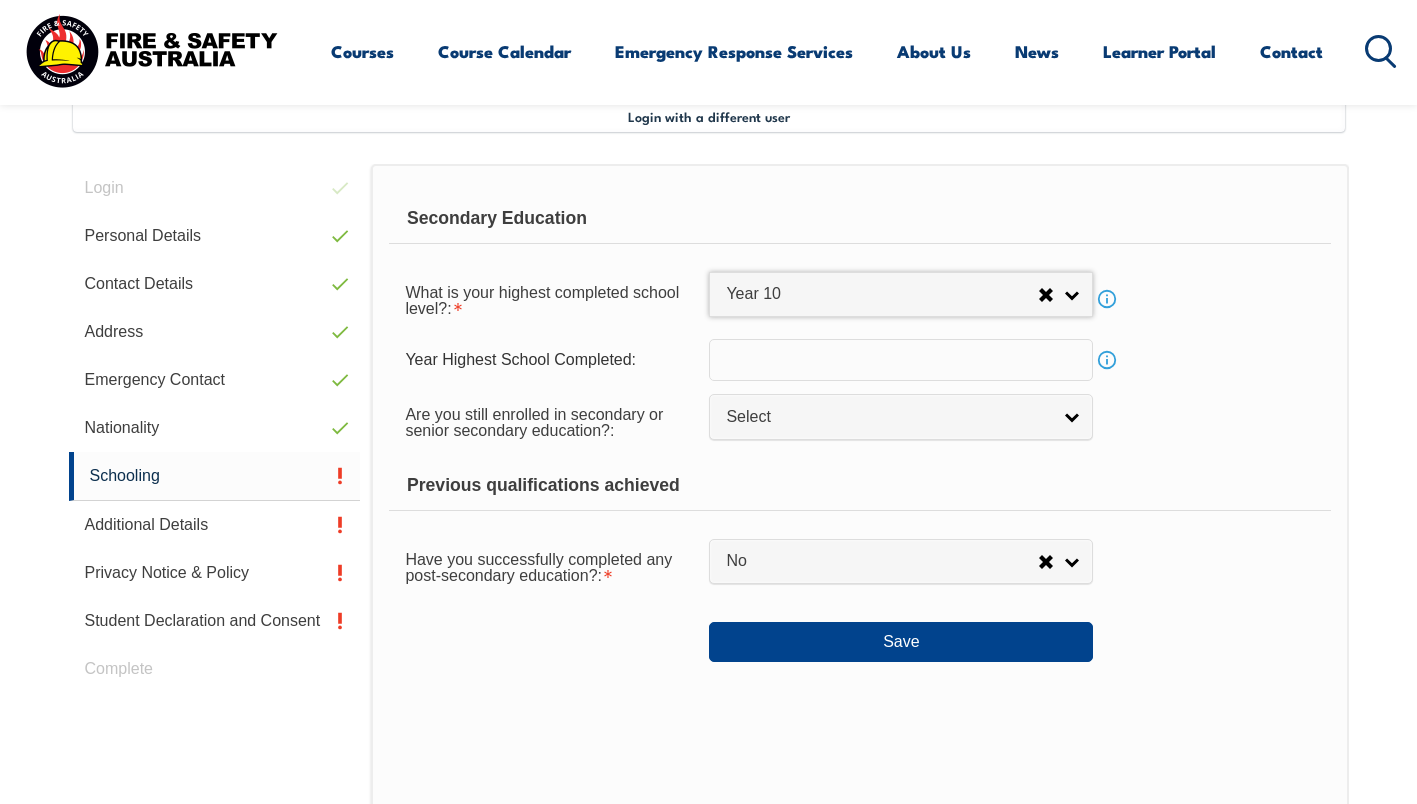 click at bounding box center (901, 360) 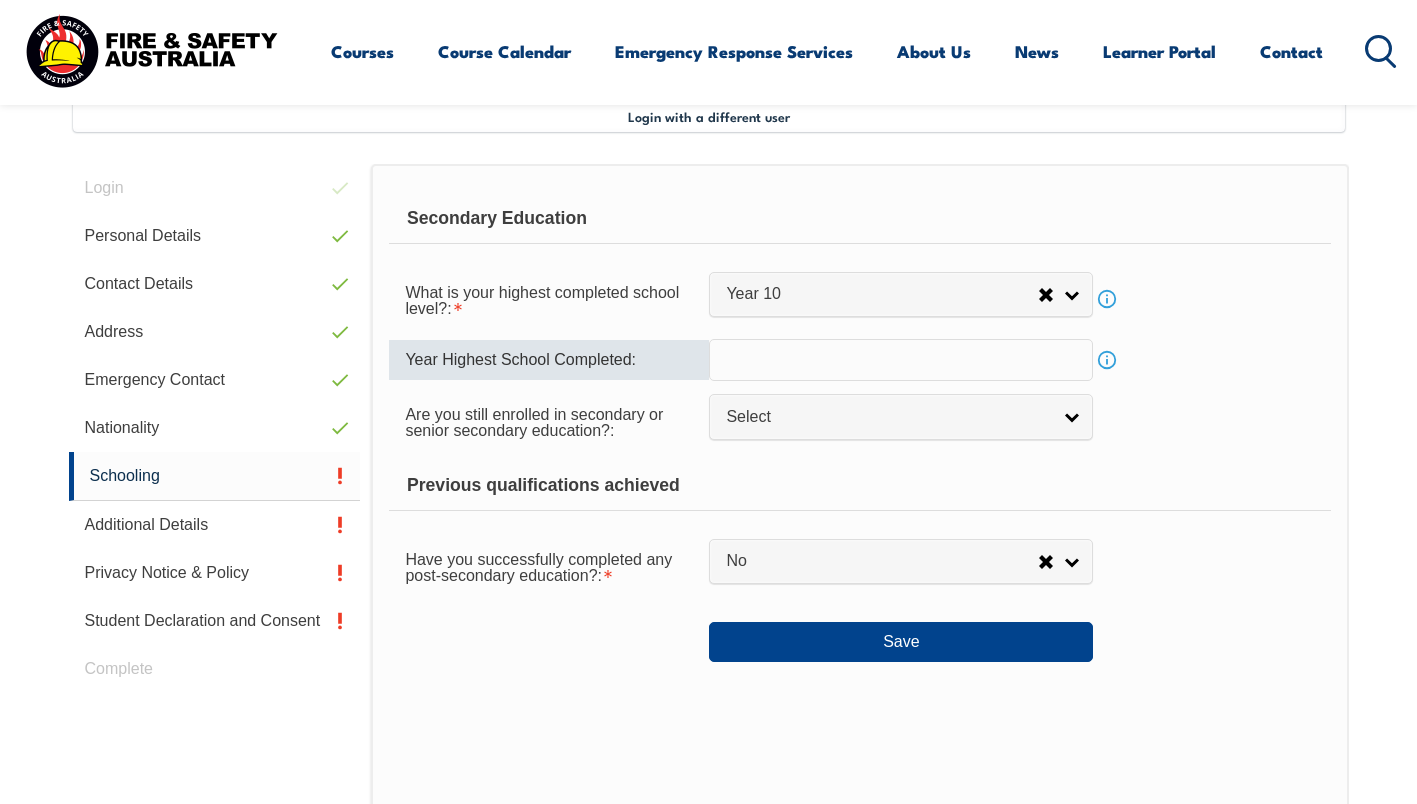 click at bounding box center (901, 360) 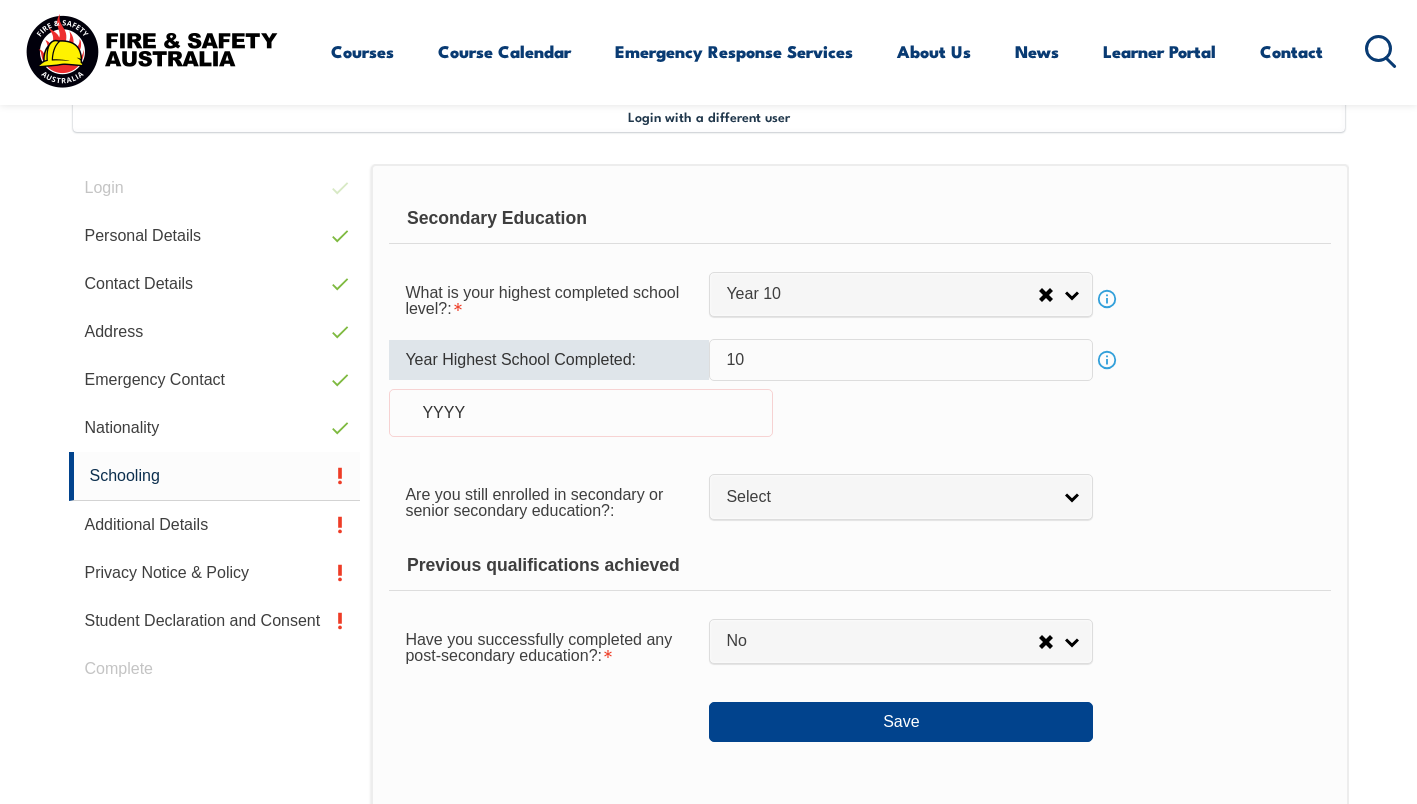 click on "Year Highest School Completed: 10 Info YYYY" at bounding box center (859, 400) 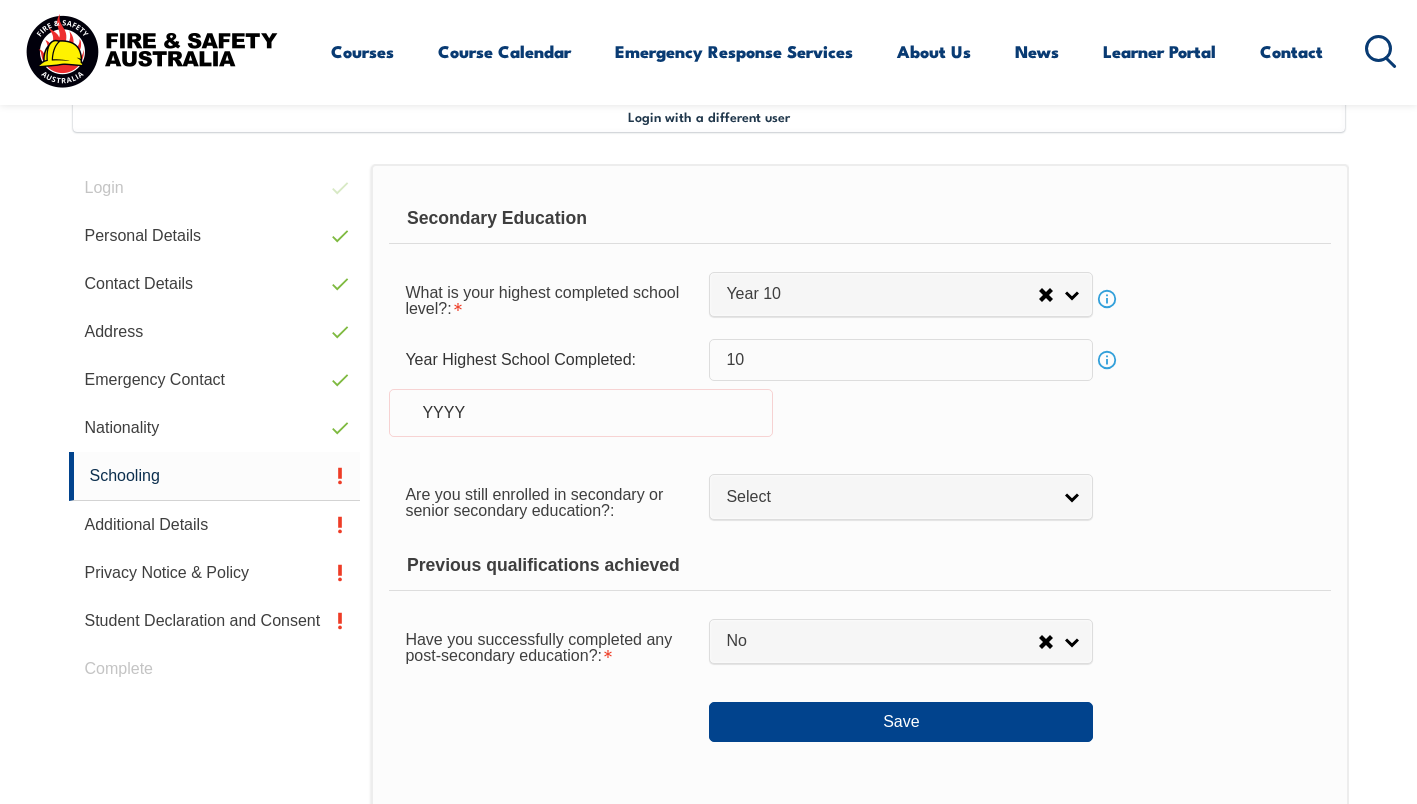 click on "YYYY" at bounding box center [581, 413] 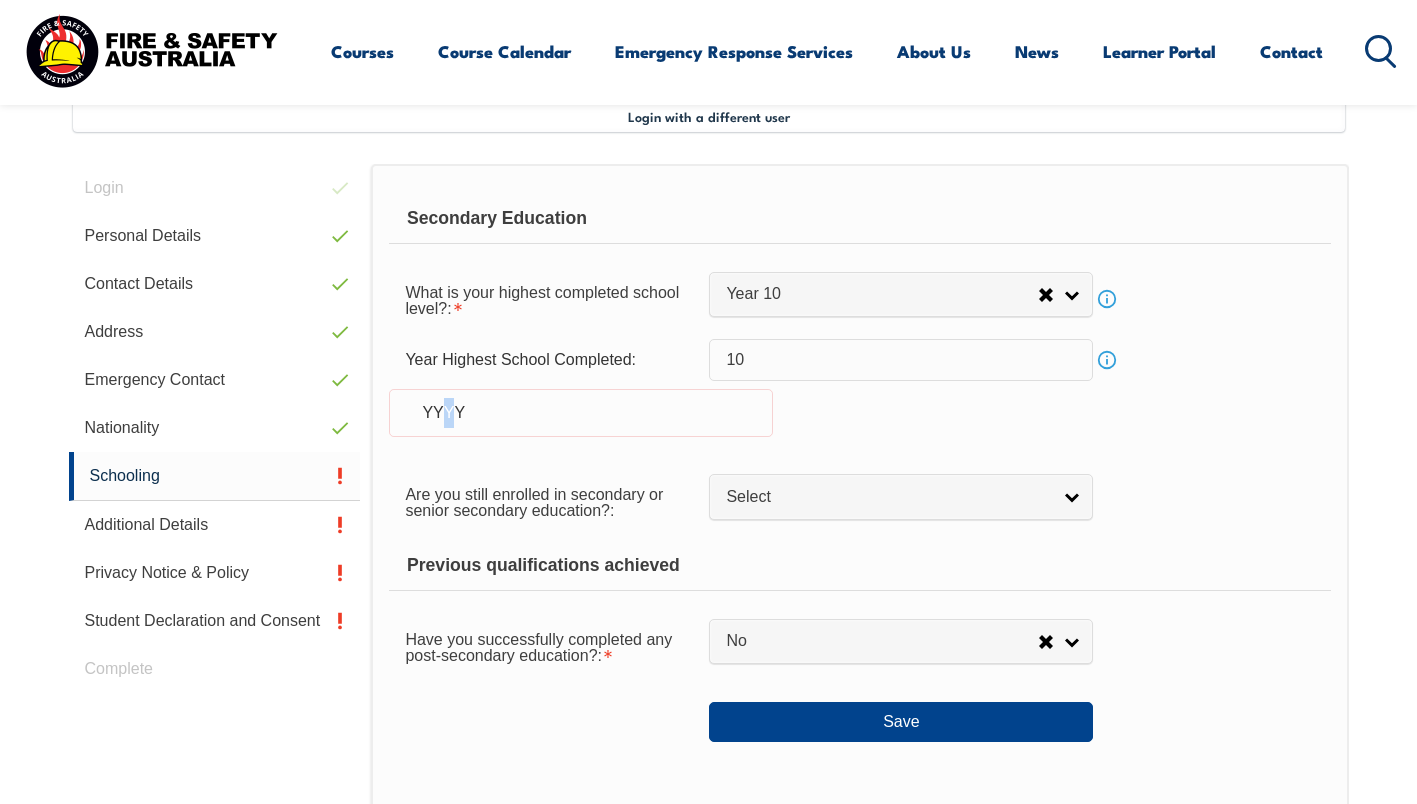 drag, startPoint x: 450, startPoint y: 409, endPoint x: 440, endPoint y: 412, distance: 10.440307 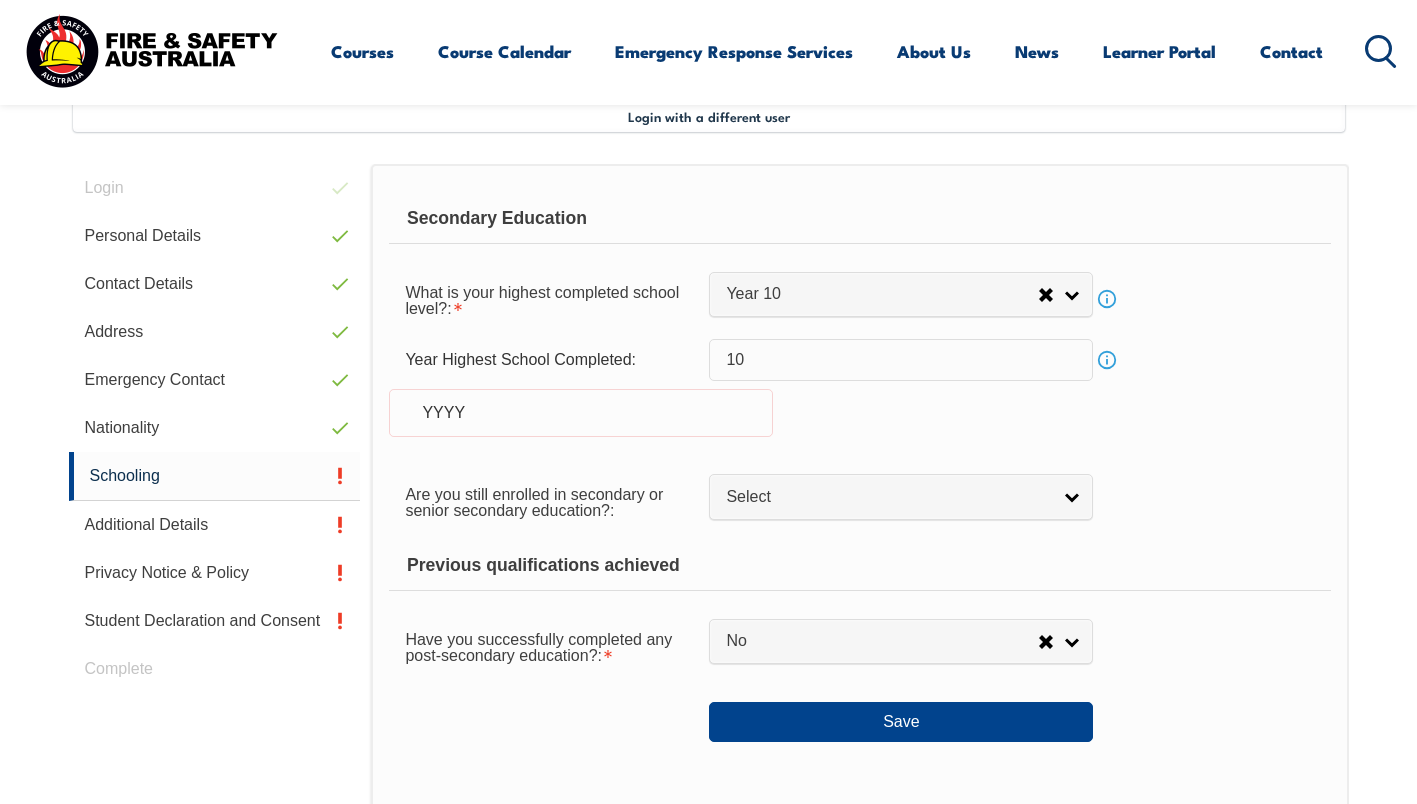 click on "YYYY" at bounding box center (581, 413) 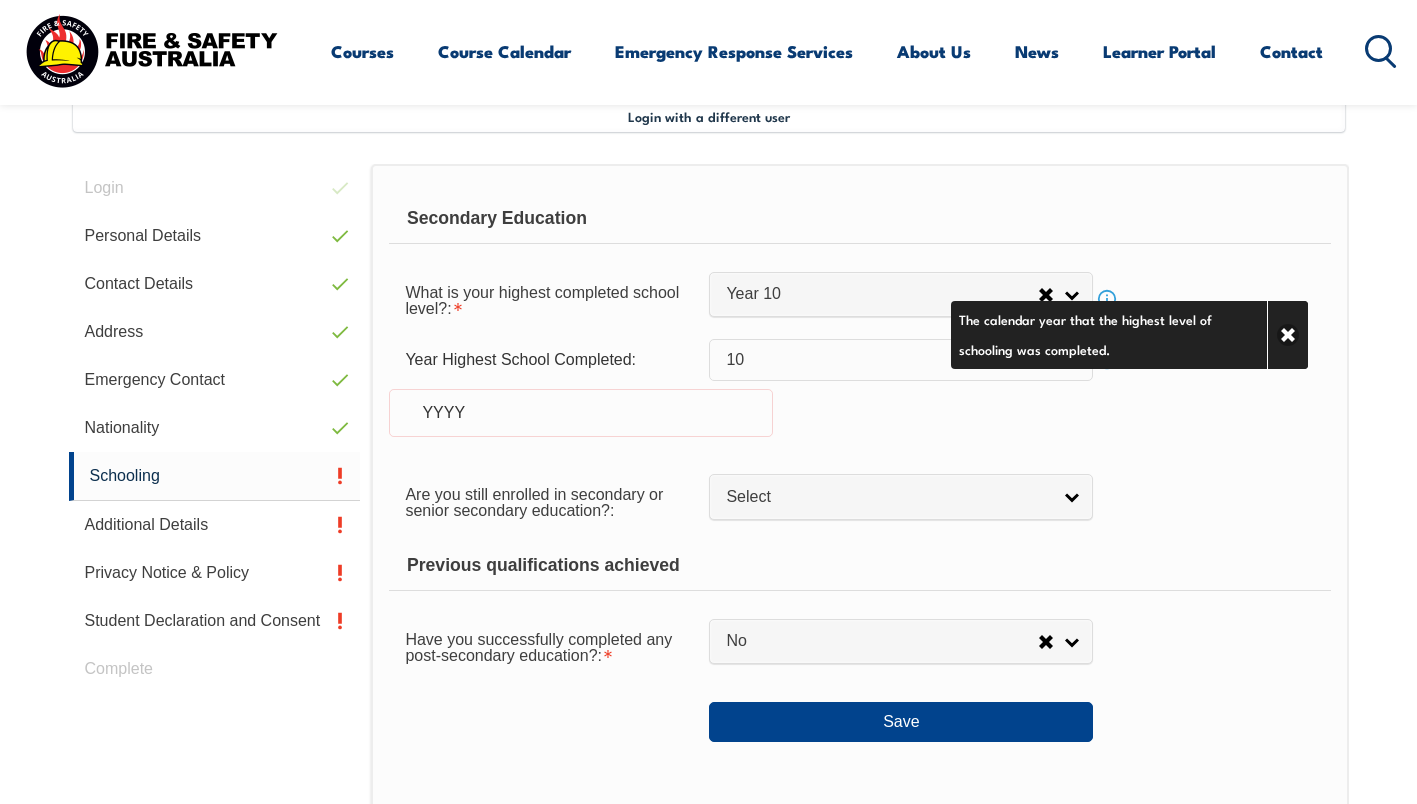 click on "10" at bounding box center [901, 360] 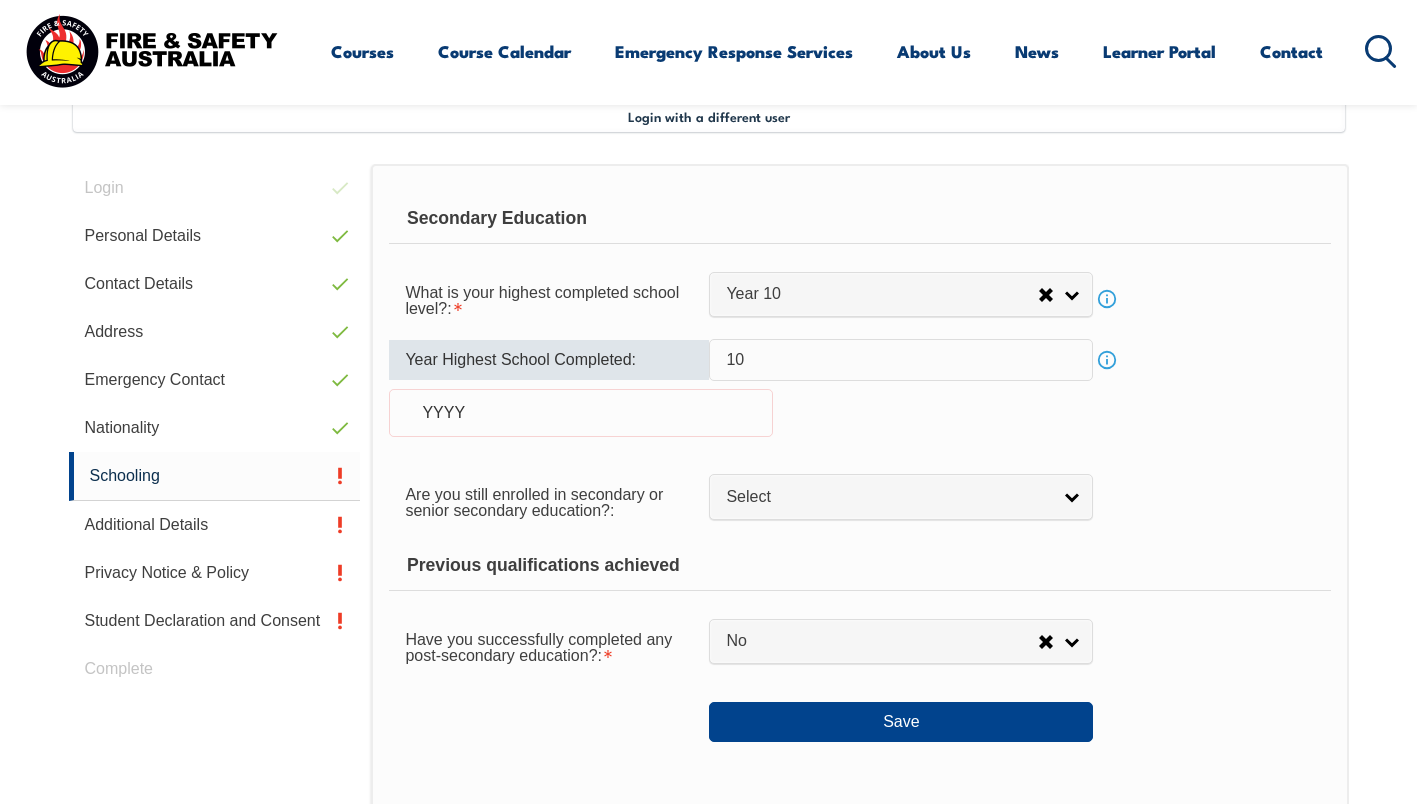 type on "1" 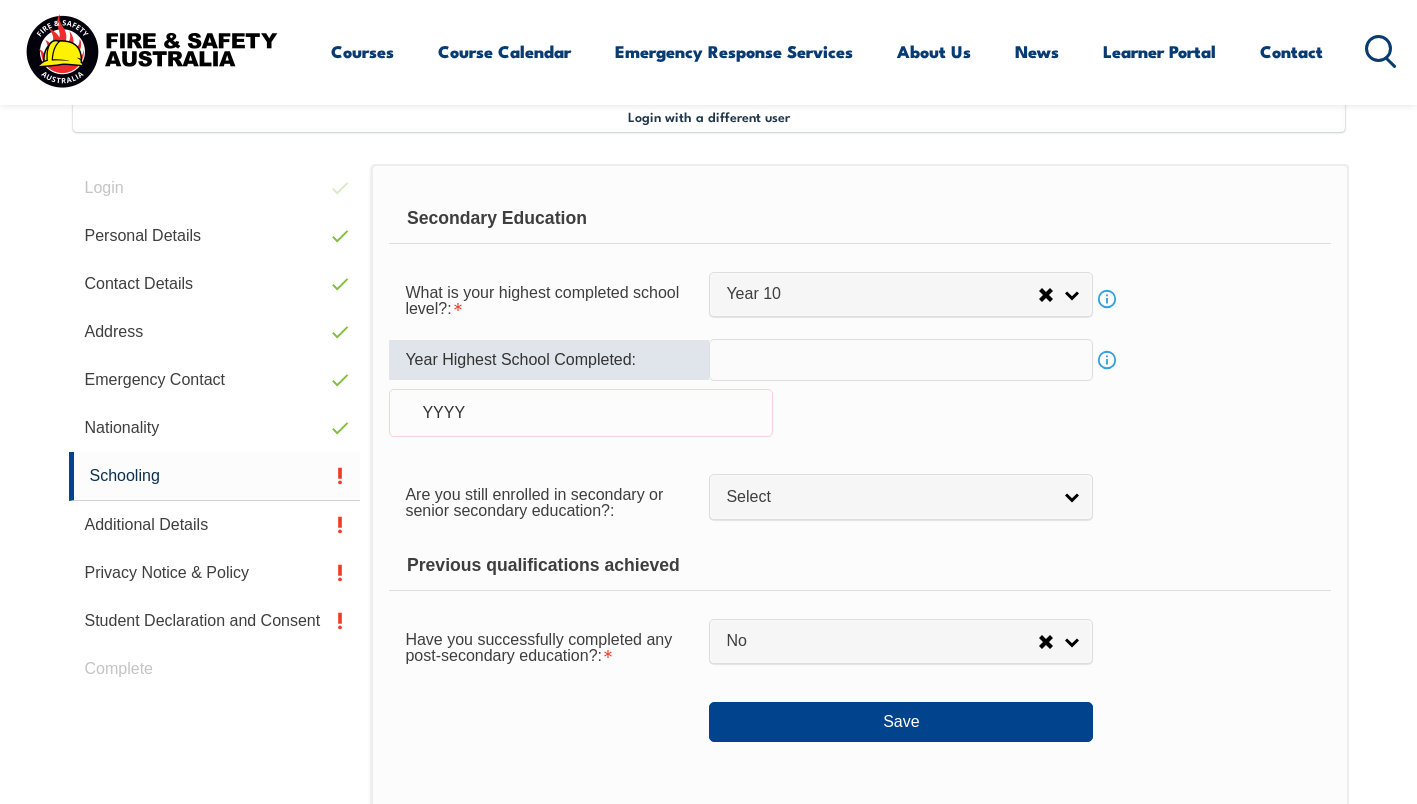 type 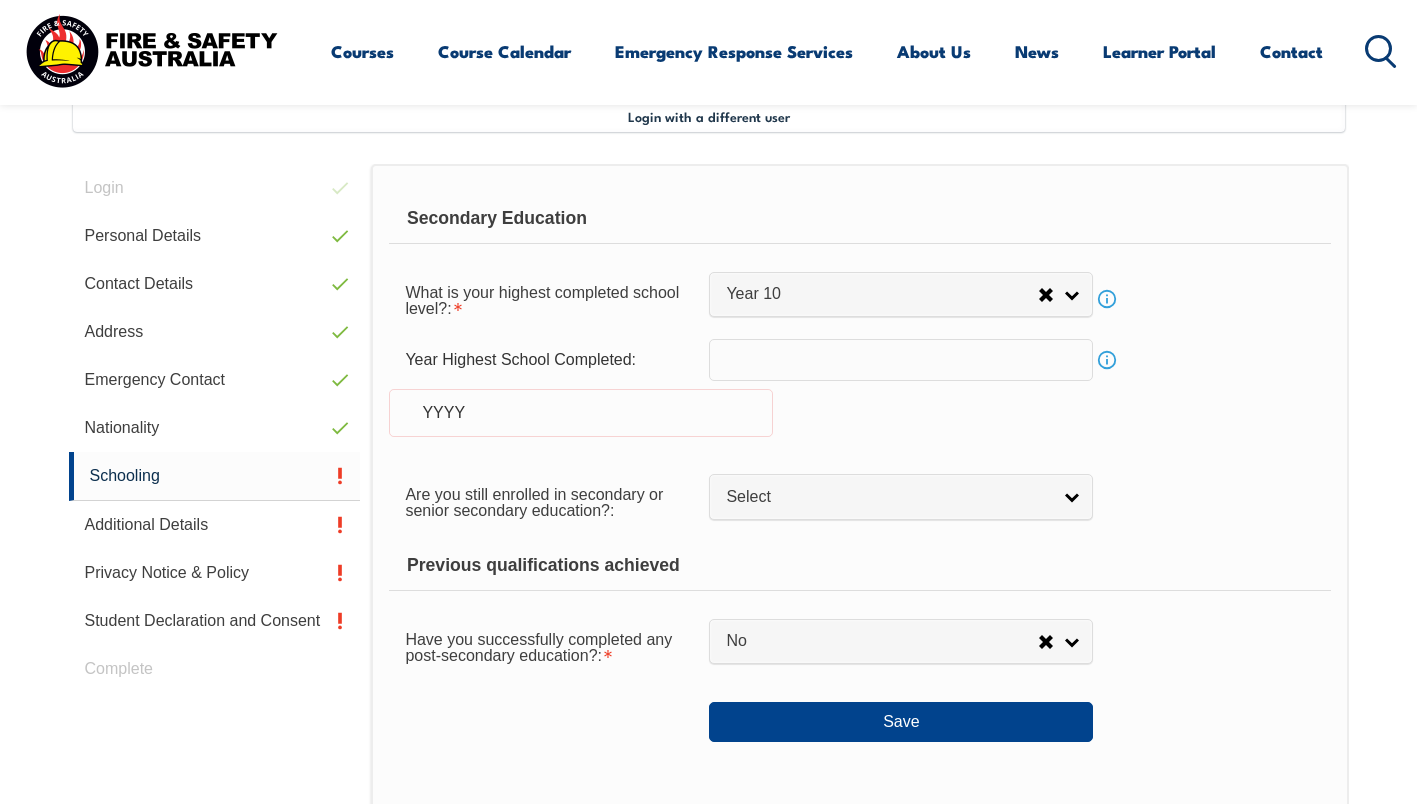 click on "YYYY" at bounding box center (581, 413) 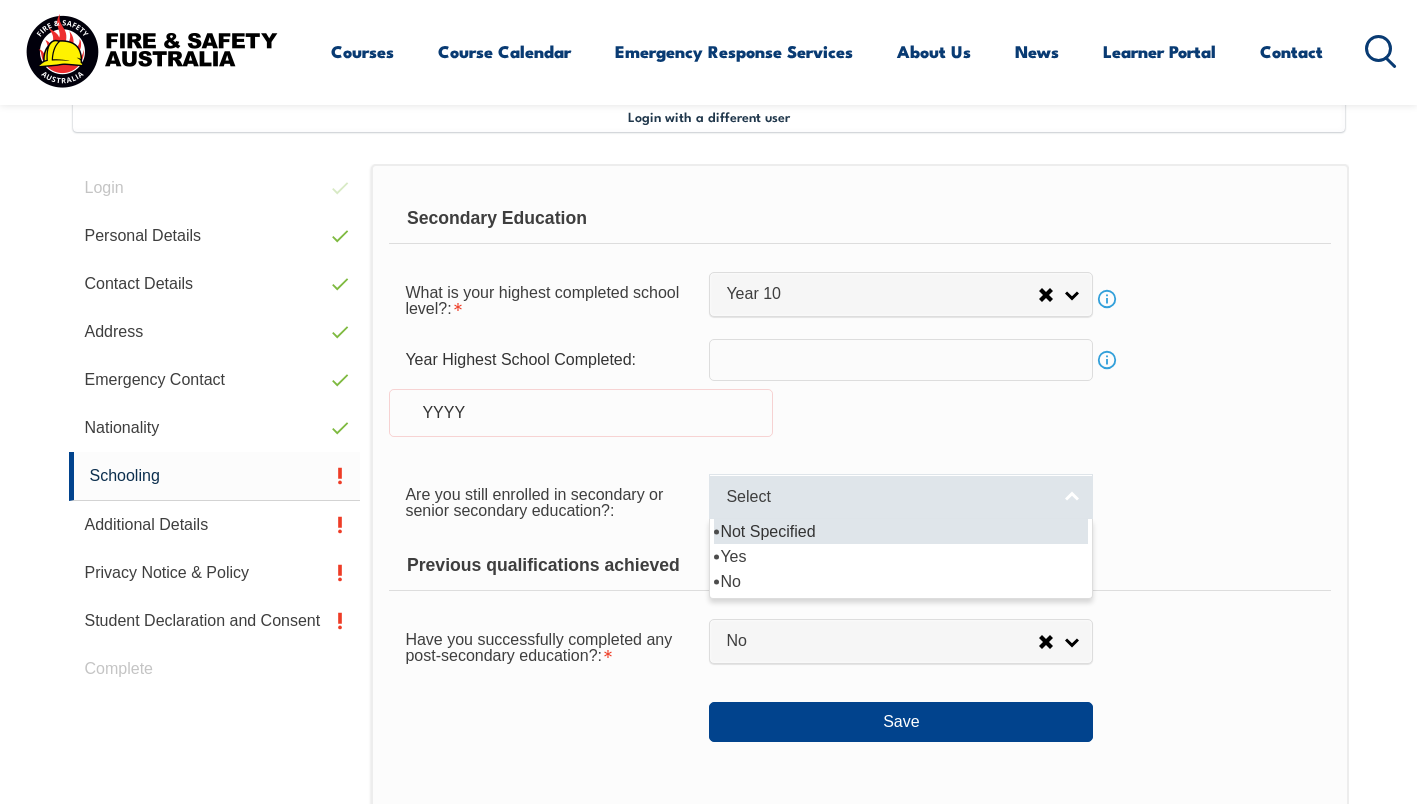 click on "Select" at bounding box center [888, 497] 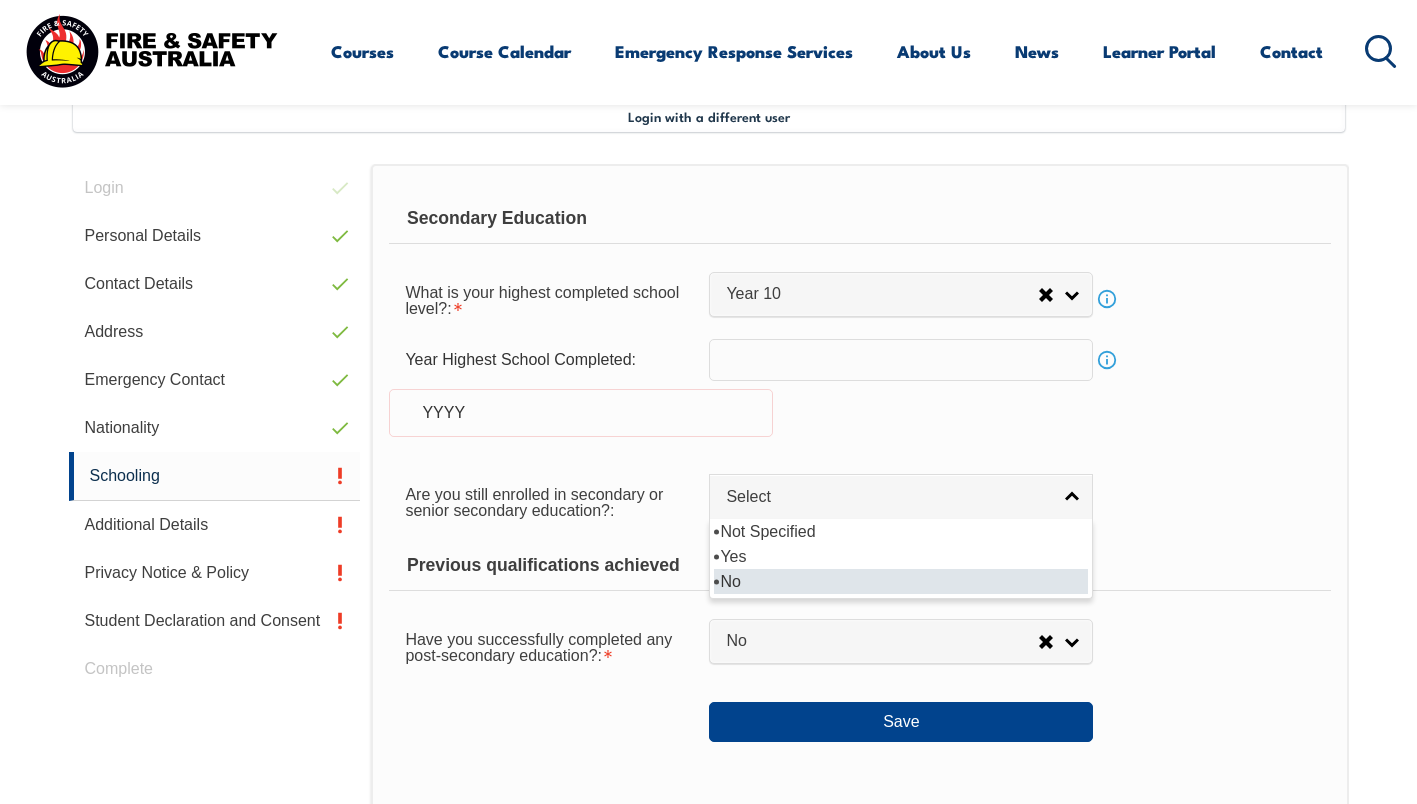 click on "No" at bounding box center [901, 581] 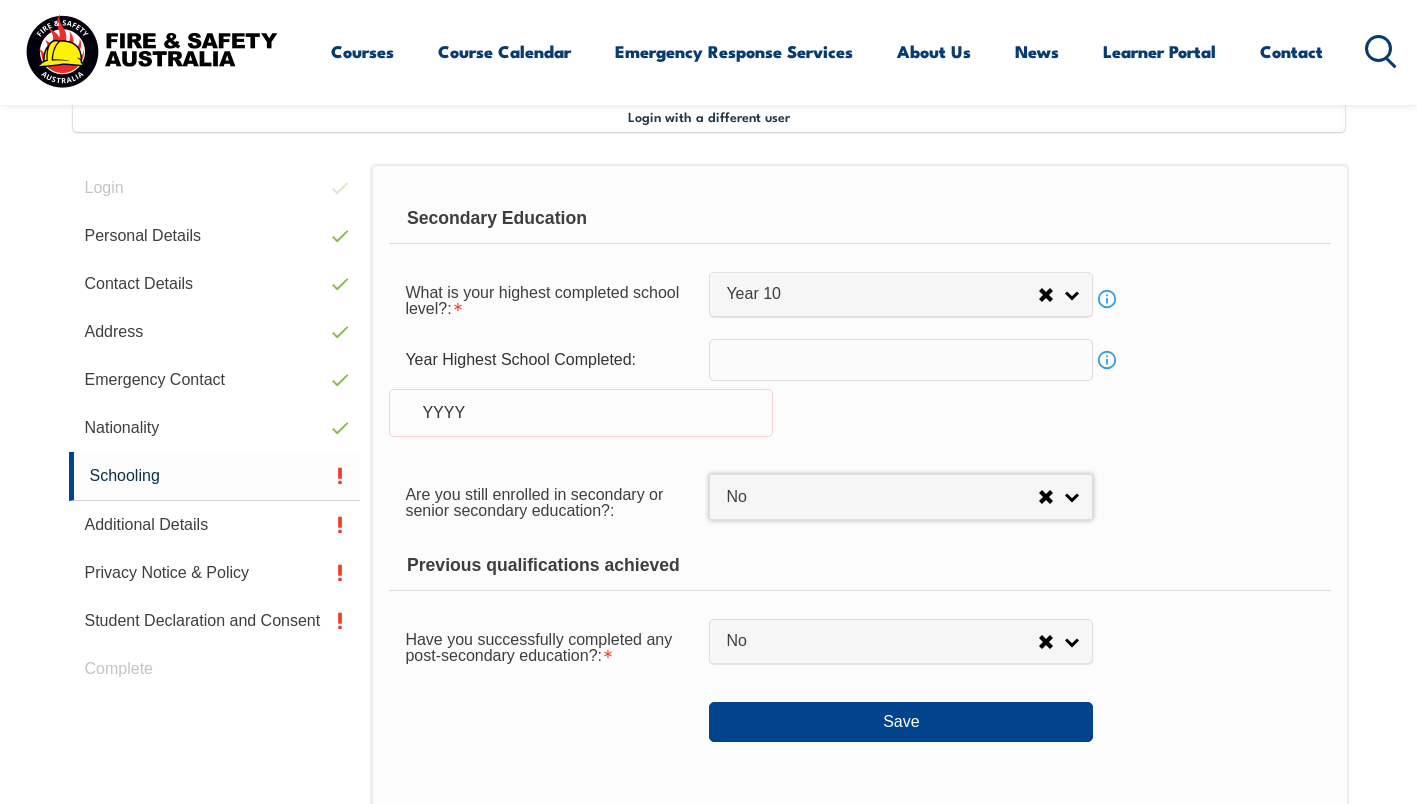 click on "YYYY" at bounding box center (581, 413) 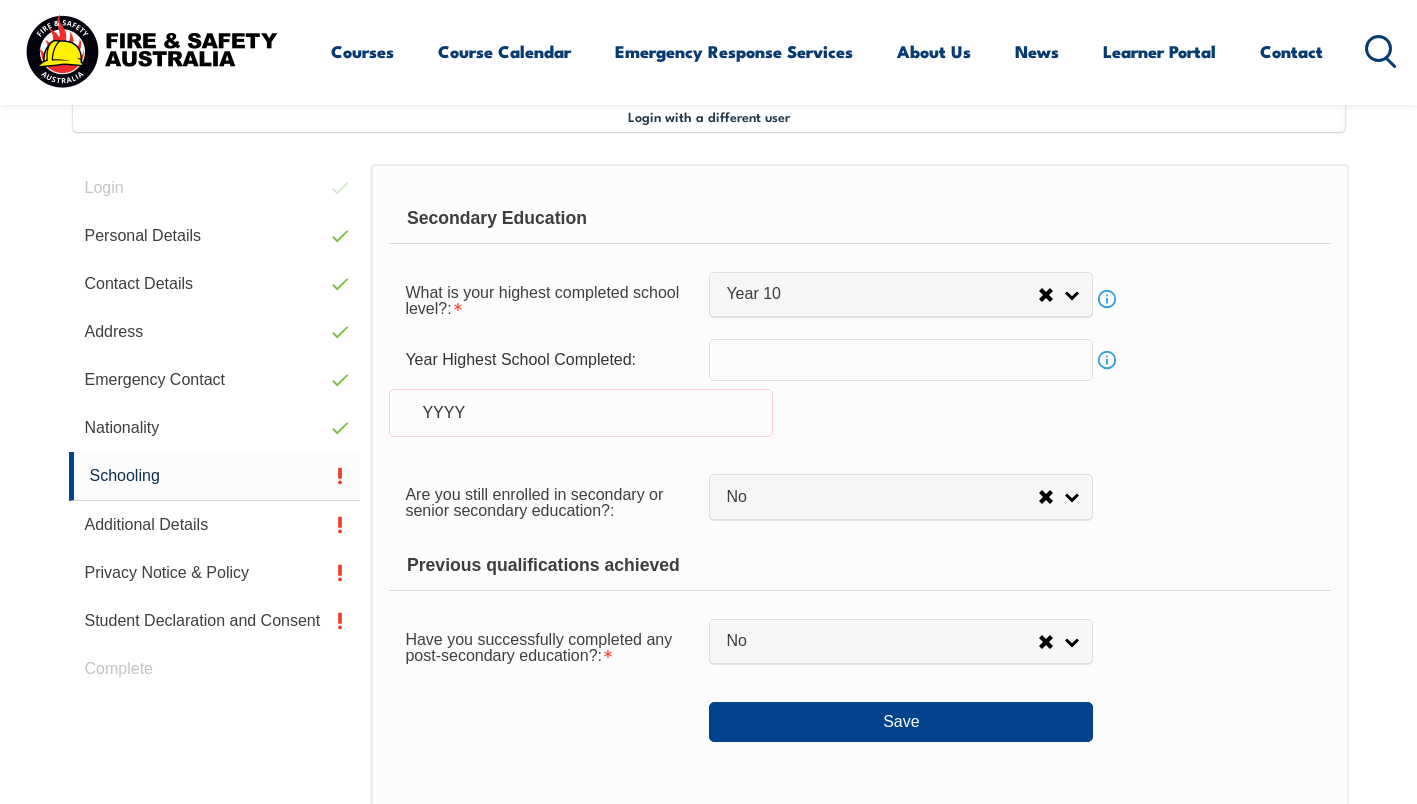 click at bounding box center (901, 360) 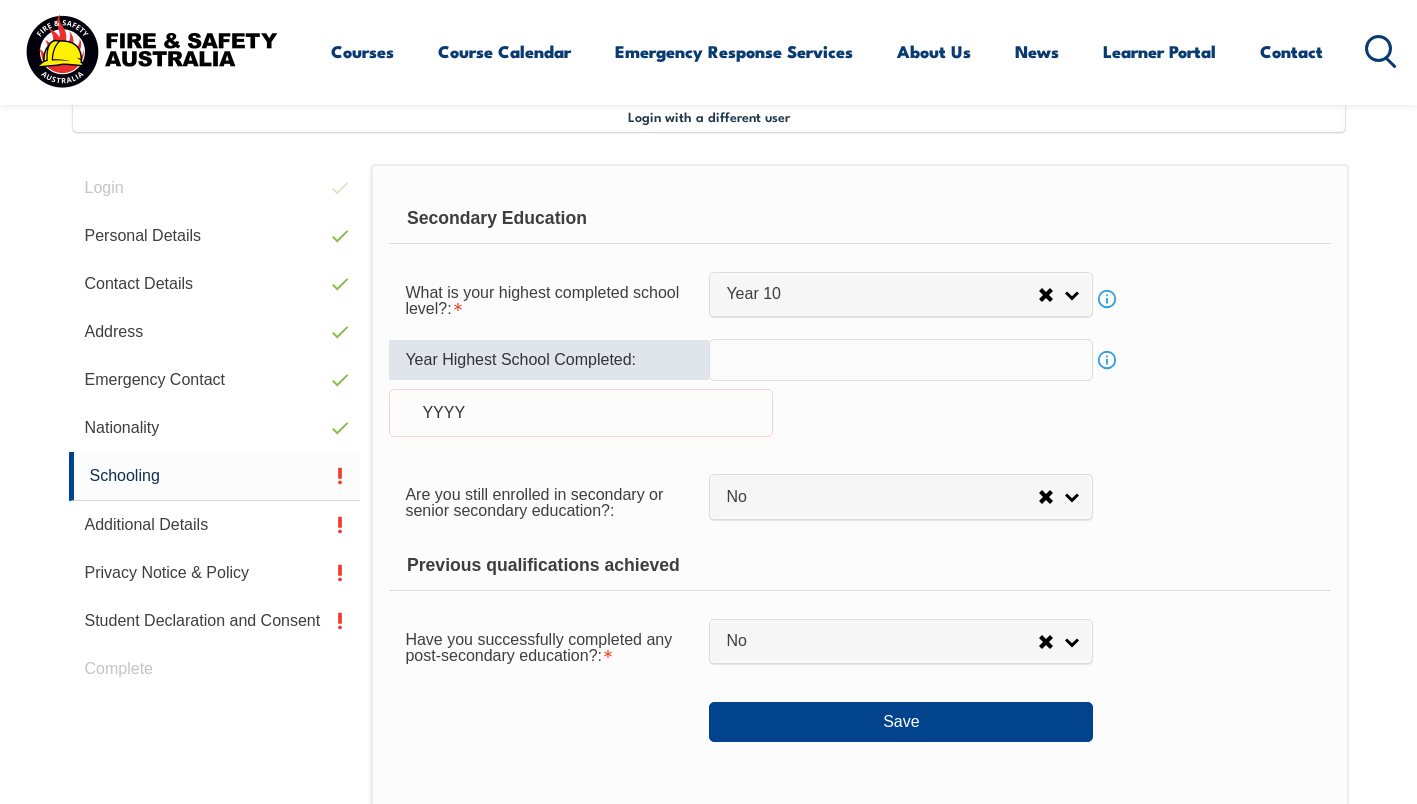 click at bounding box center (901, 360) 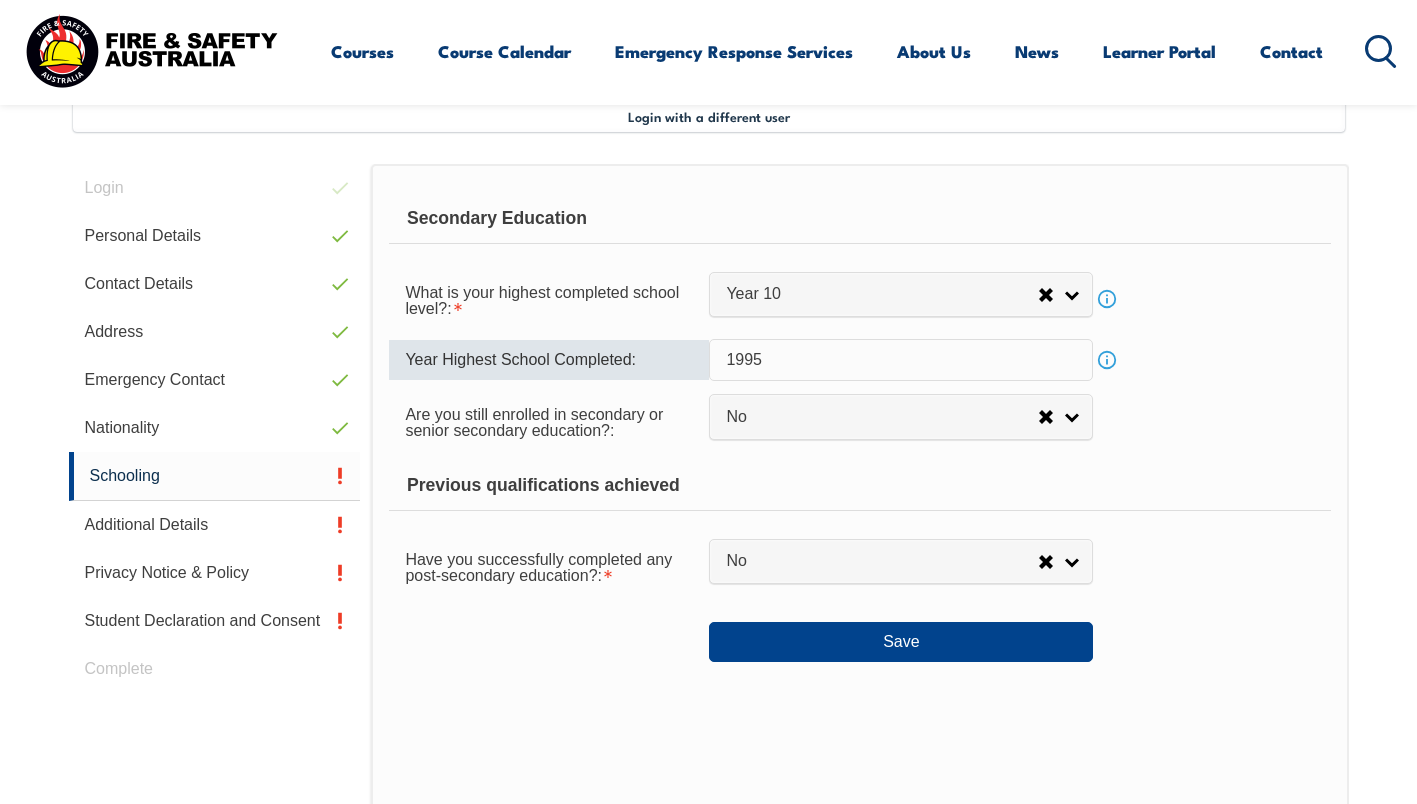 type on "1995" 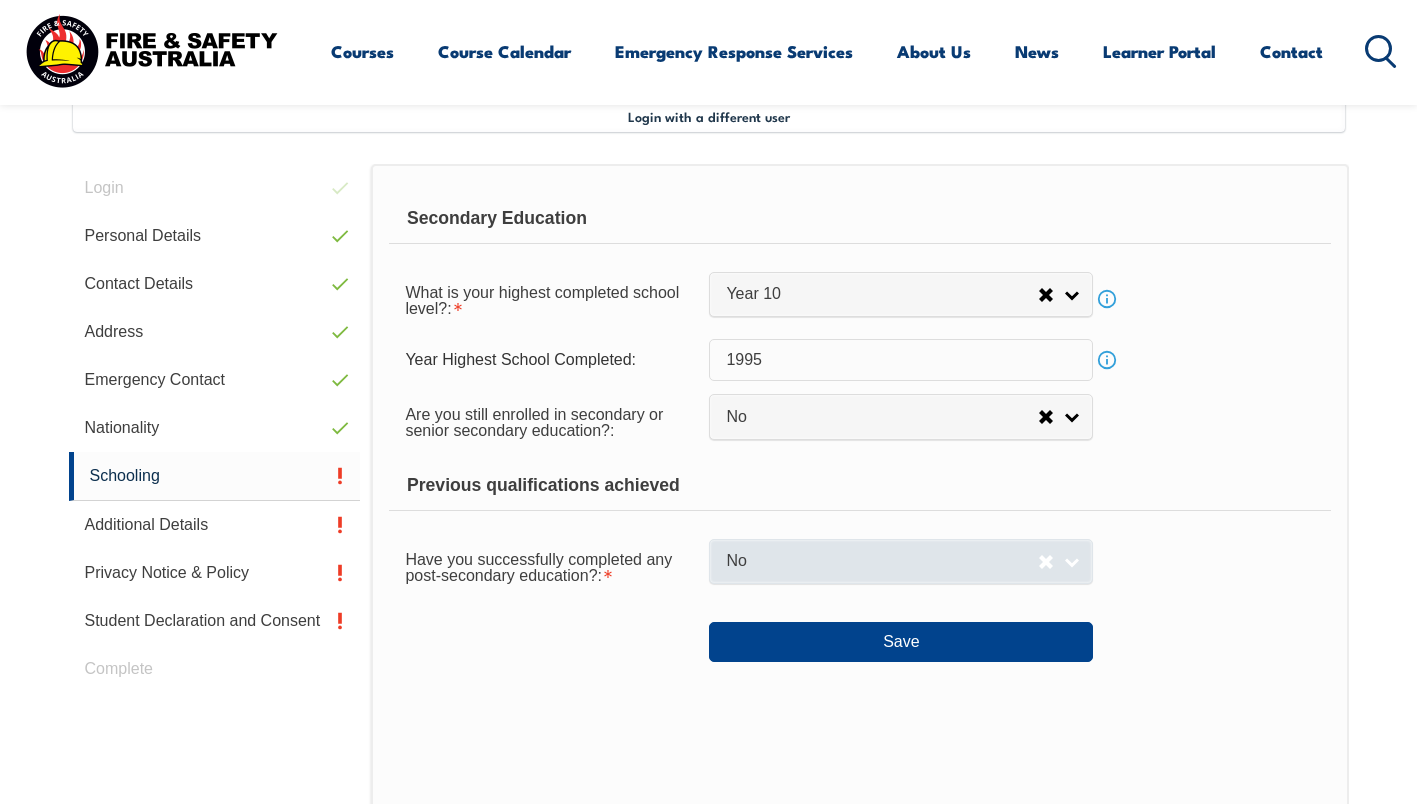 click on "No" at bounding box center [901, 561] 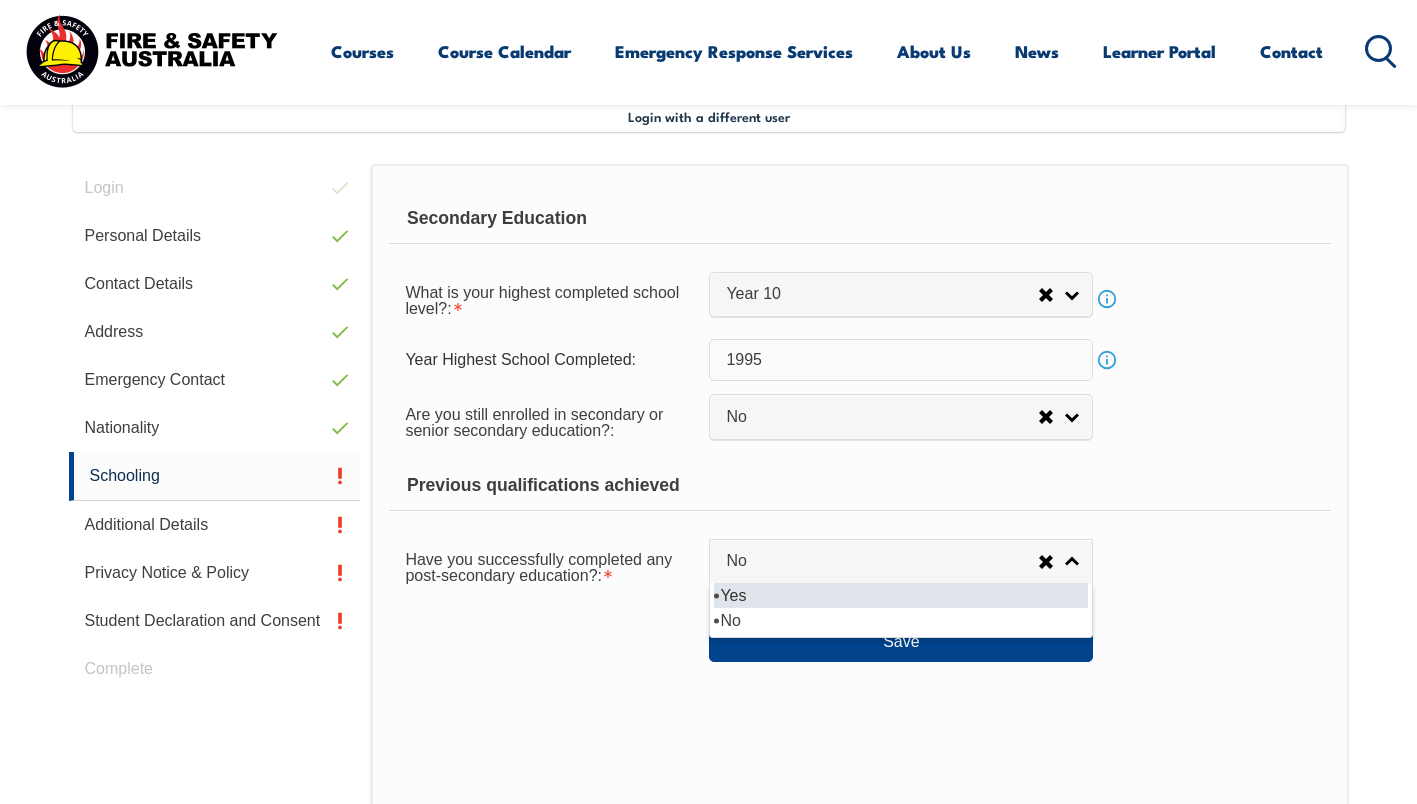 click on "Yes" at bounding box center [901, 595] 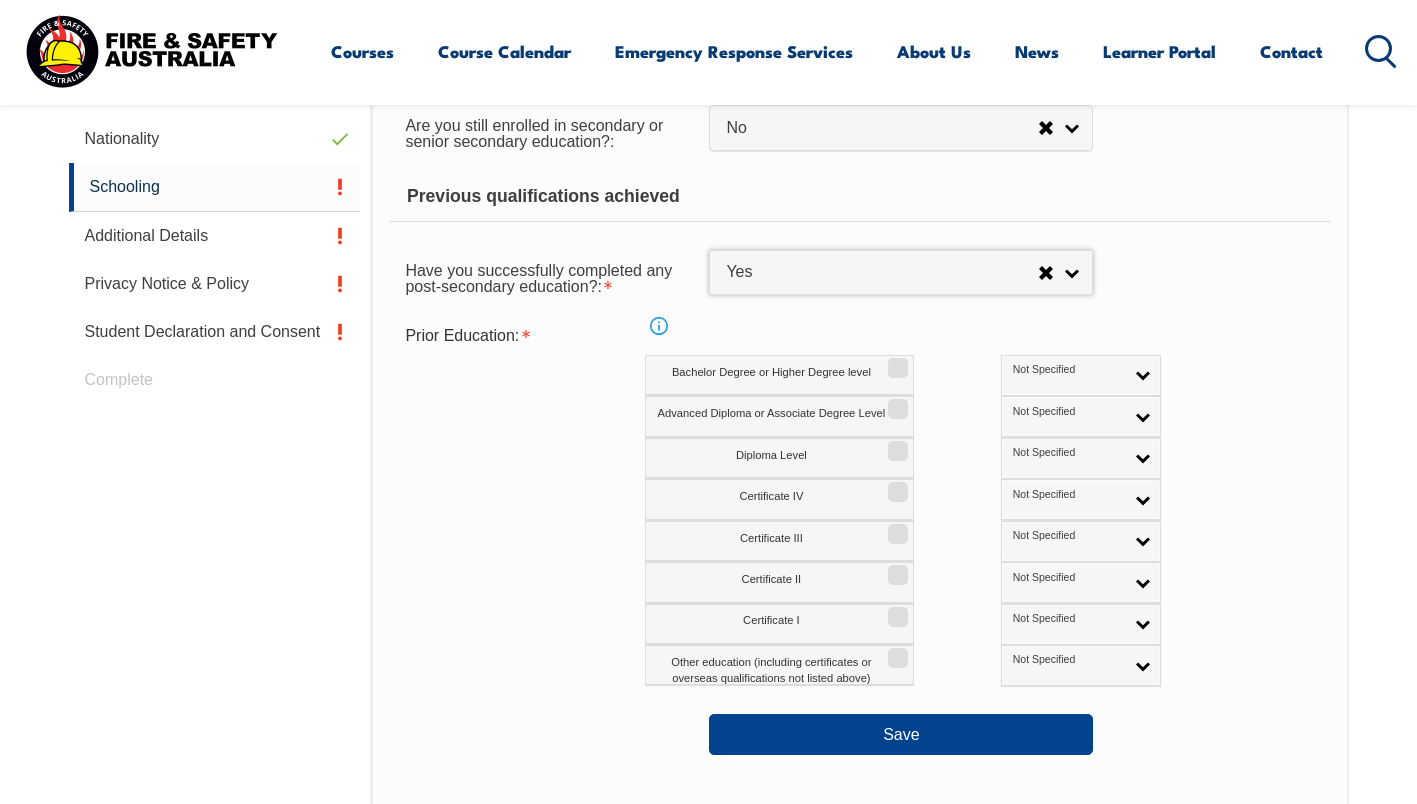 scroll, scrollTop: 845, scrollLeft: 0, axis: vertical 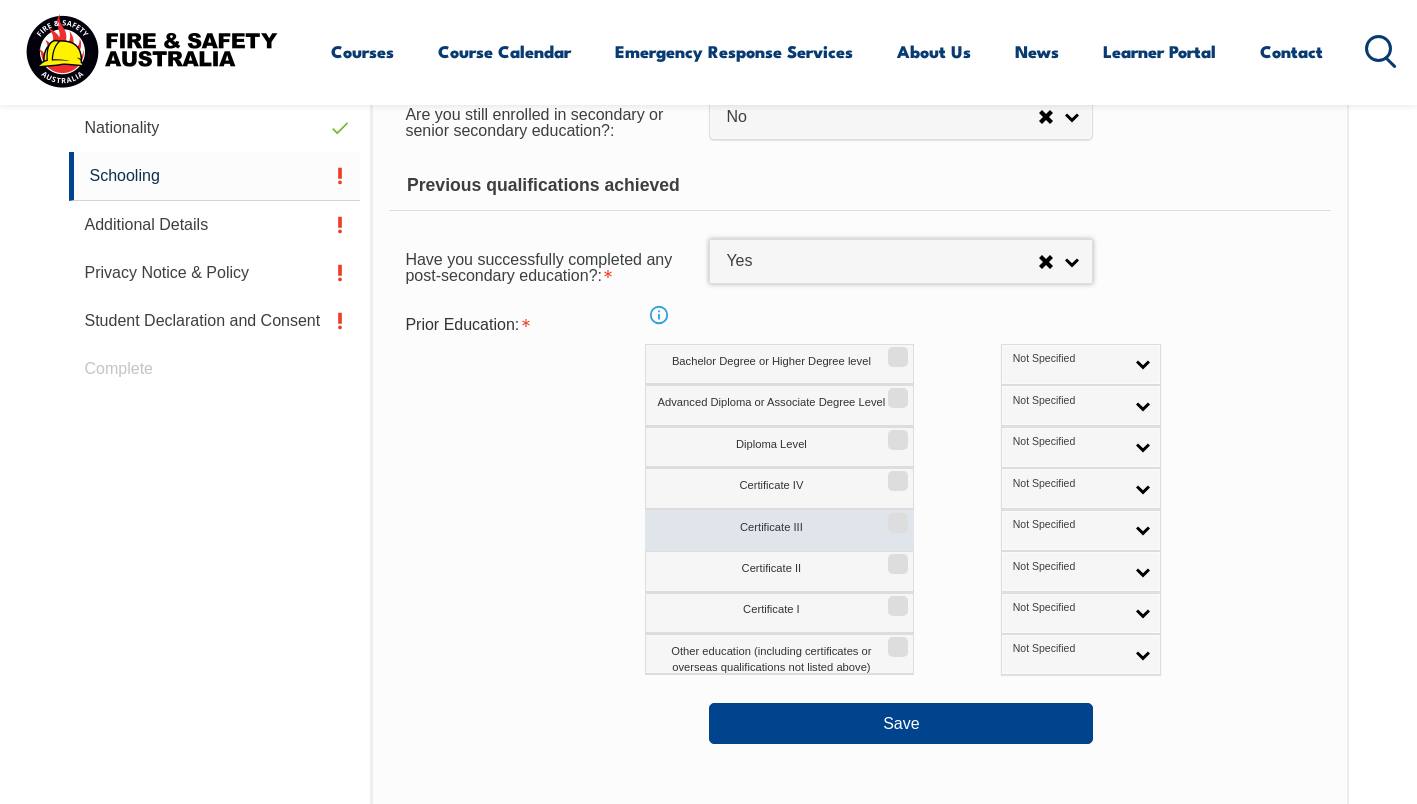 click on "Certificate III" at bounding box center [779, 530] 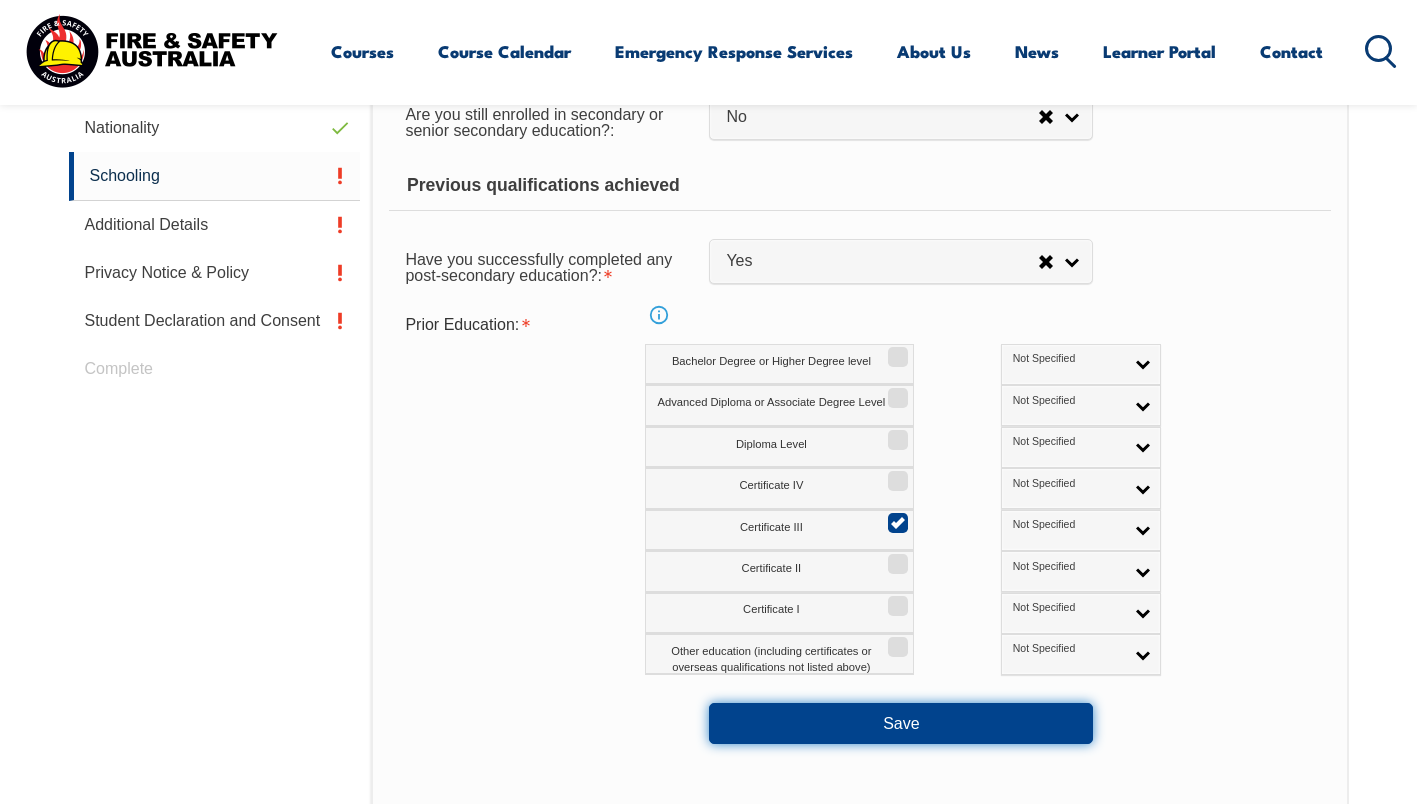 click on "Save" at bounding box center (901, 723) 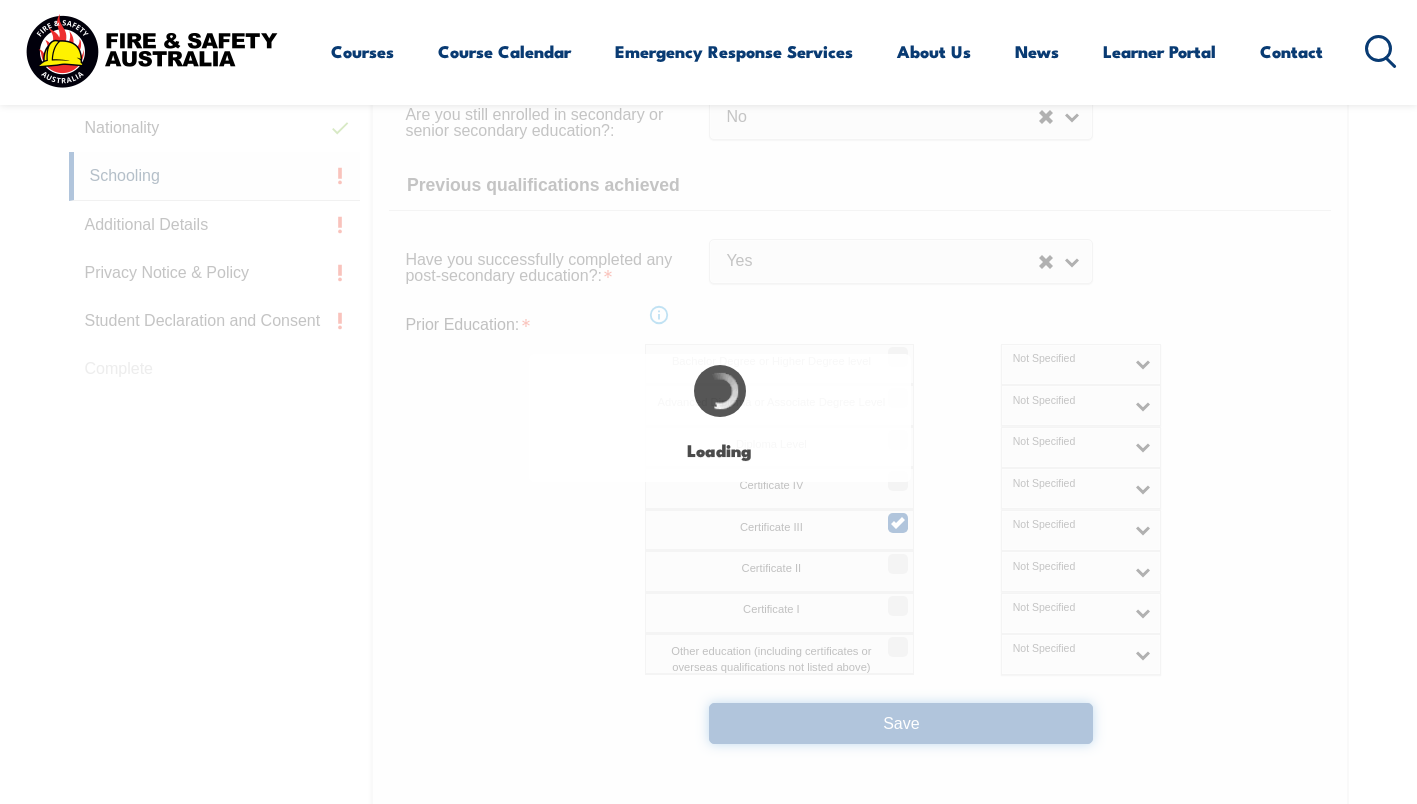 select 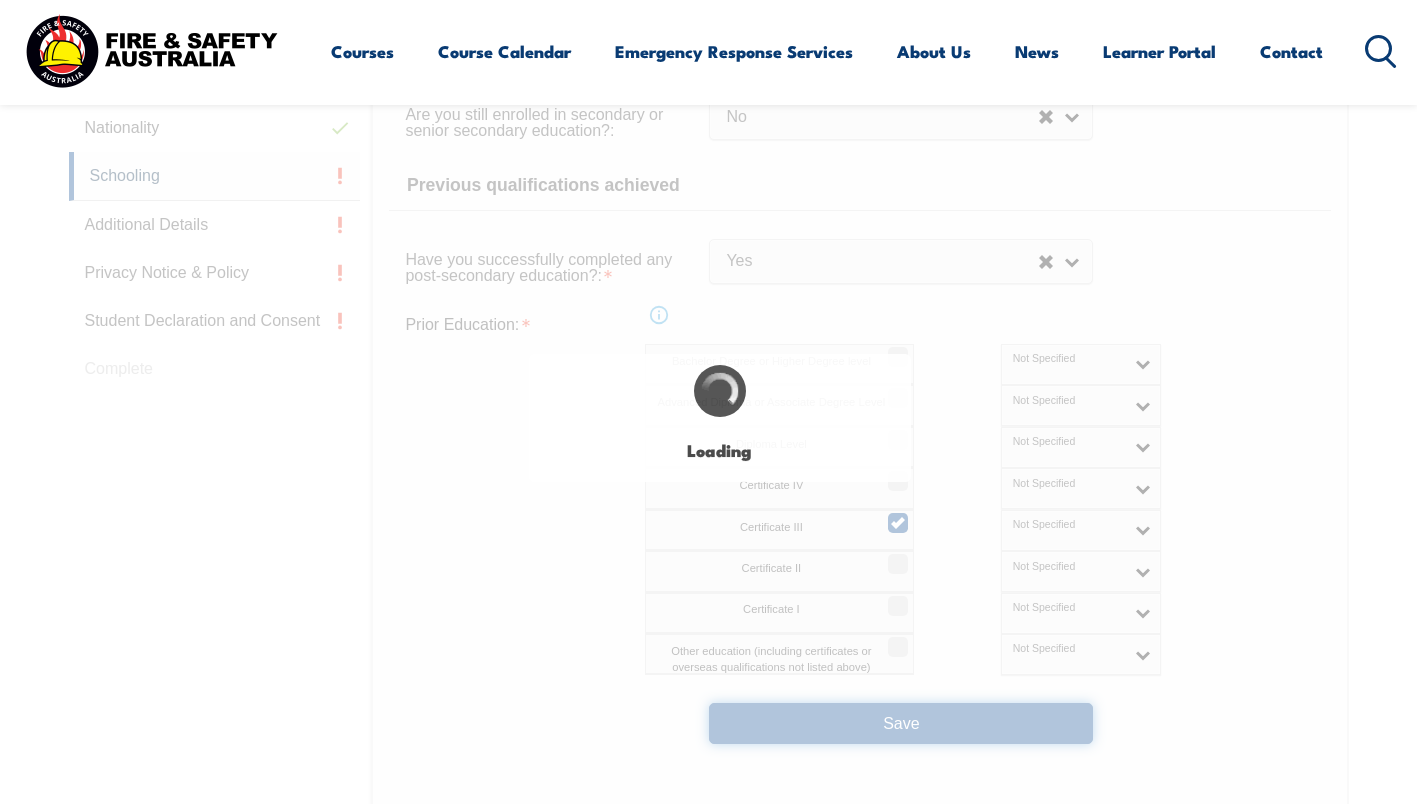 select on "false" 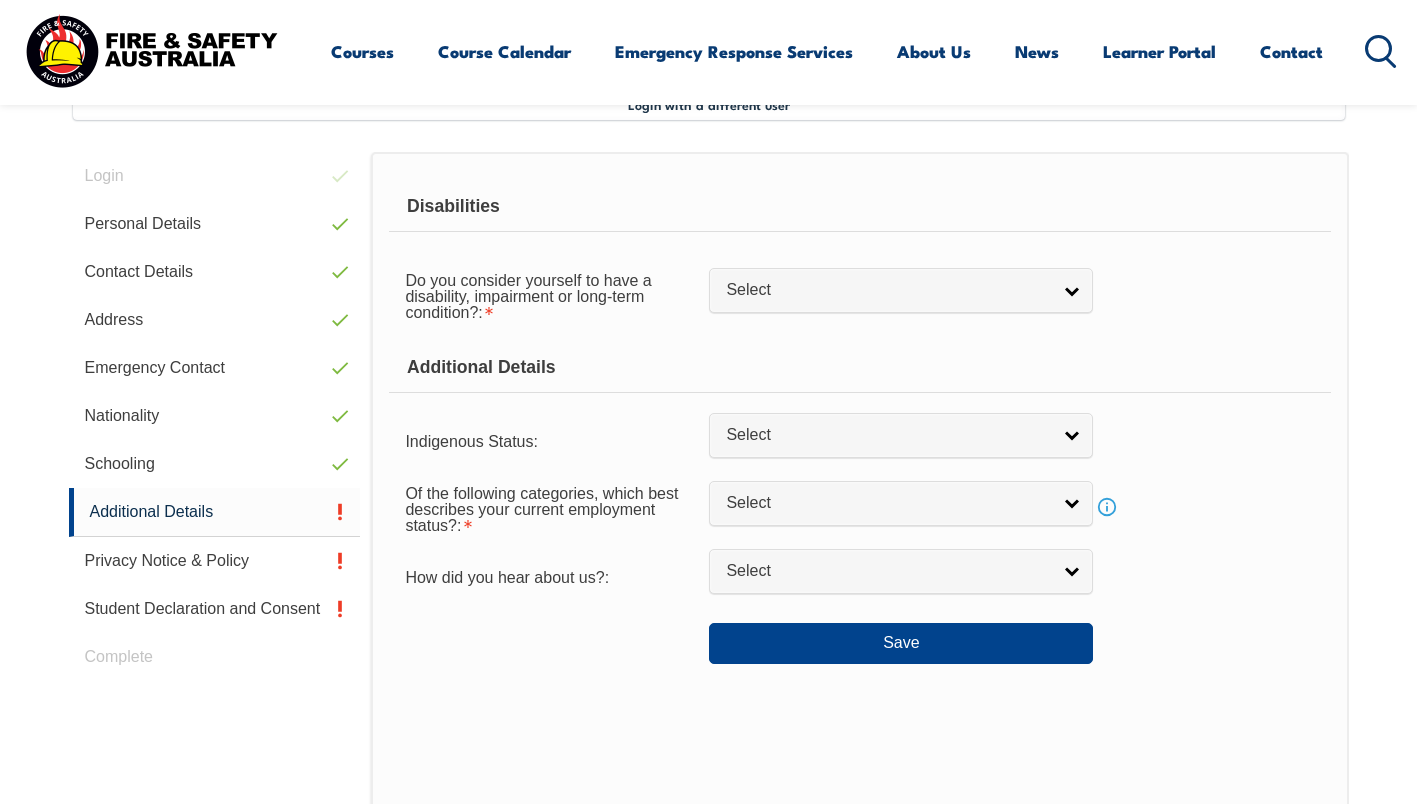 scroll, scrollTop: 545, scrollLeft: 0, axis: vertical 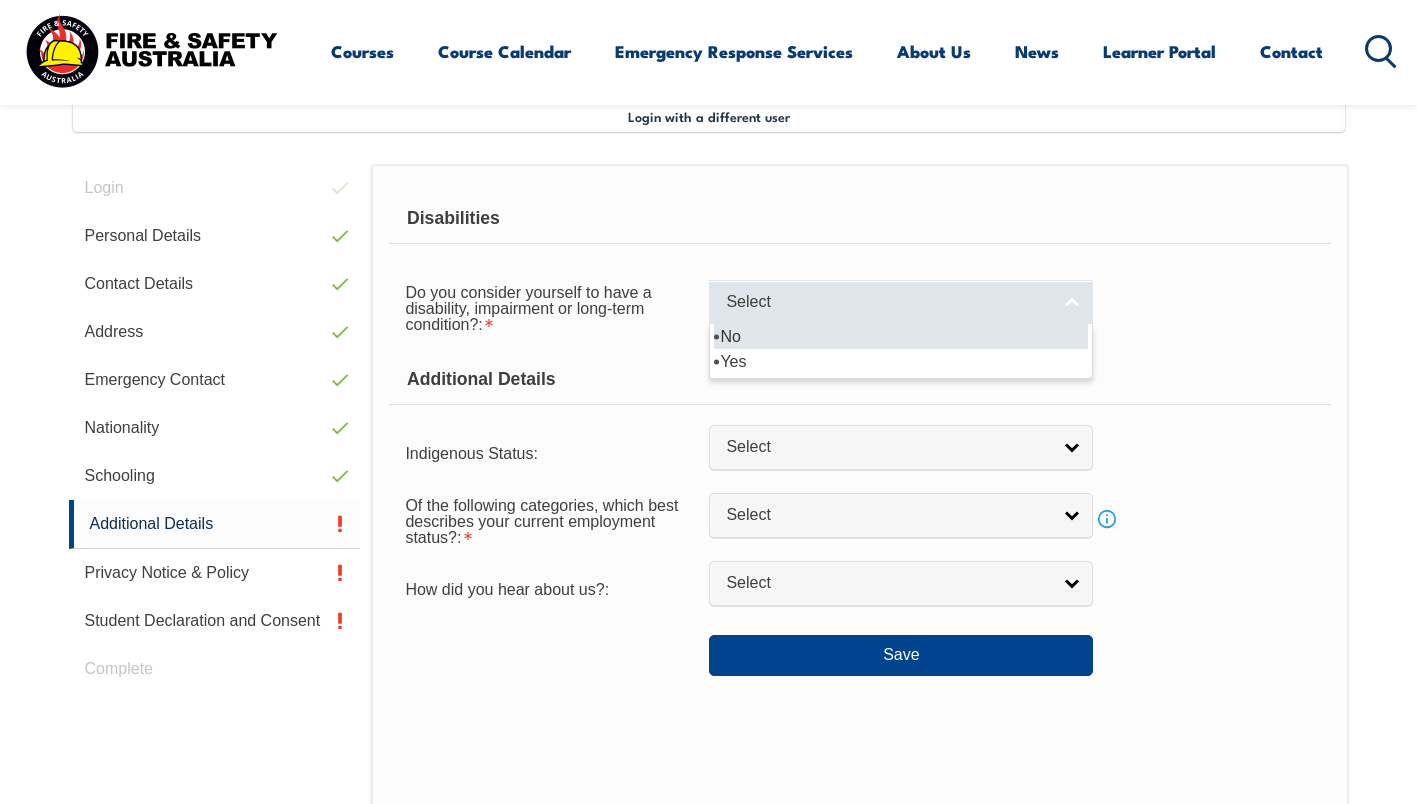 click on "Select" at bounding box center (901, 302) 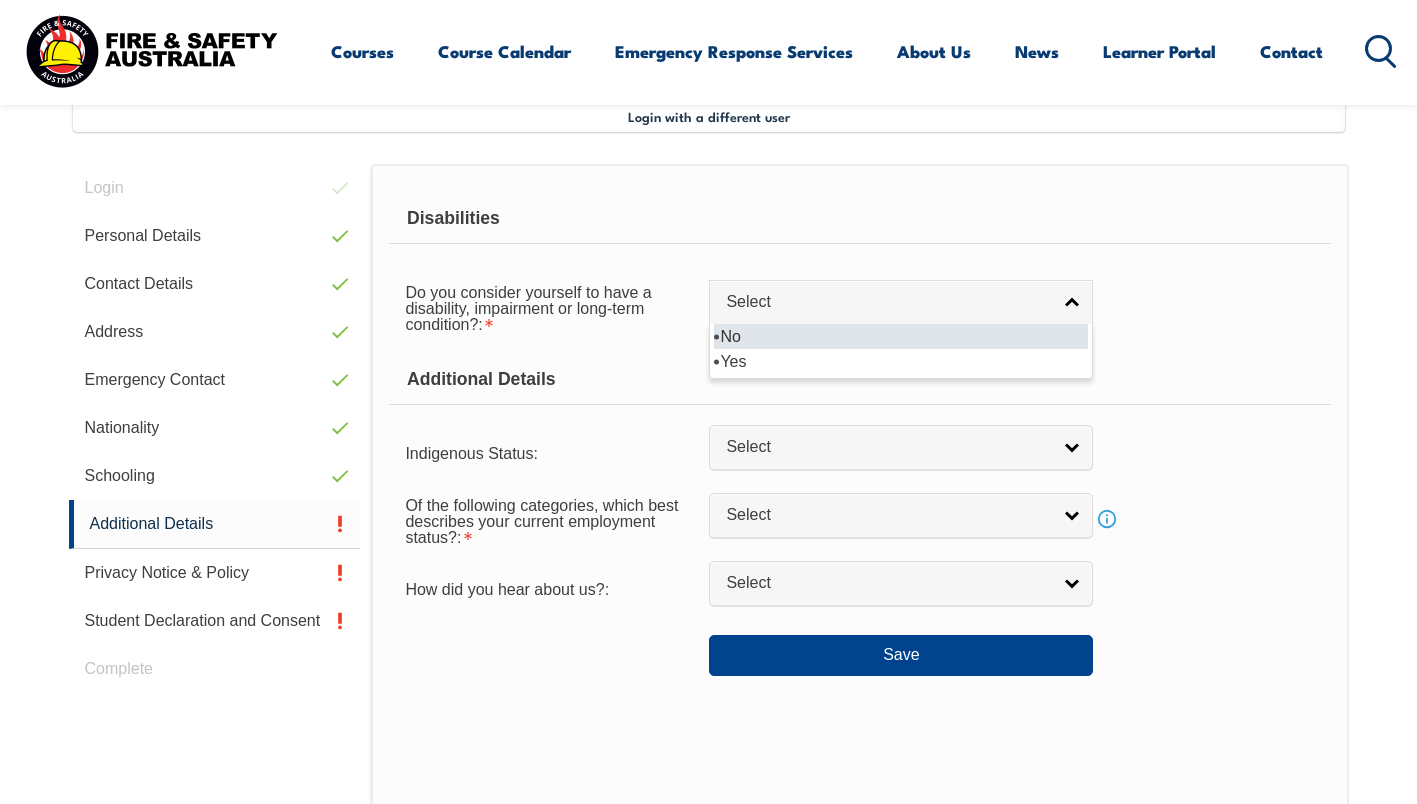 click on "No" at bounding box center [901, 336] 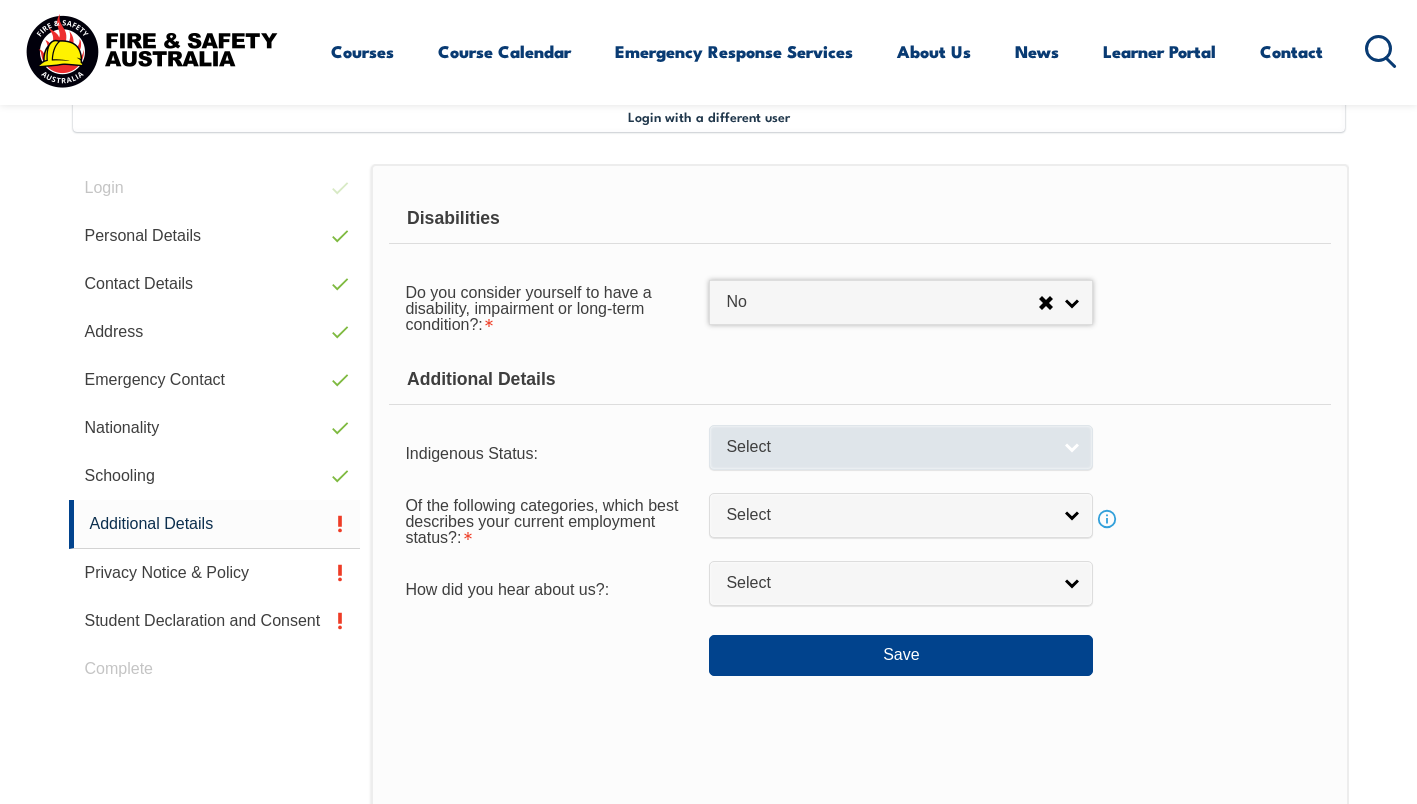 click on "Select" at bounding box center (901, 447) 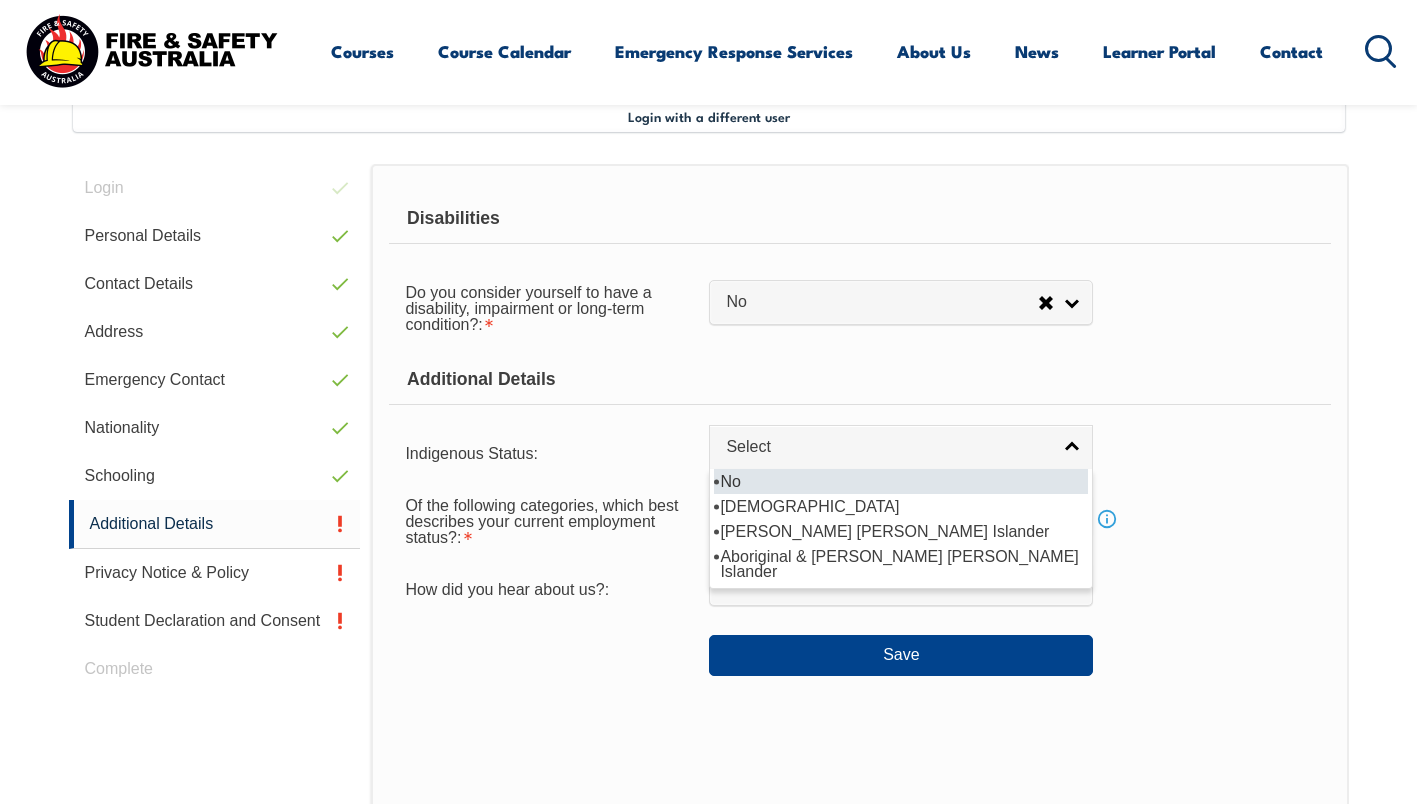 click on "No" at bounding box center (901, 481) 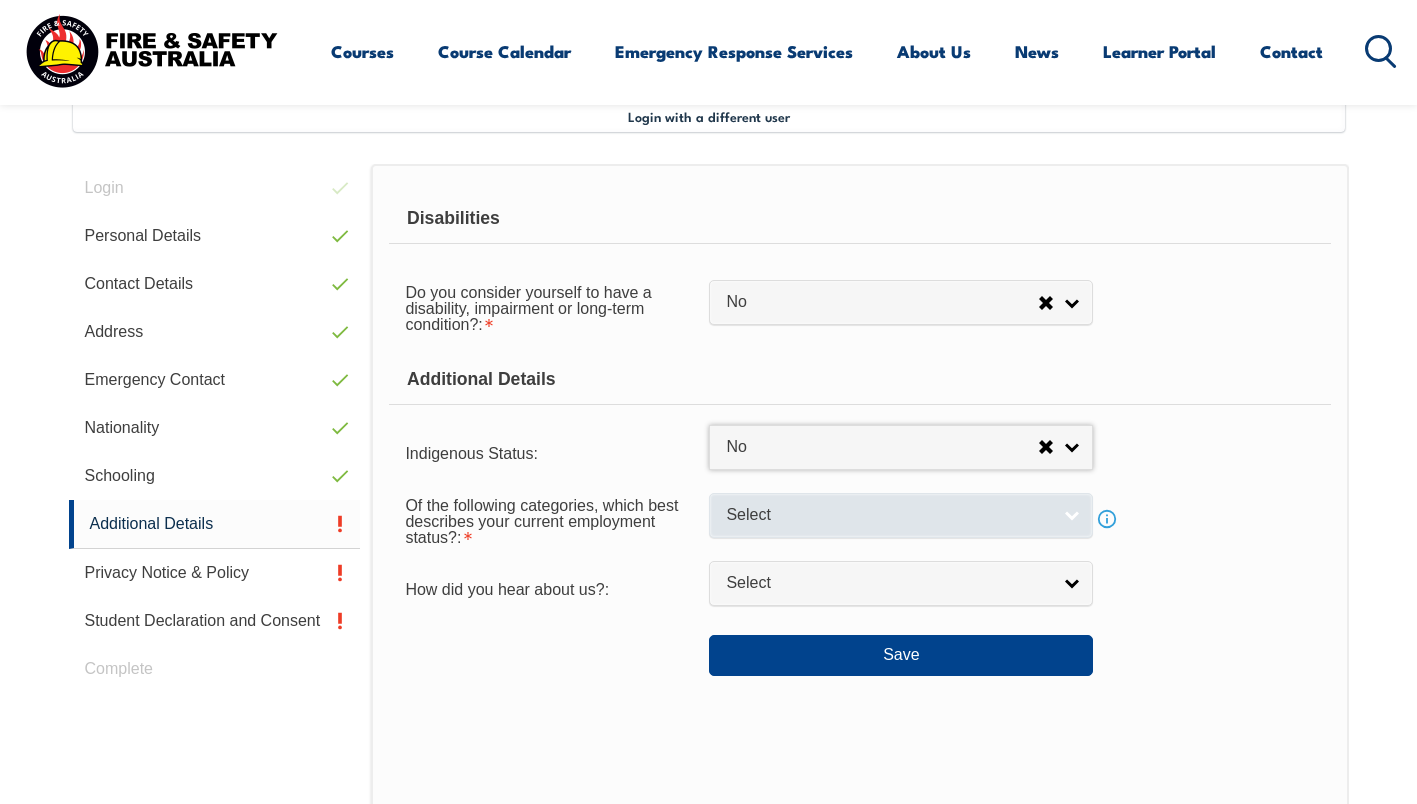 click on "Select" at bounding box center [901, 515] 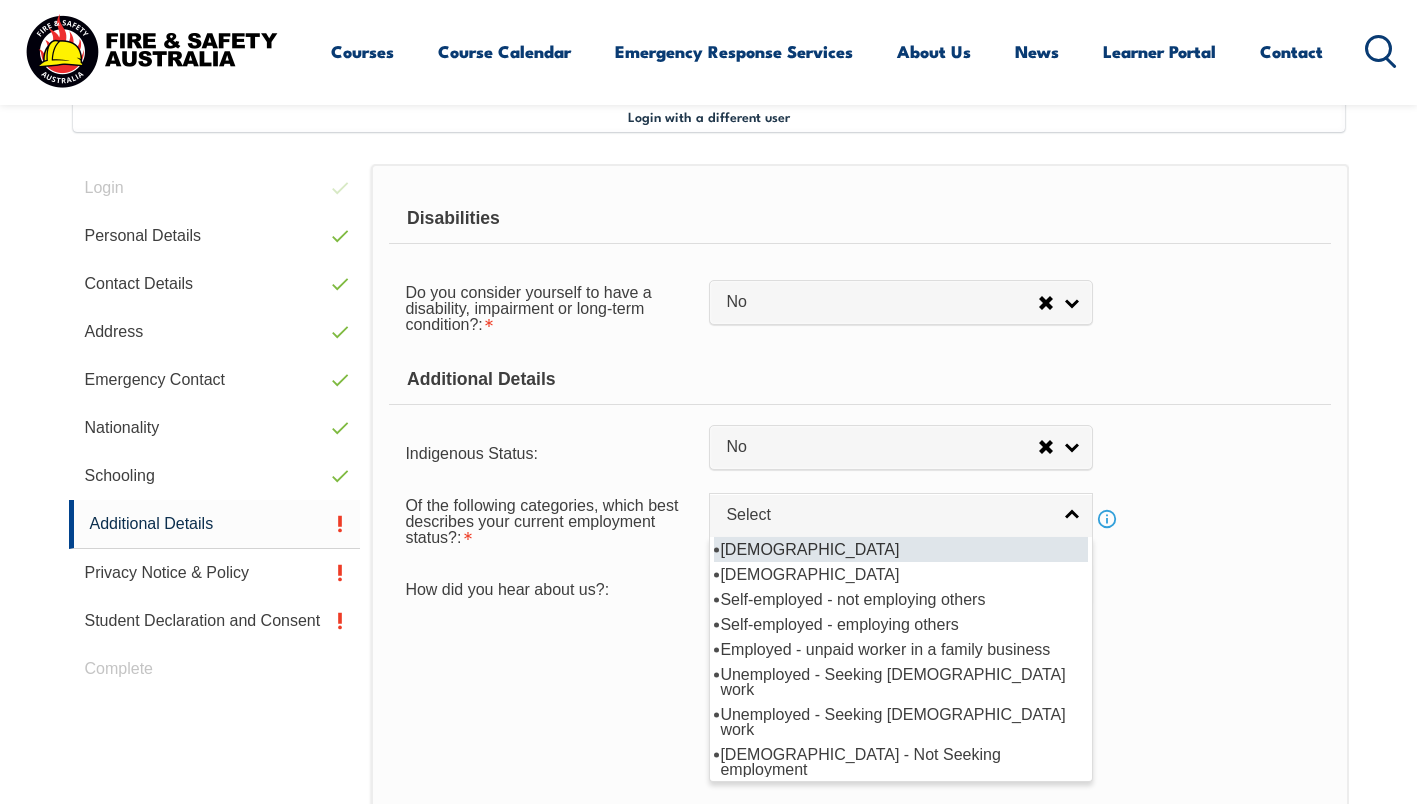 click on "[DEMOGRAPHIC_DATA]" at bounding box center [901, 549] 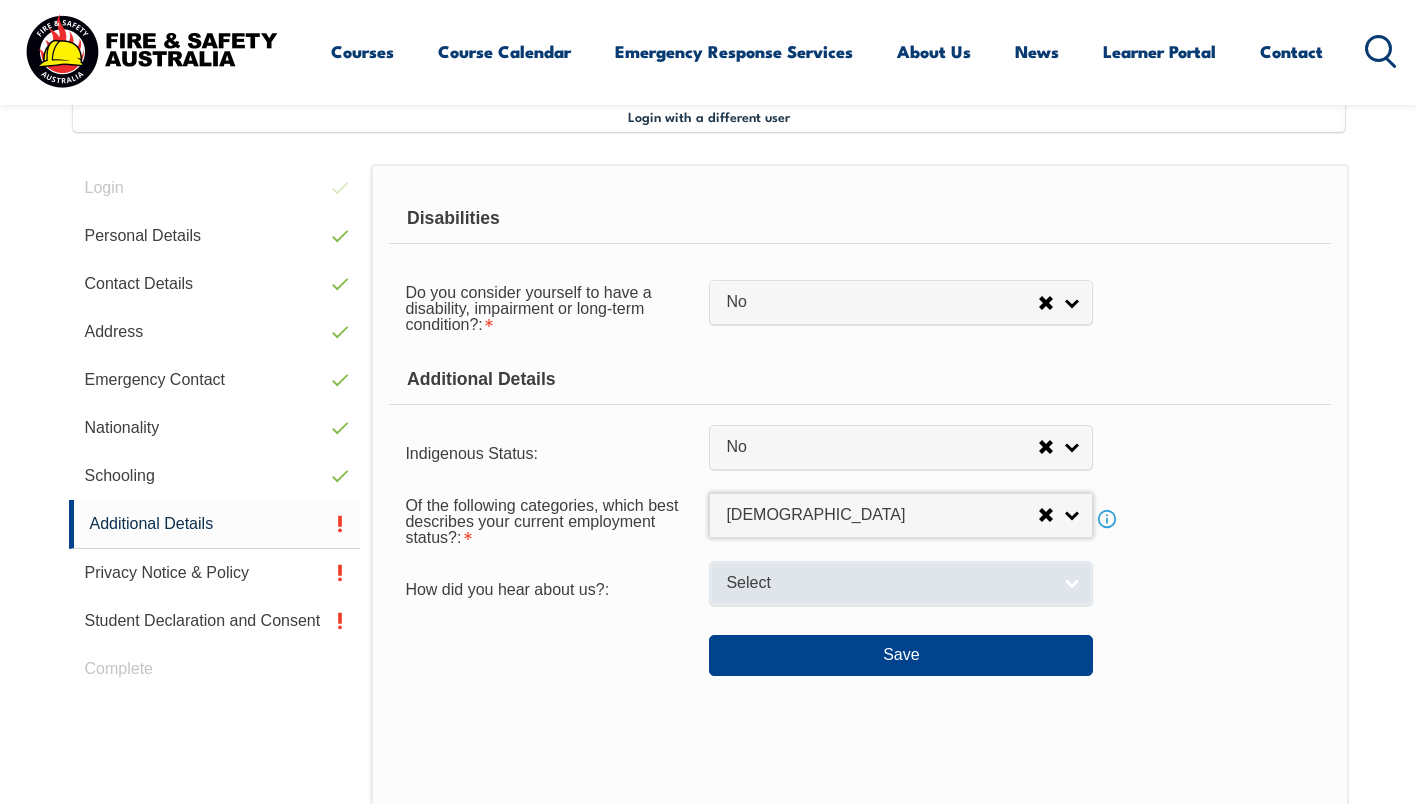 click on "Select" at bounding box center (901, 583) 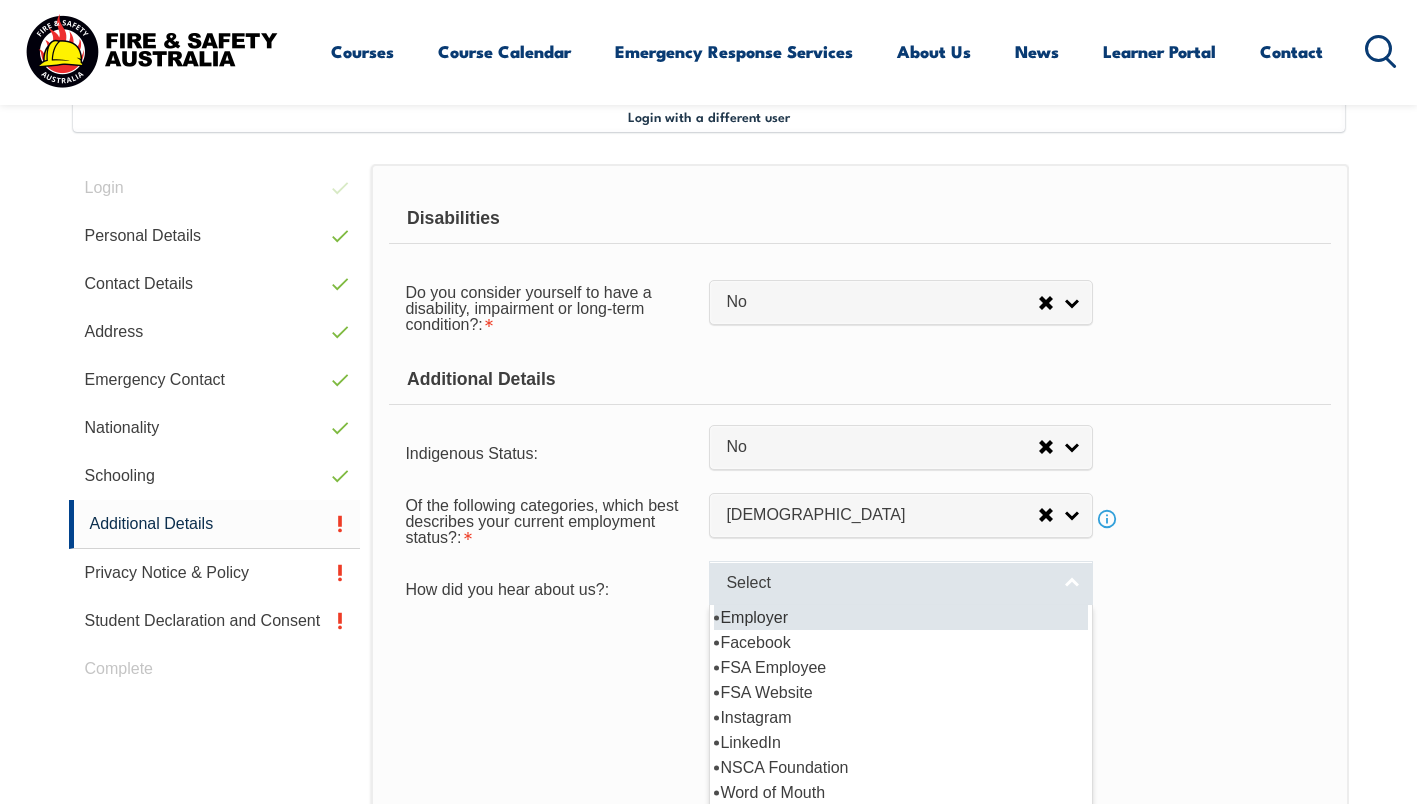 scroll, scrollTop: 645, scrollLeft: 0, axis: vertical 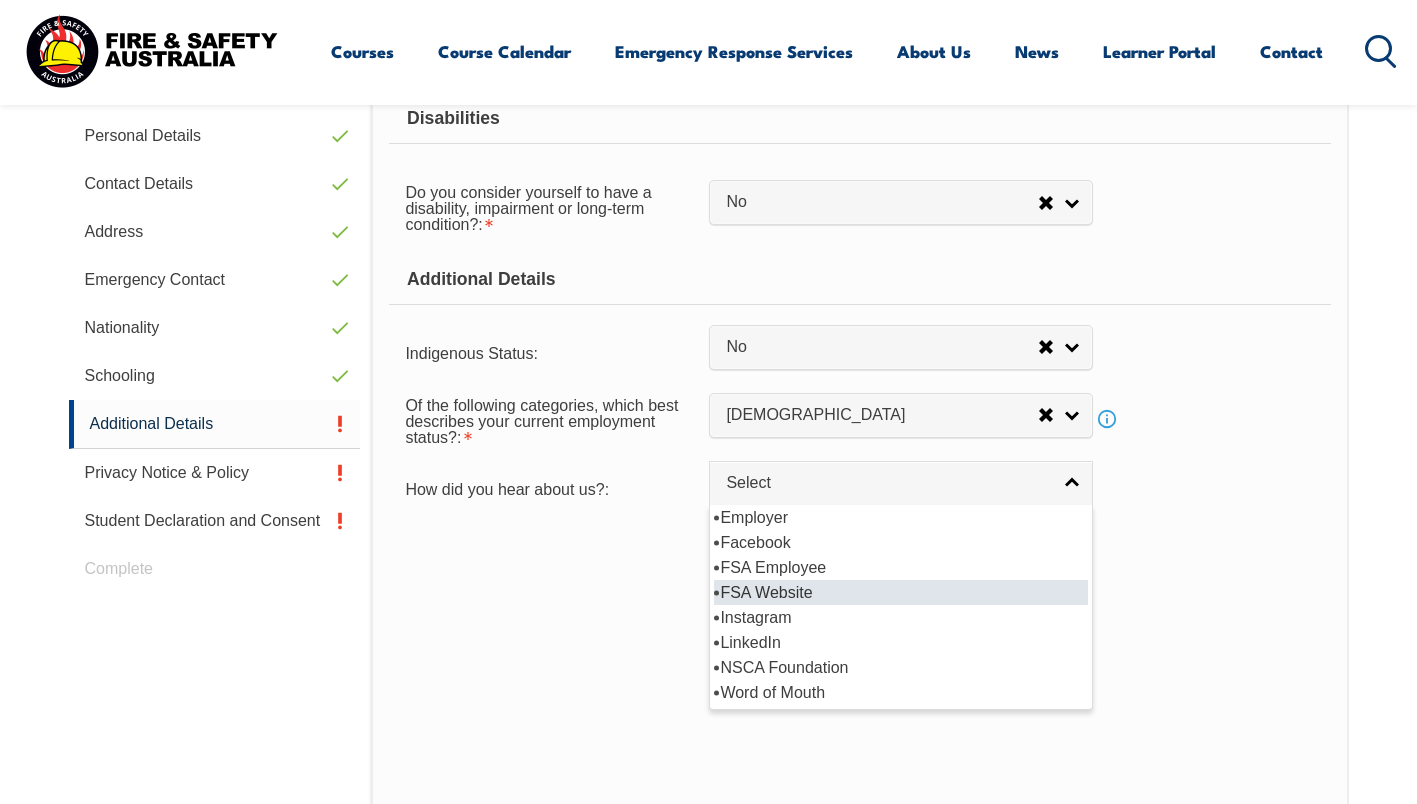 click on "FSA Website" at bounding box center (901, 592) 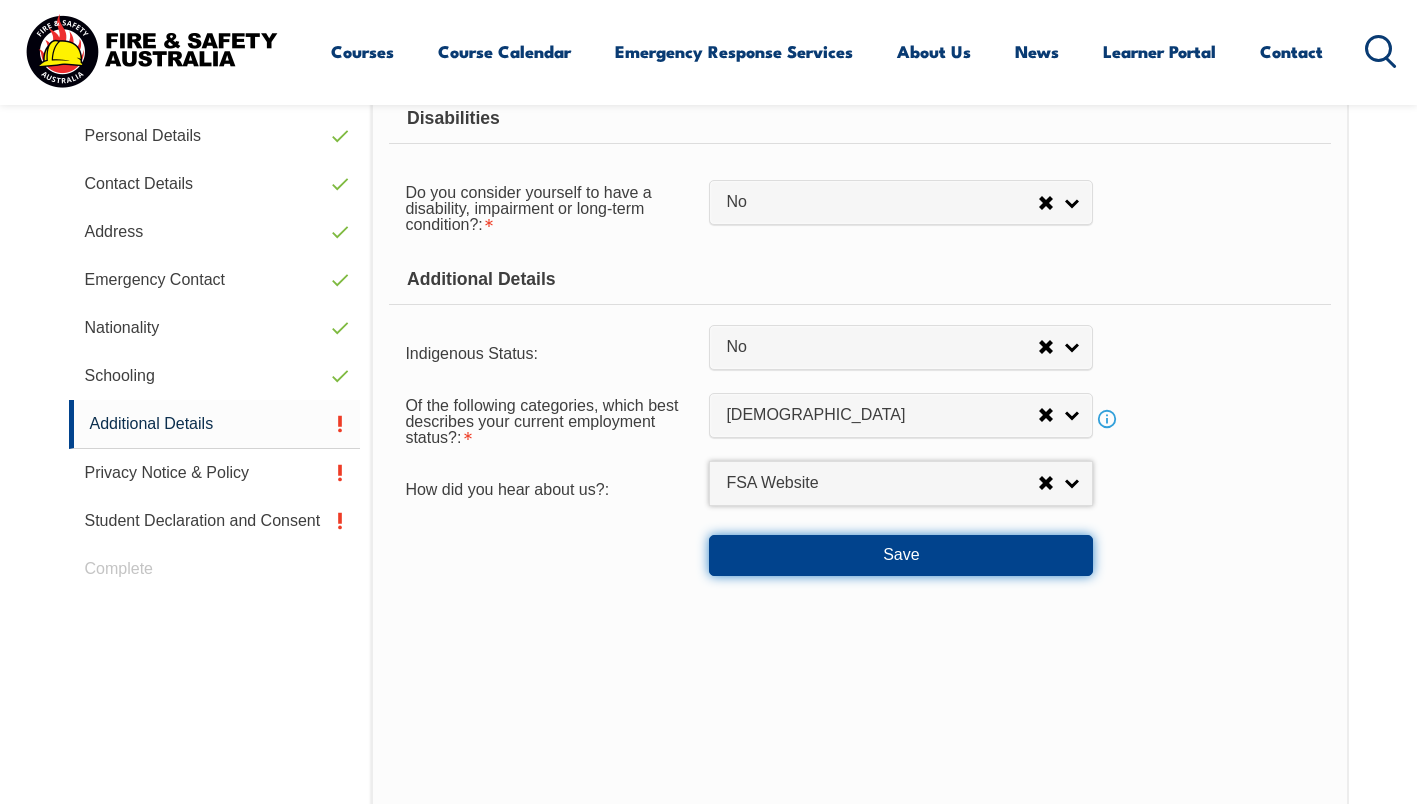 click on "Save" at bounding box center [901, 555] 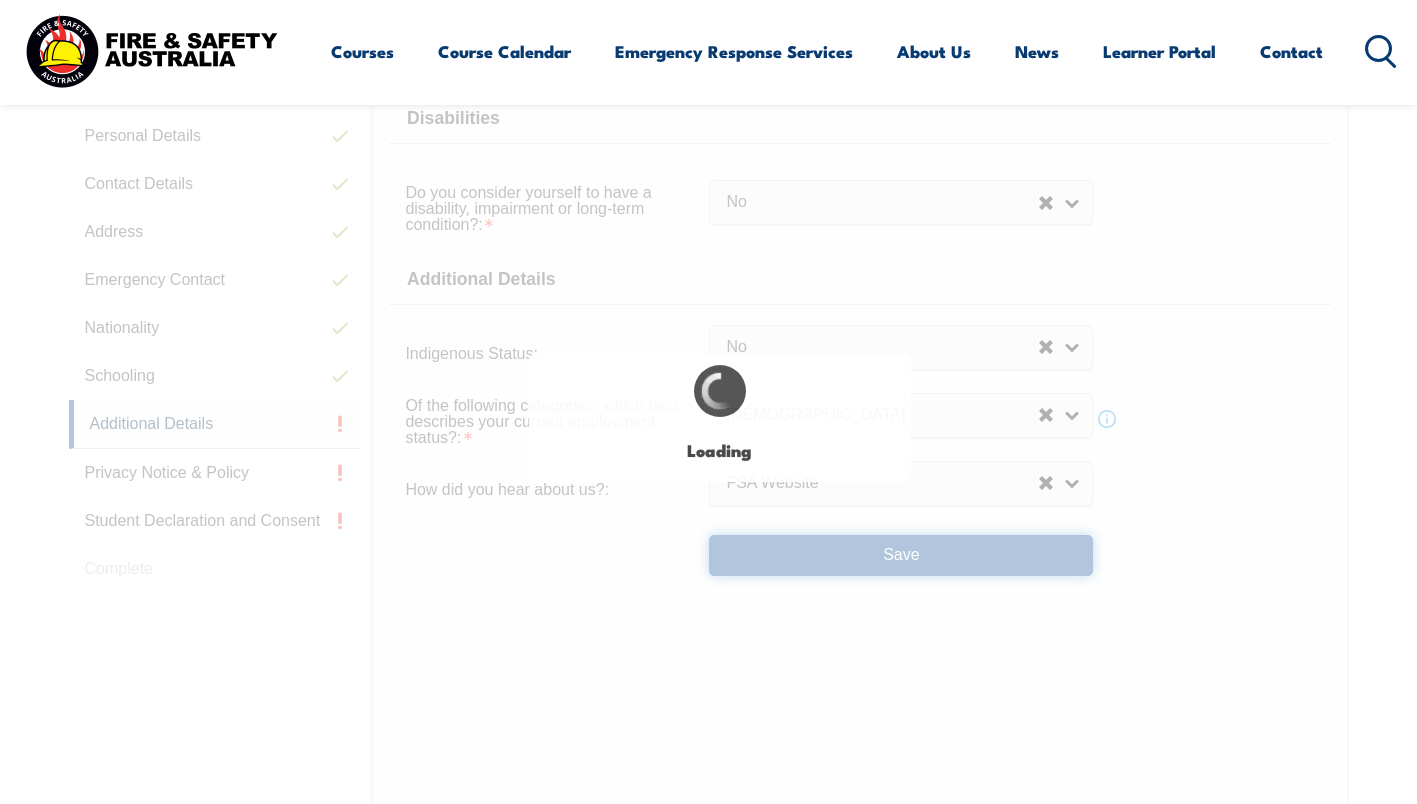 select on "false" 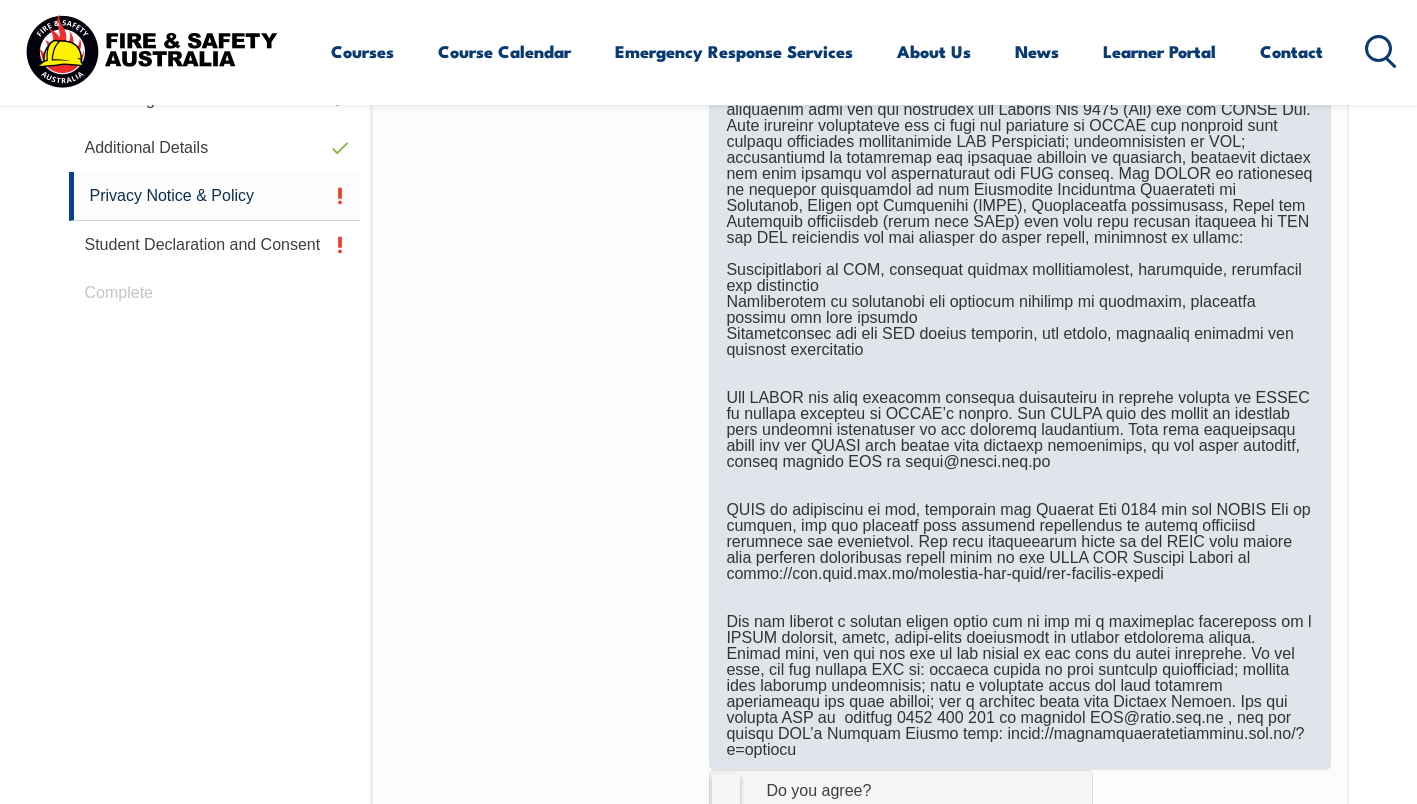 scroll, scrollTop: 945, scrollLeft: 0, axis: vertical 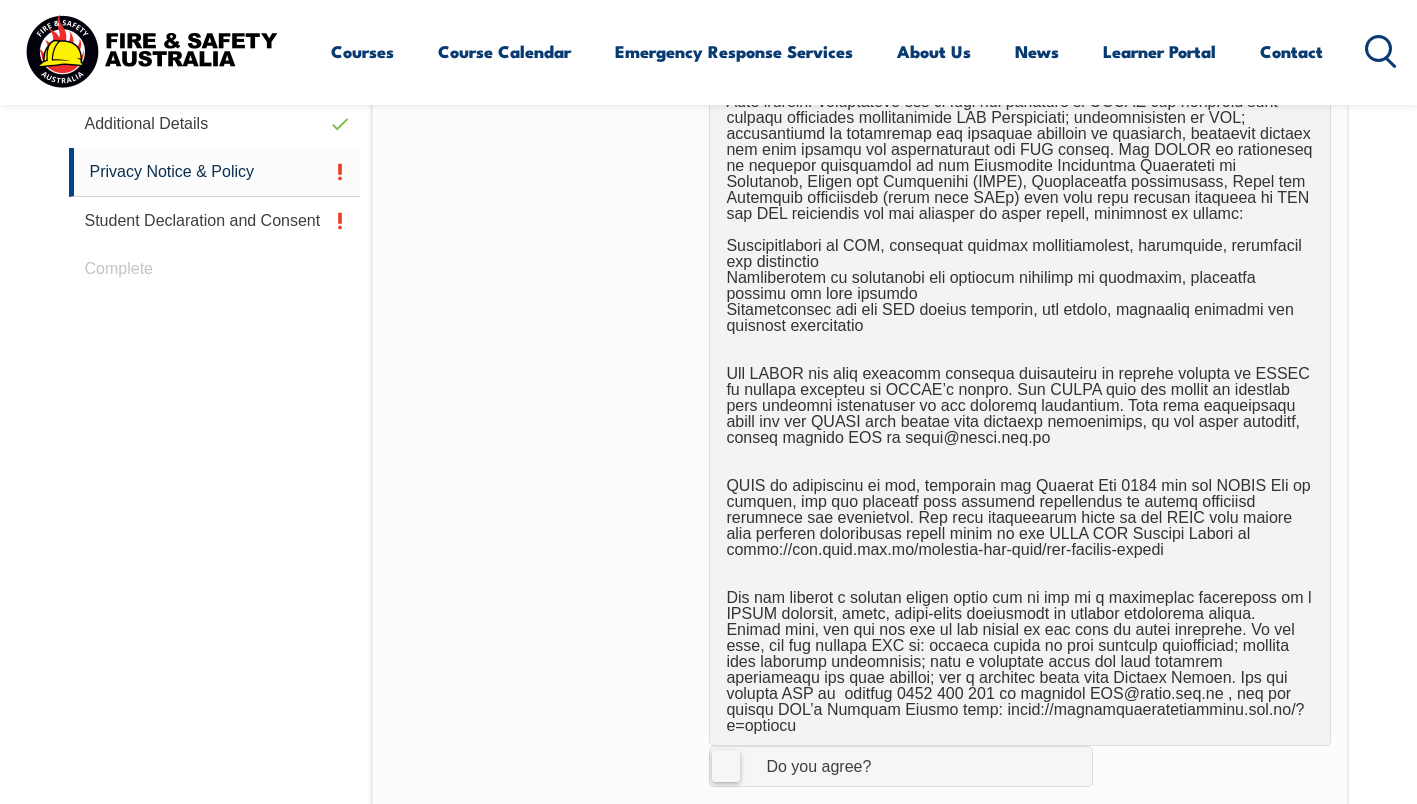 click on "I Agree Do you agree?" at bounding box center [901, 766] 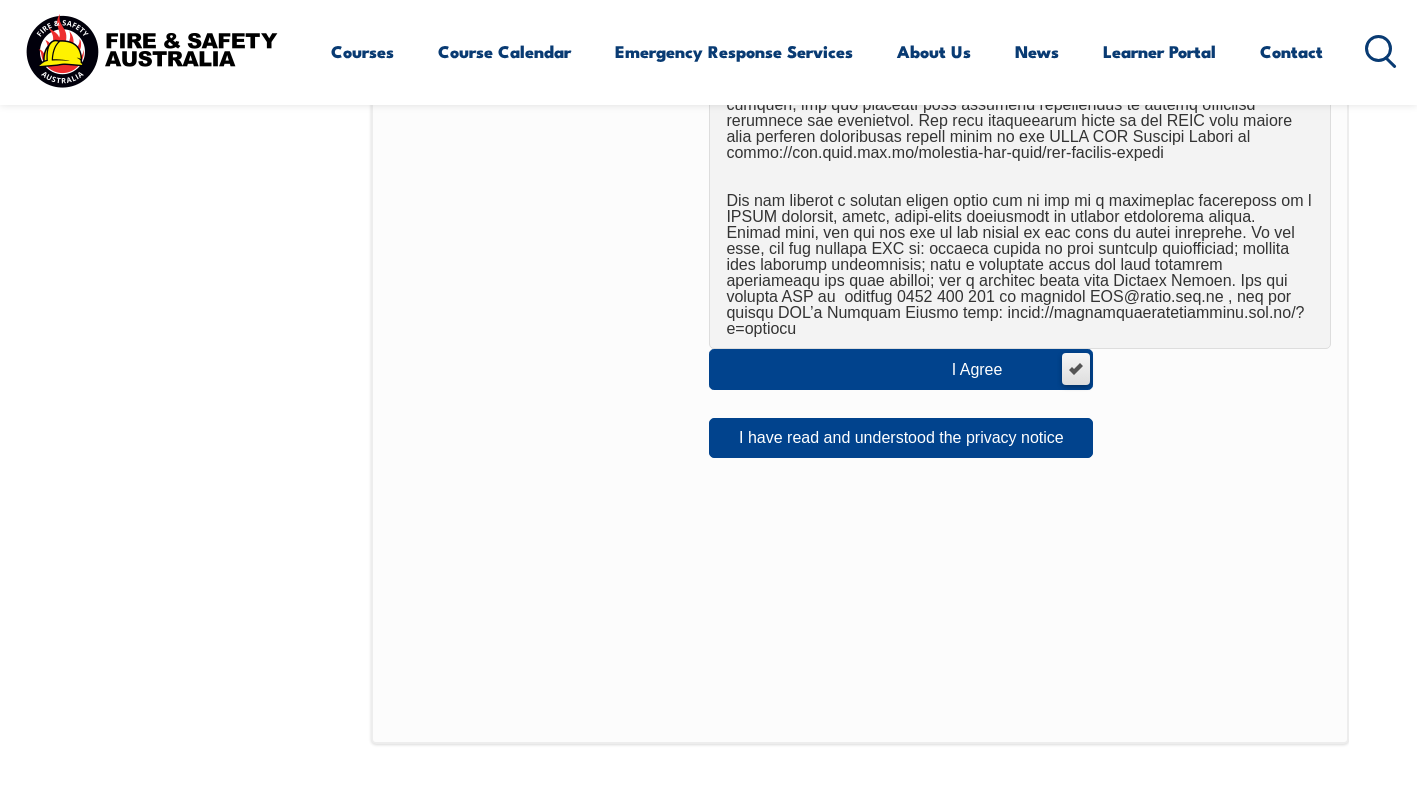 scroll, scrollTop: 1345, scrollLeft: 0, axis: vertical 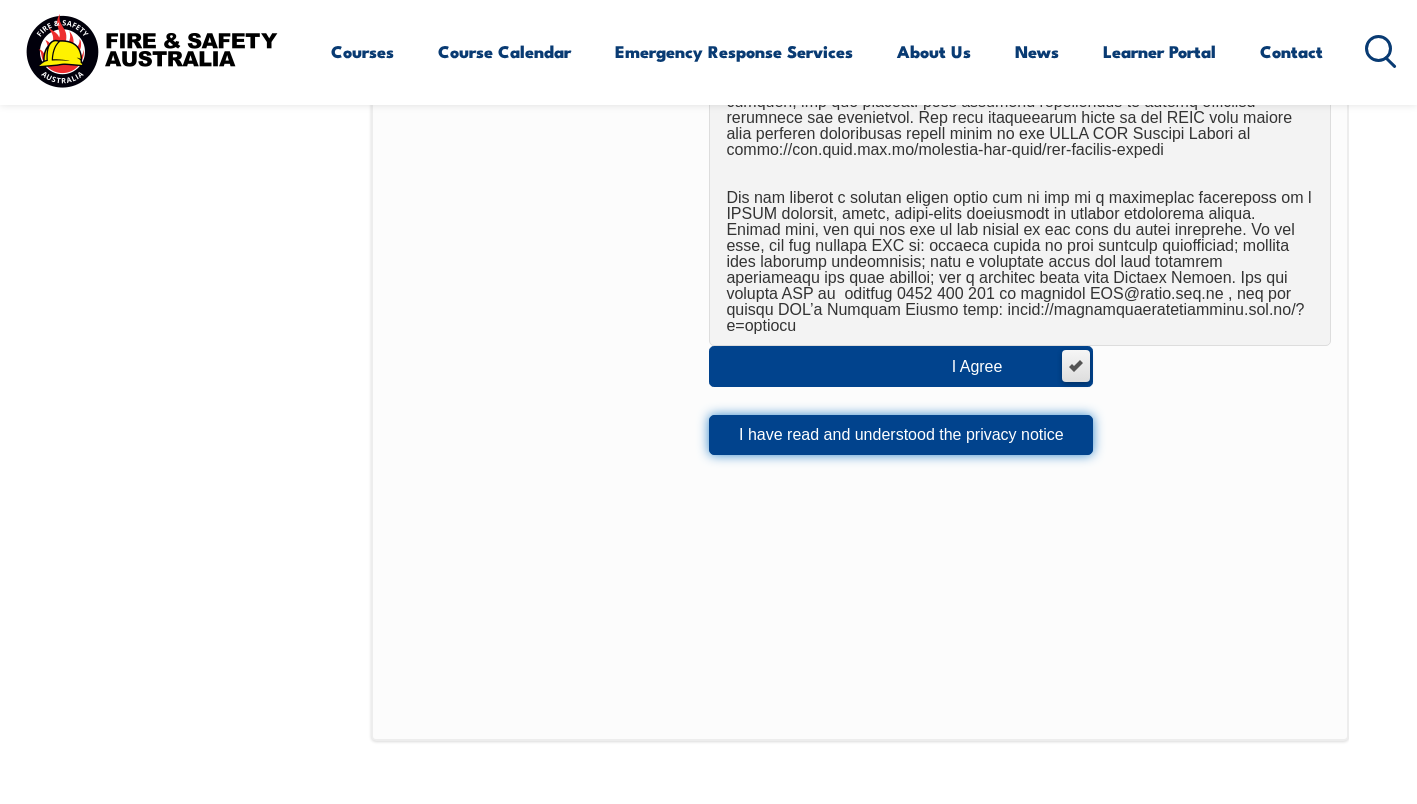 click on "I have read and understood the privacy notice" at bounding box center [901, 435] 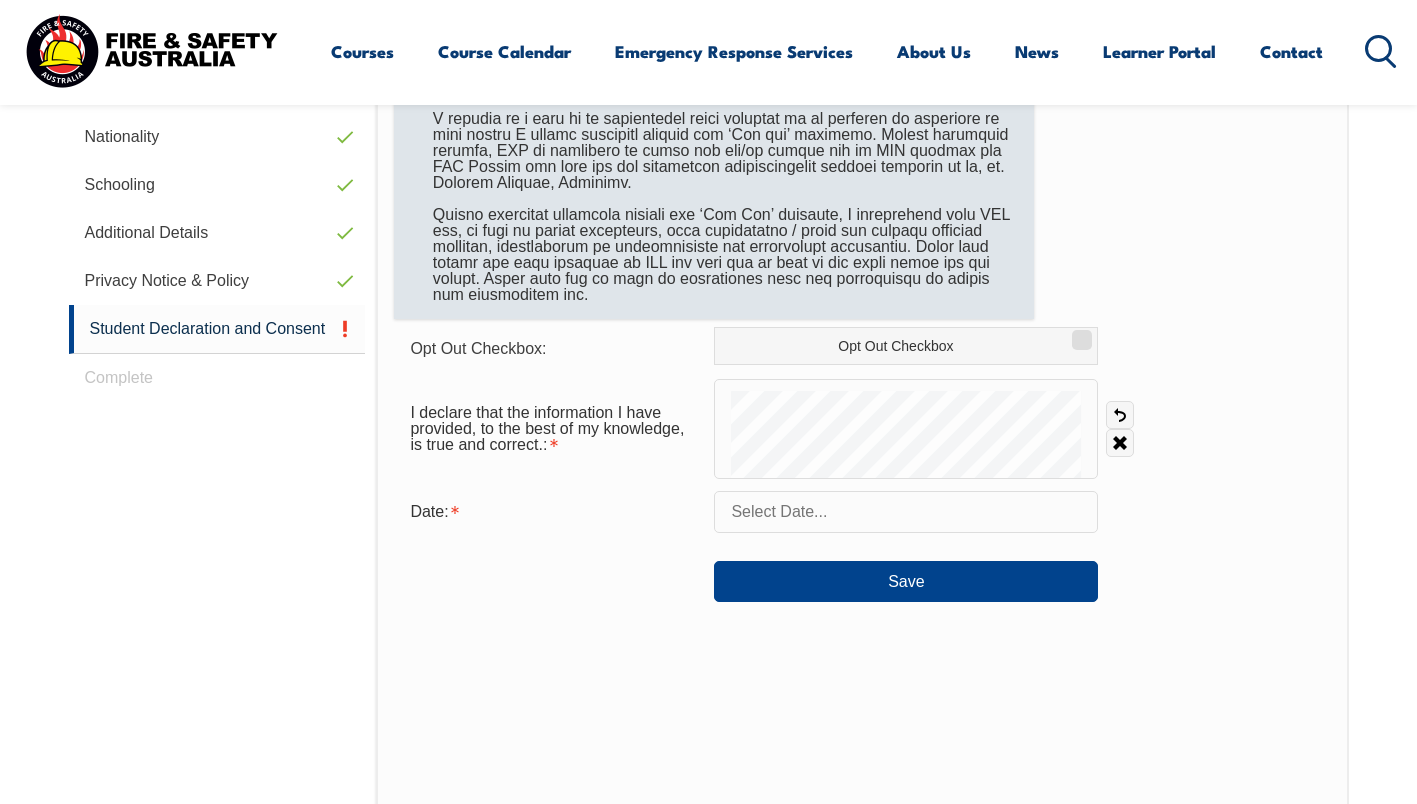 scroll, scrollTop: 845, scrollLeft: 0, axis: vertical 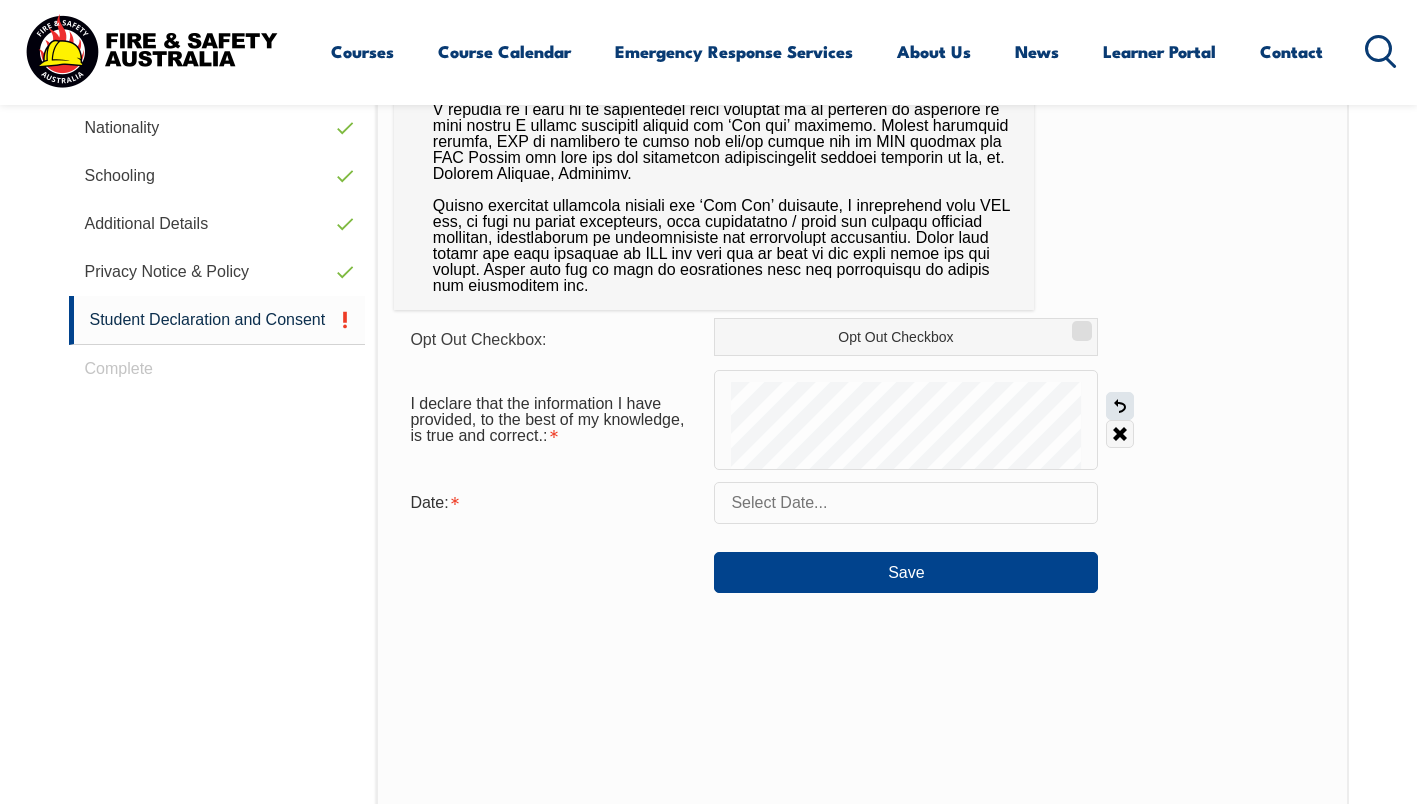 click on "Undo" at bounding box center (1120, 406) 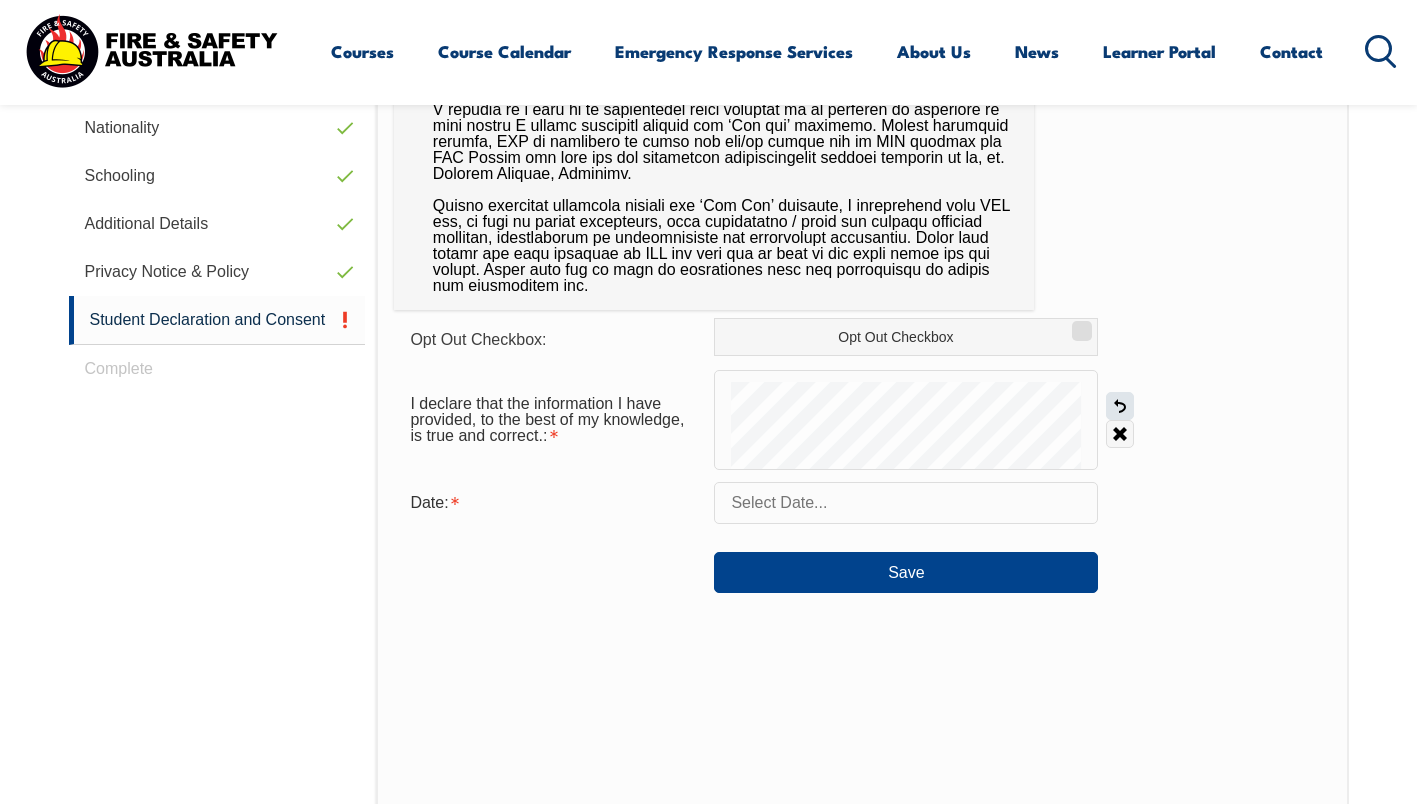 click on "Undo" at bounding box center (1120, 406) 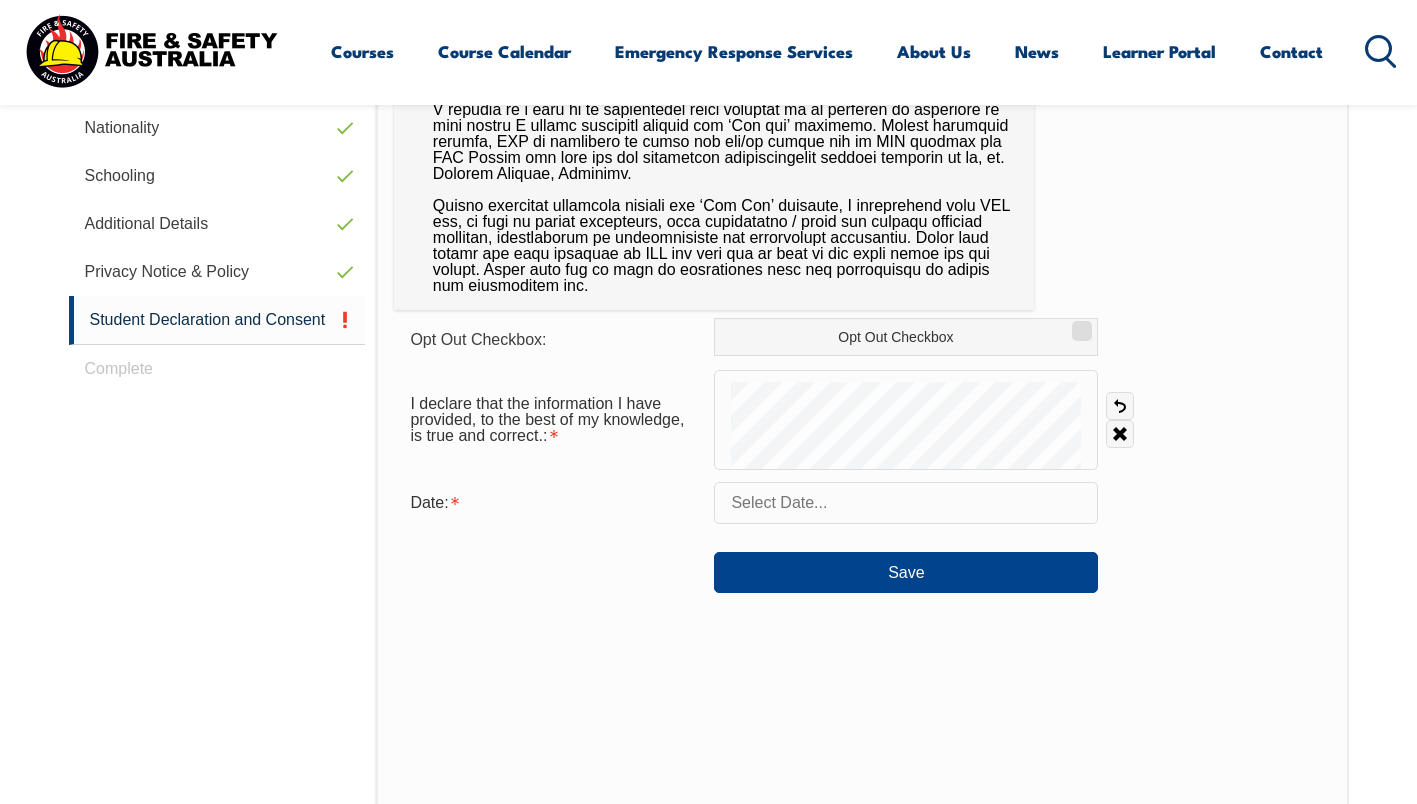 click on "Opt Out Checkbox: Opt Out Checkbox I declare that the information I have provided, to the best of my knowledge, is true and correct.: Undo Clear Date: Save" at bounding box center [862, 455] 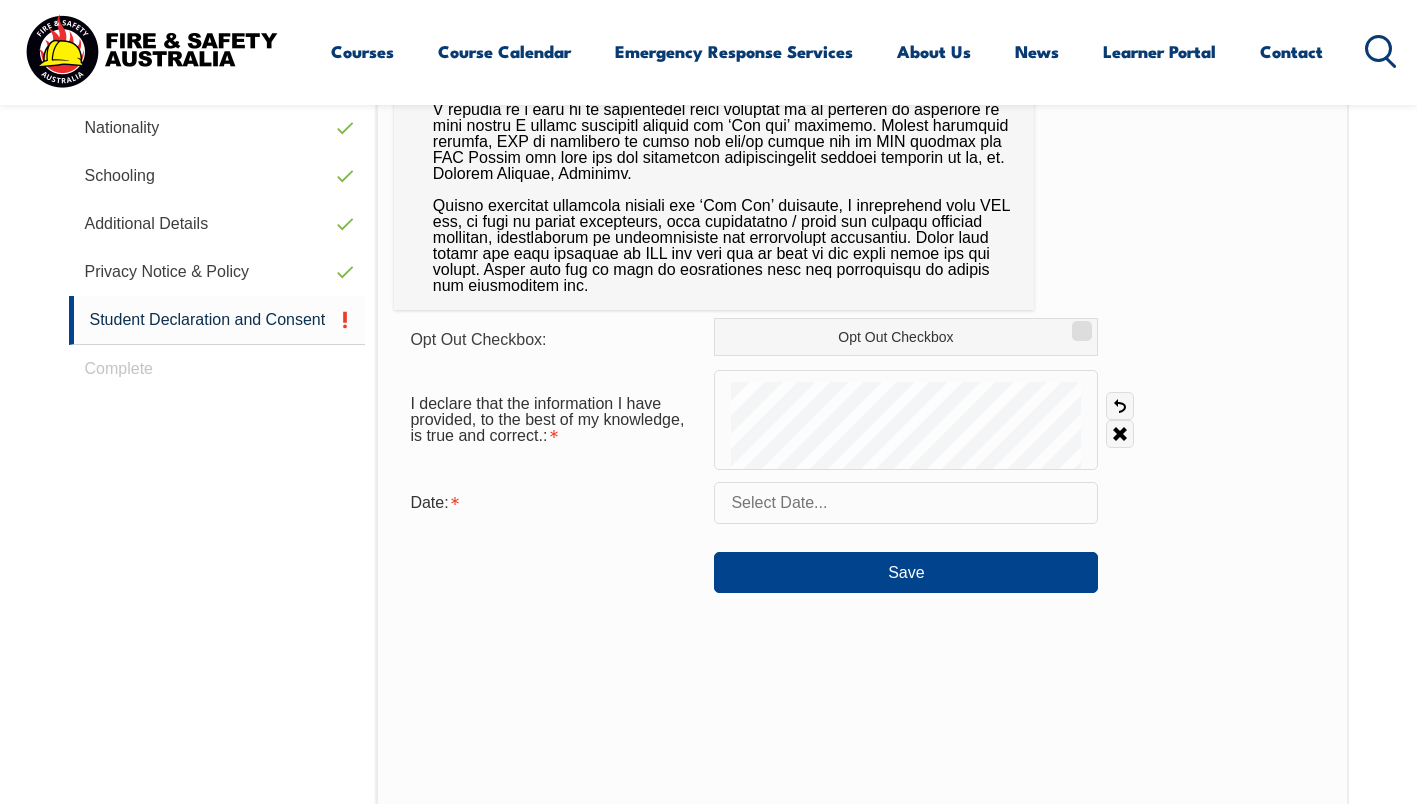 click at bounding box center [906, 503] 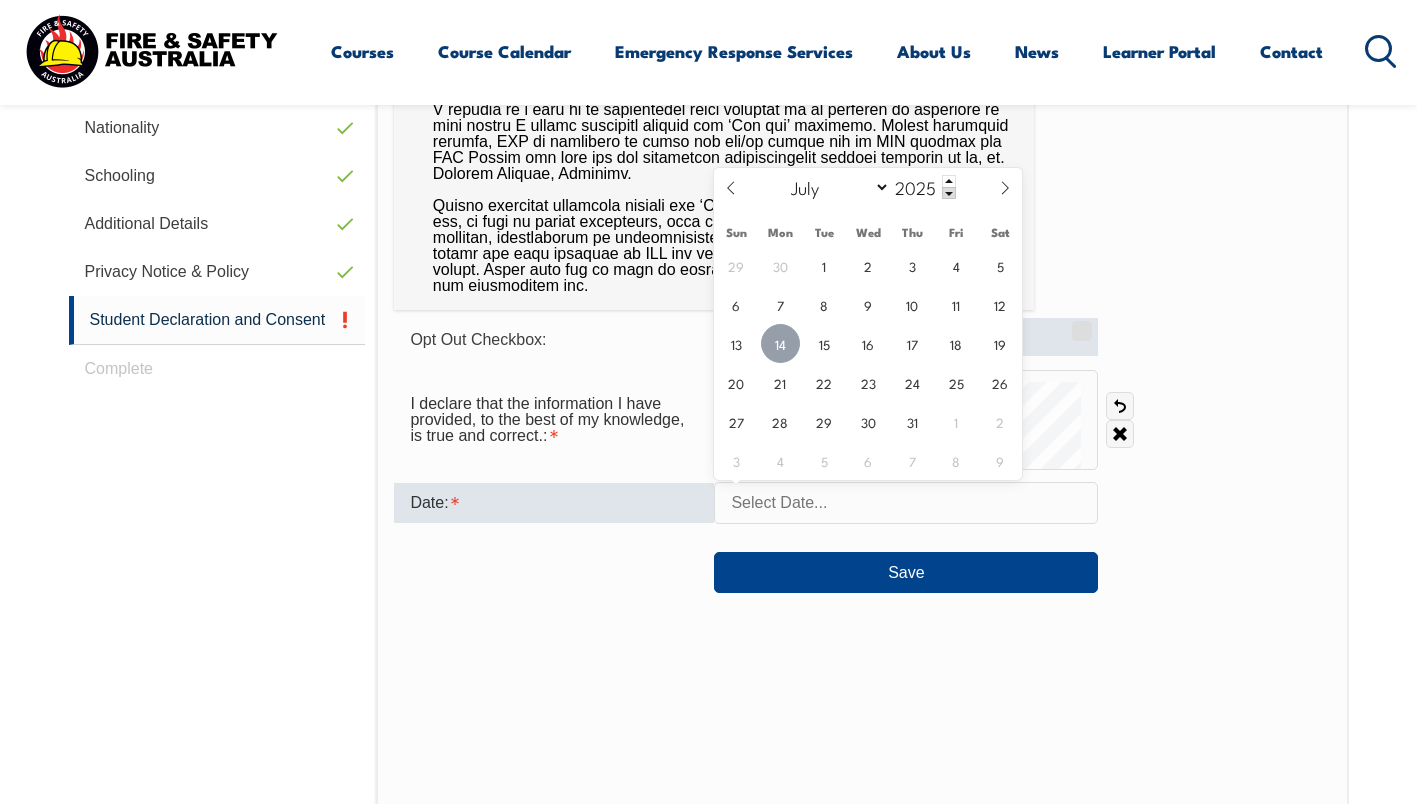 click on "14" at bounding box center [780, 343] 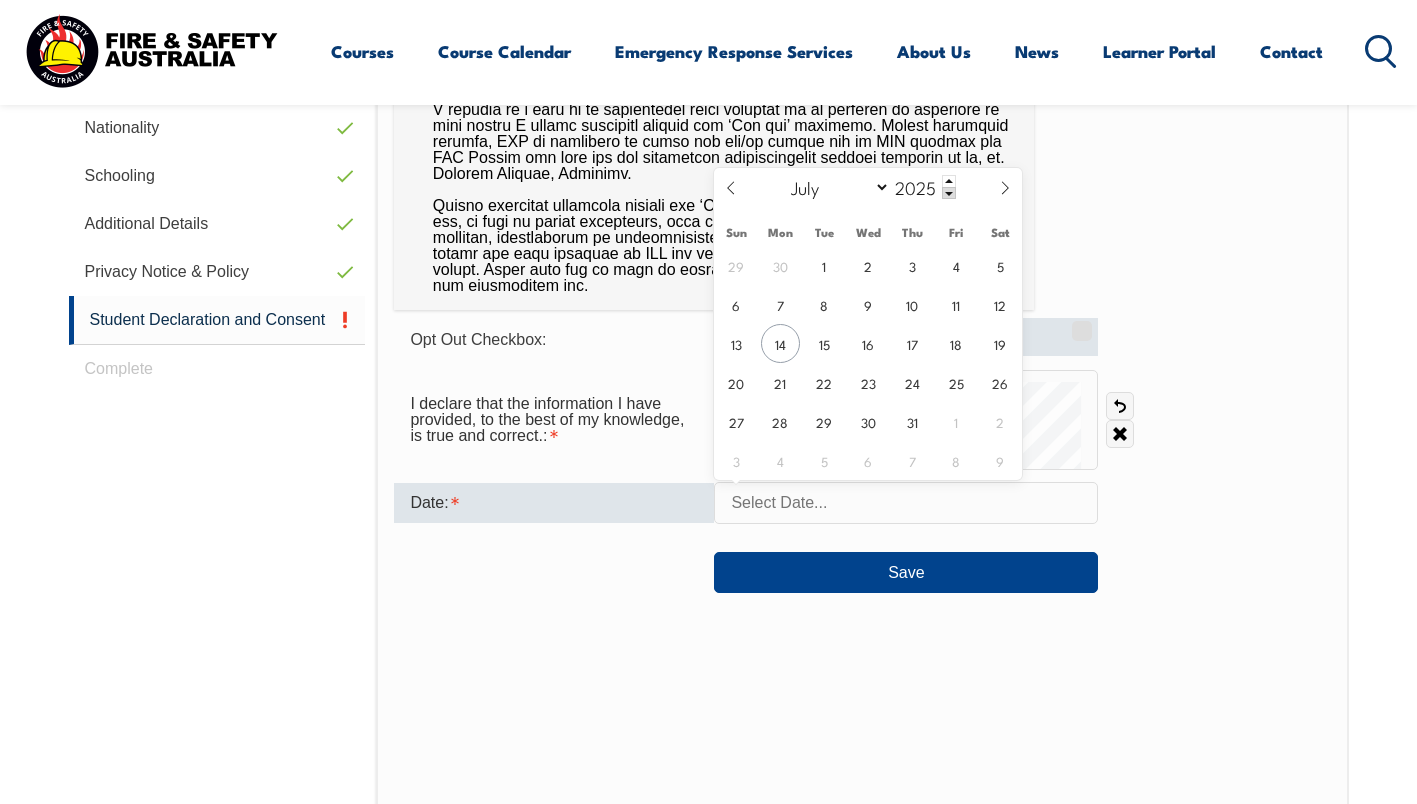 type on "[DATE]" 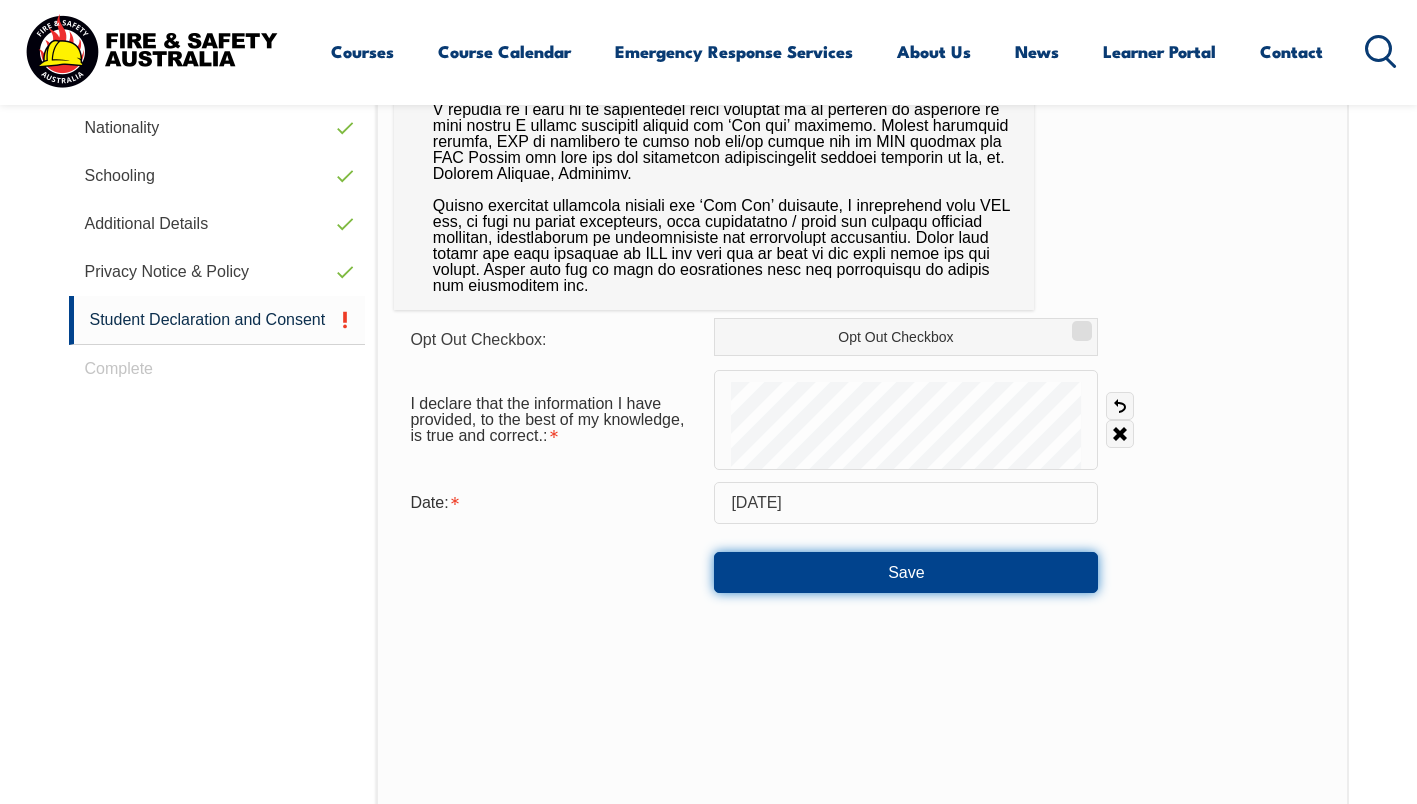 click on "Save" at bounding box center [906, 572] 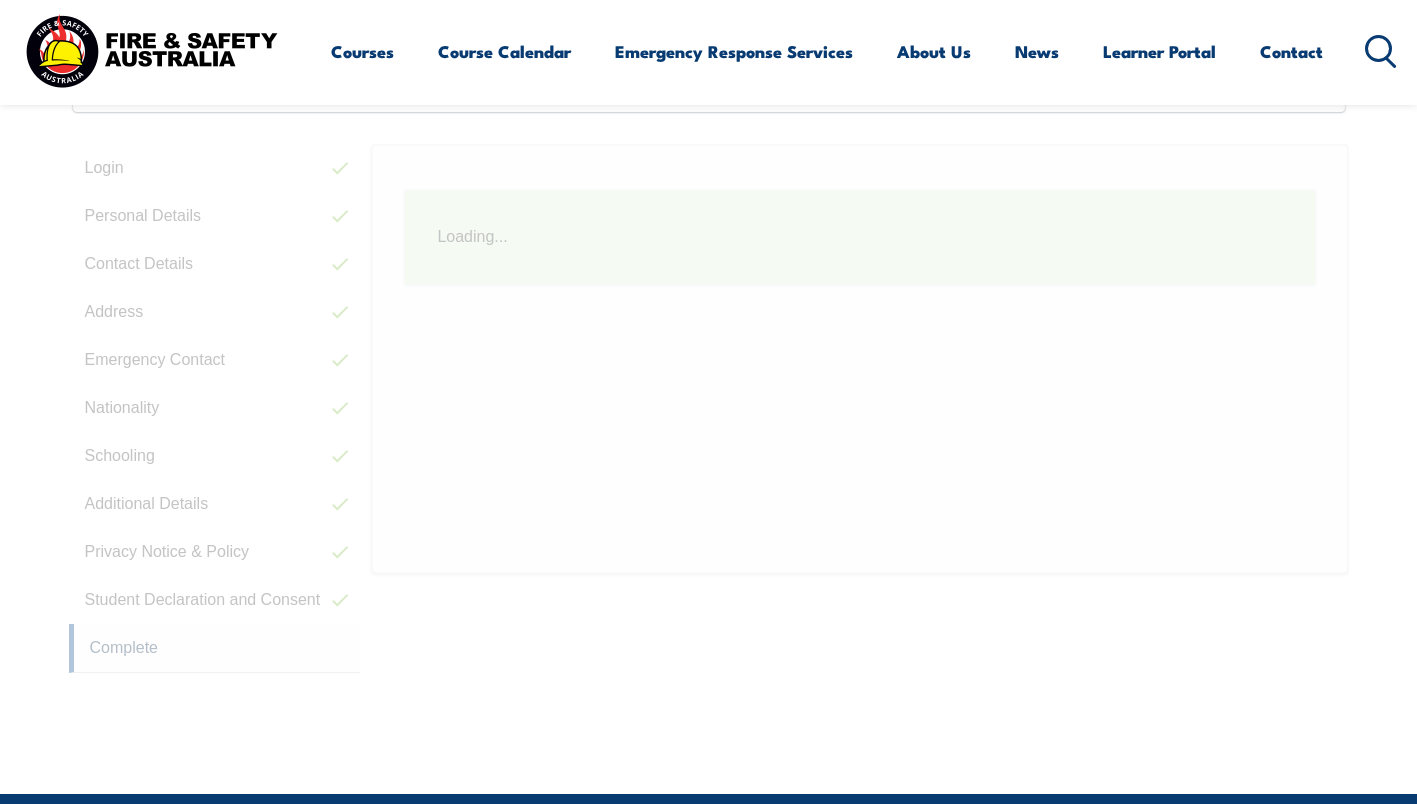 scroll, scrollTop: 545, scrollLeft: 0, axis: vertical 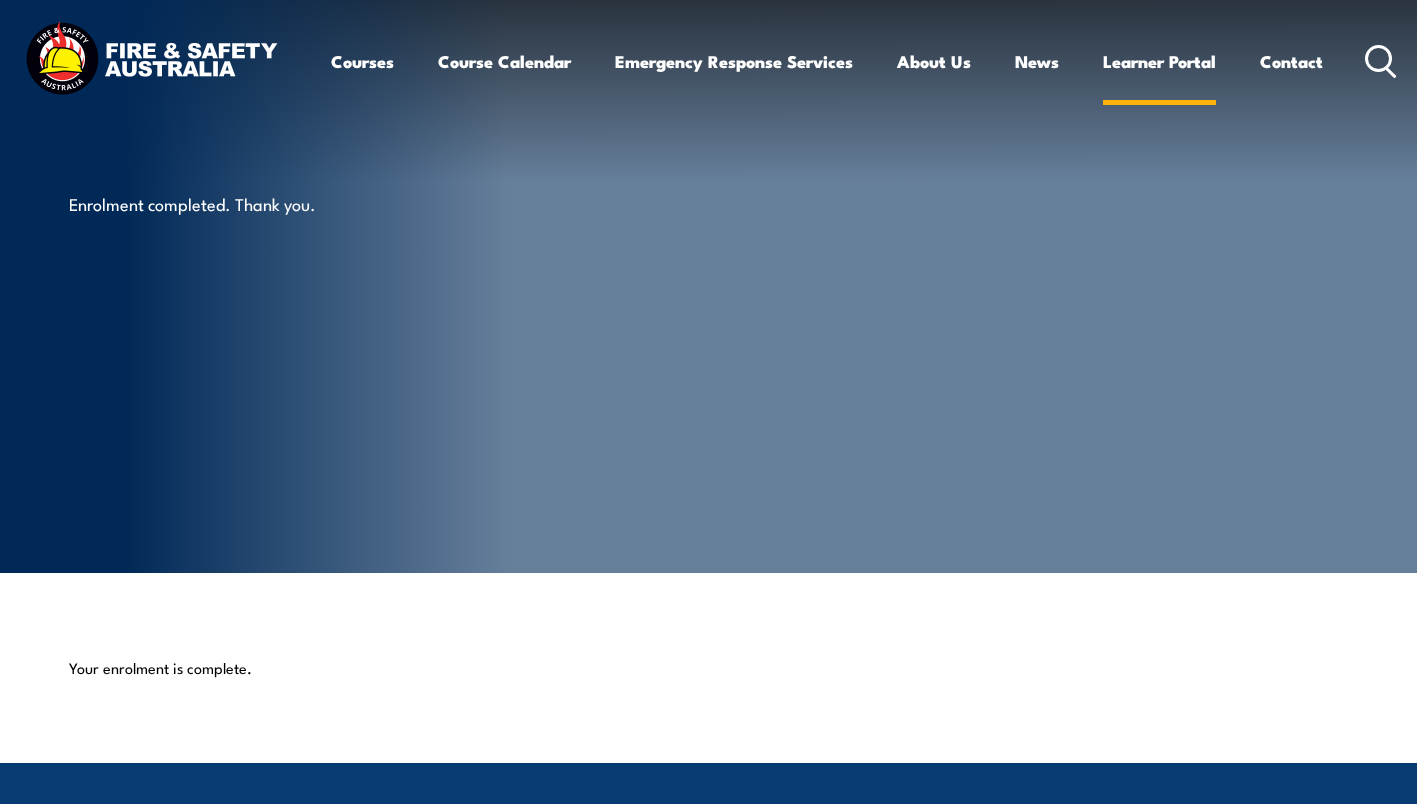 click on "Learner Portal" at bounding box center [1159, 61] 